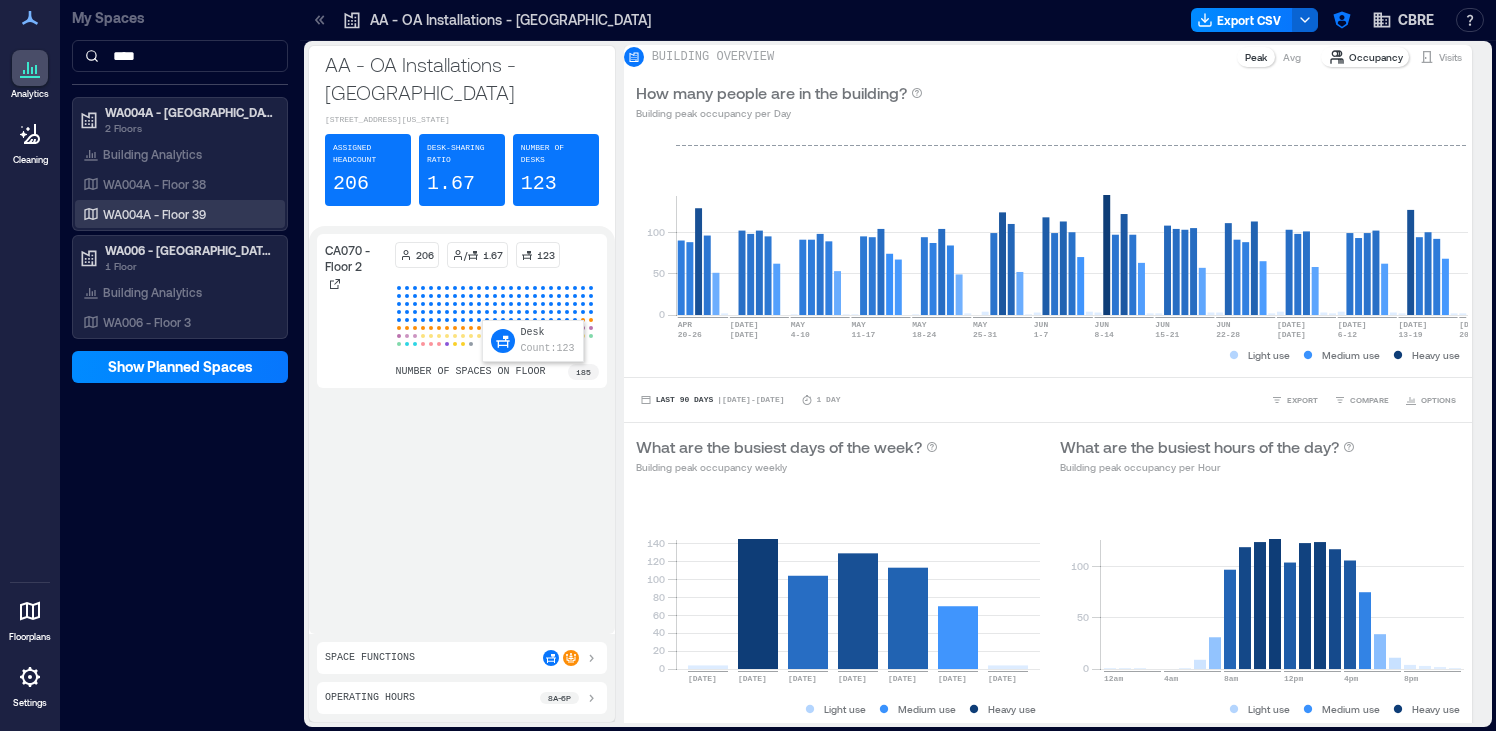 scroll, scrollTop: 0, scrollLeft: 0, axis: both 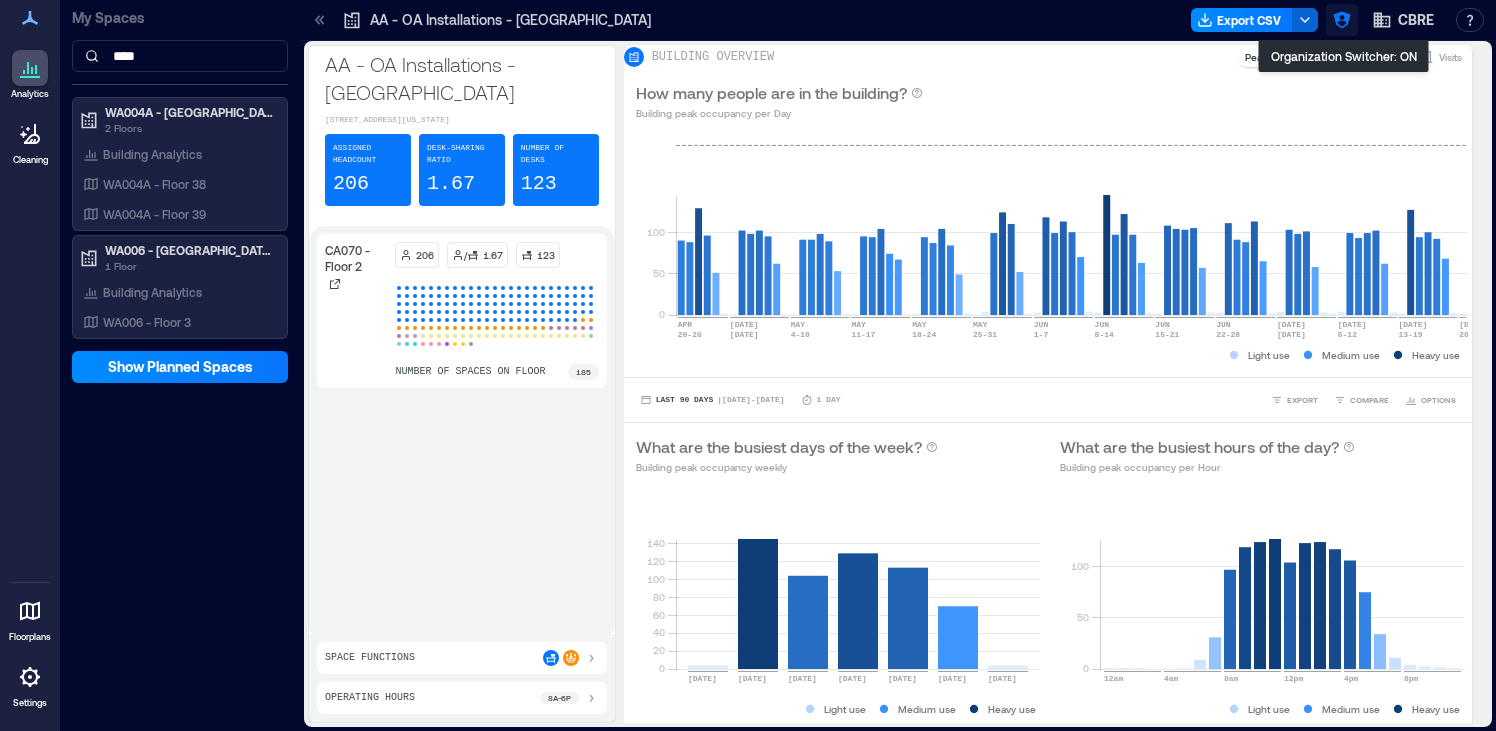 click 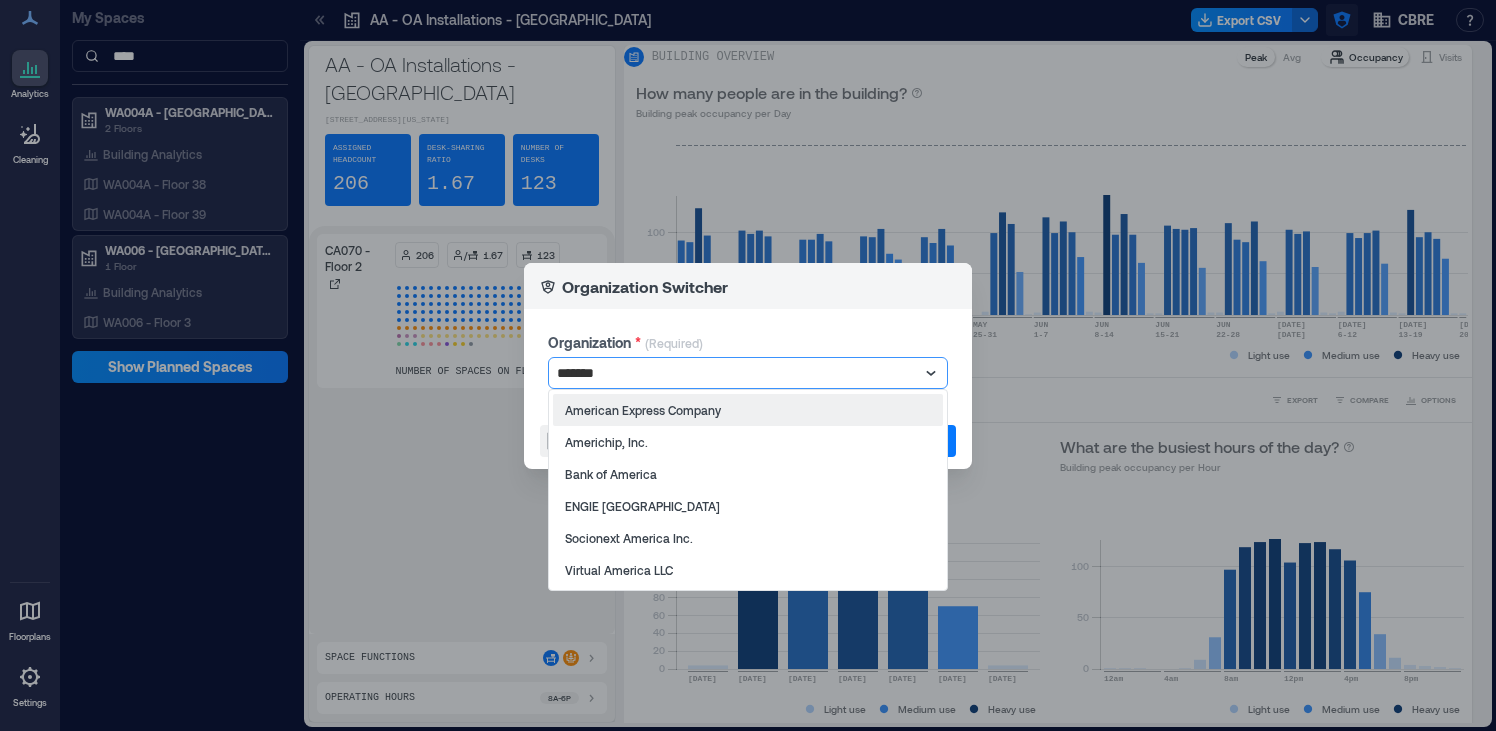 type on "********" 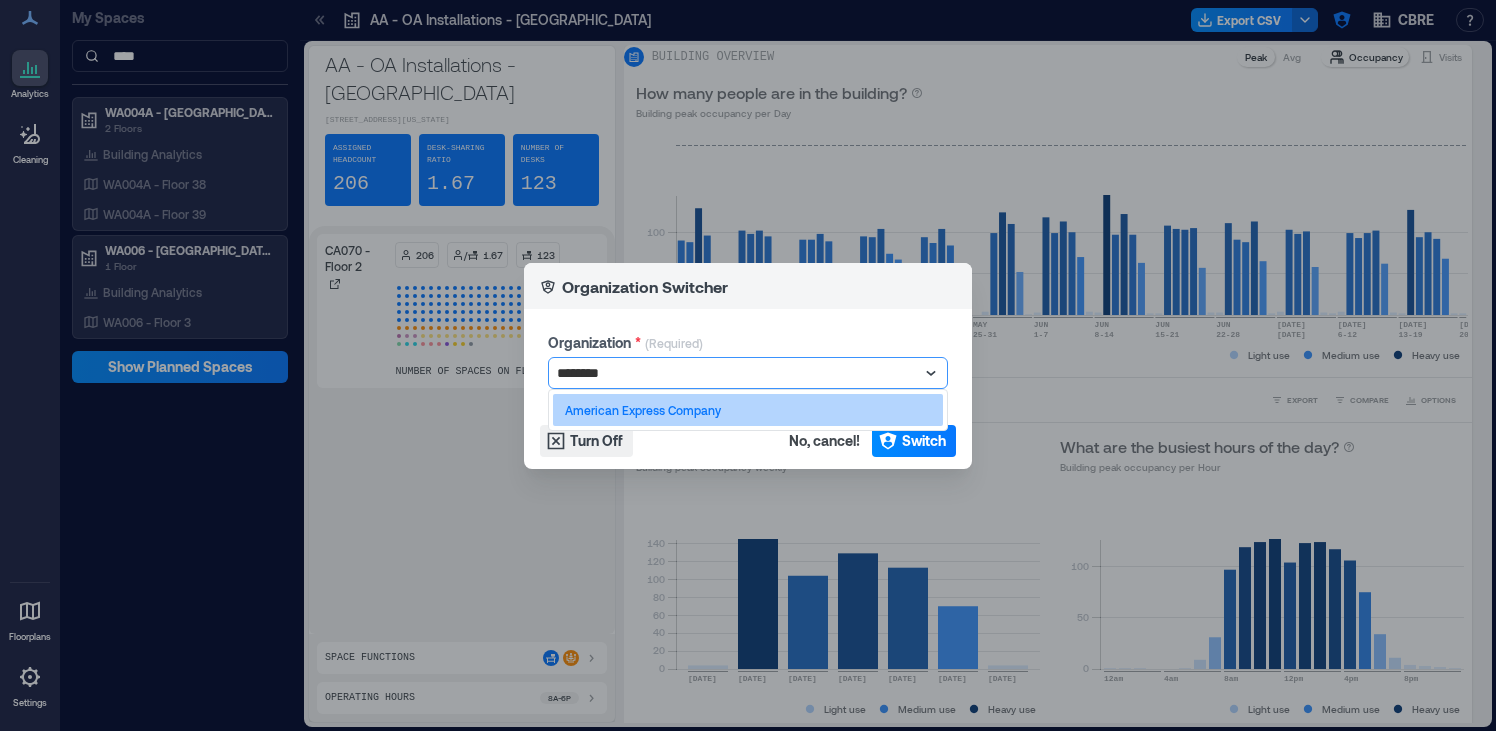 click on "American Express Company" at bounding box center (748, 410) 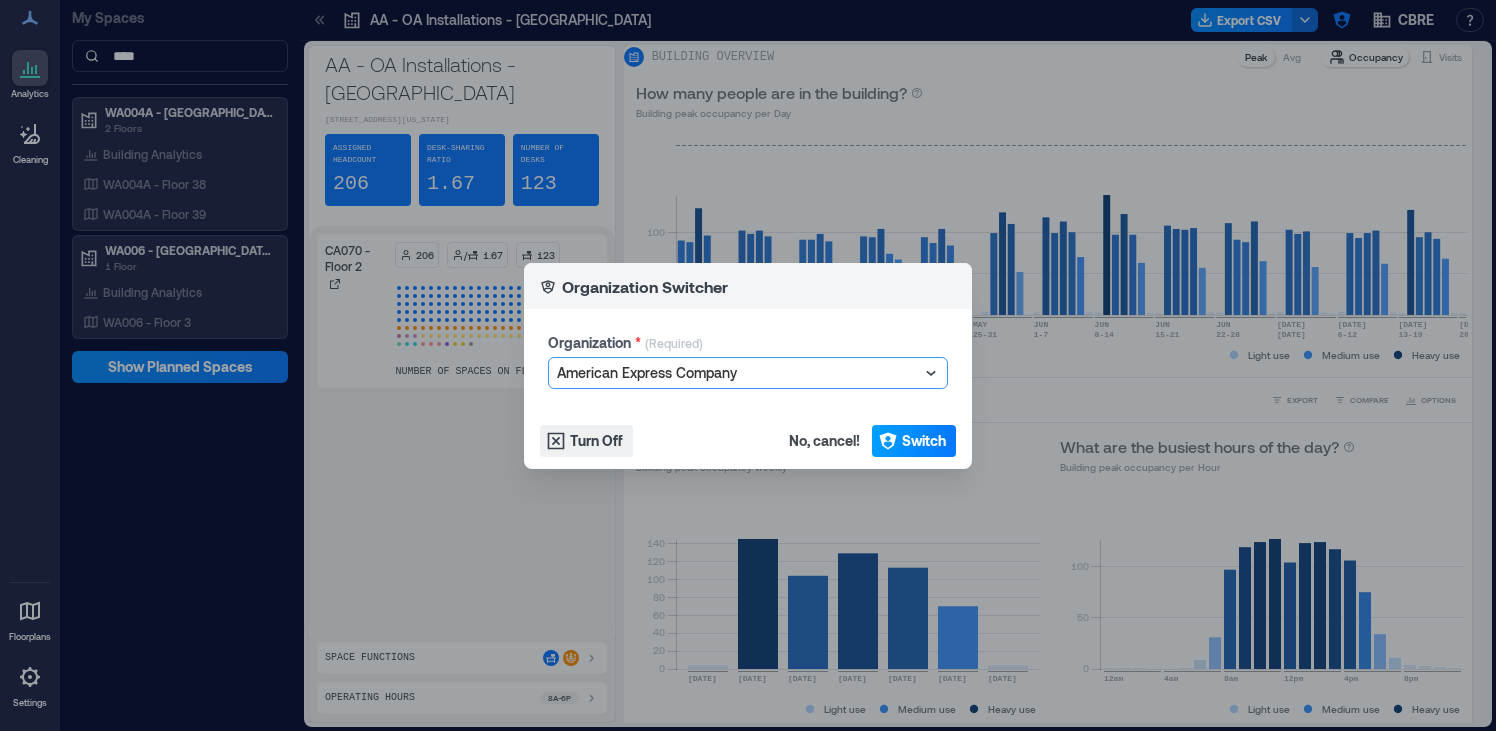click on "Switch" at bounding box center (924, 441) 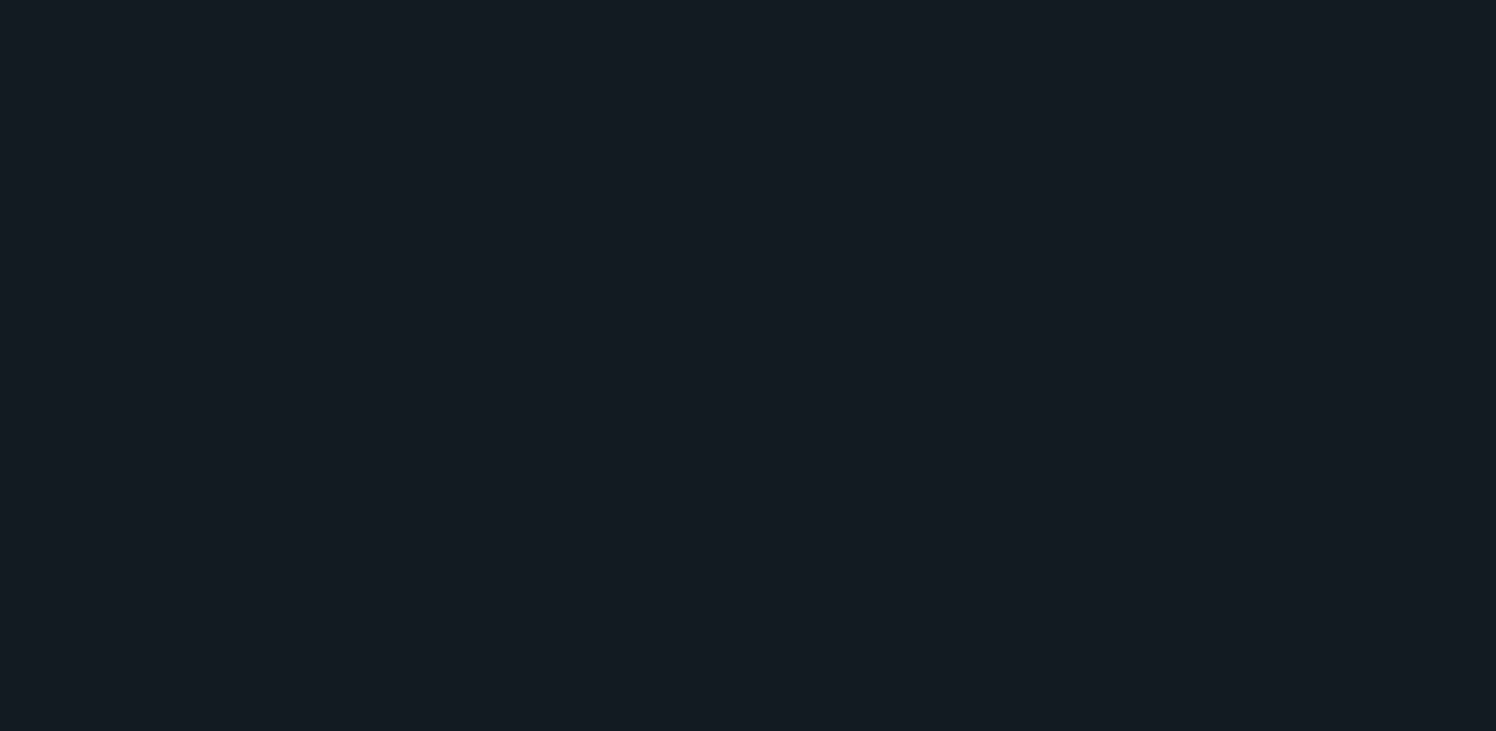 scroll, scrollTop: 0, scrollLeft: 0, axis: both 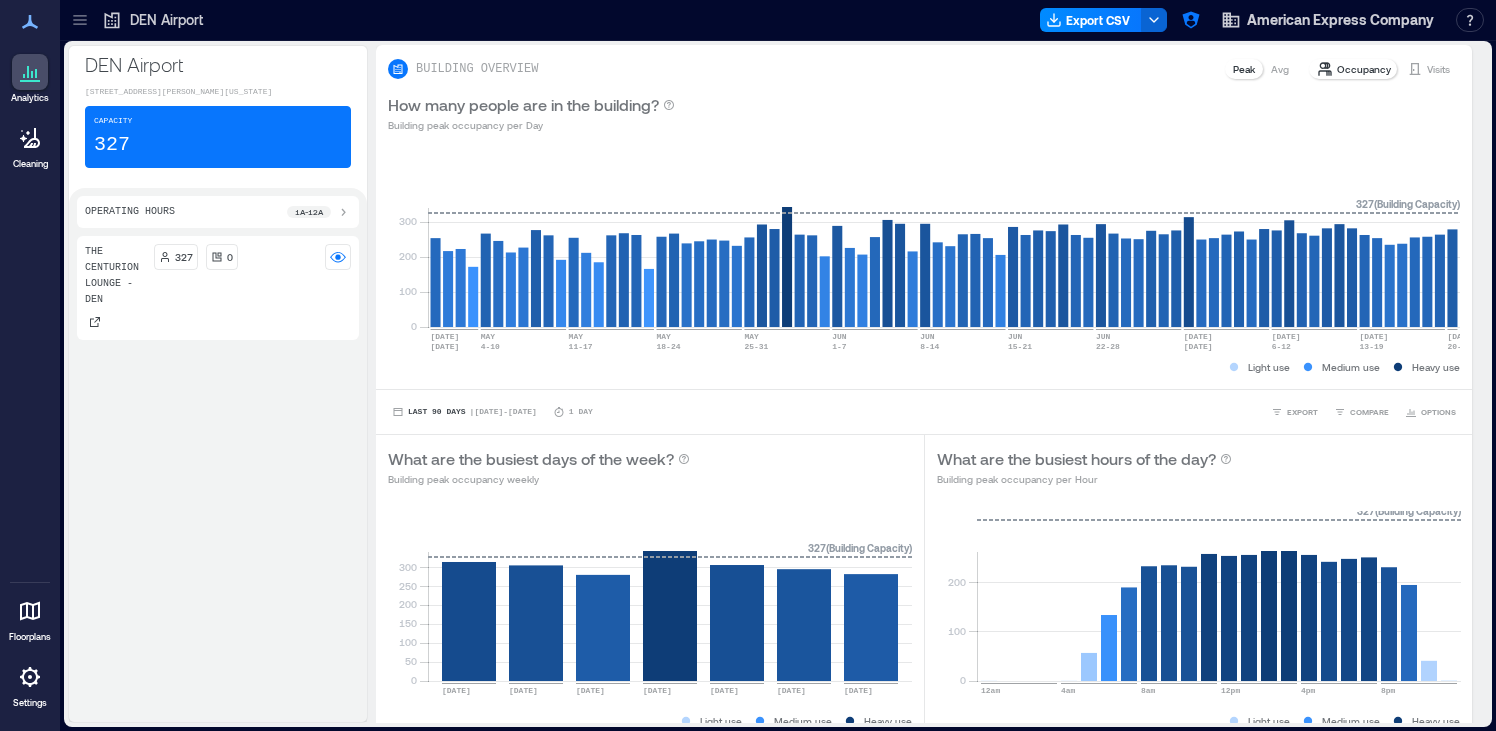 click at bounding box center (30, 677) 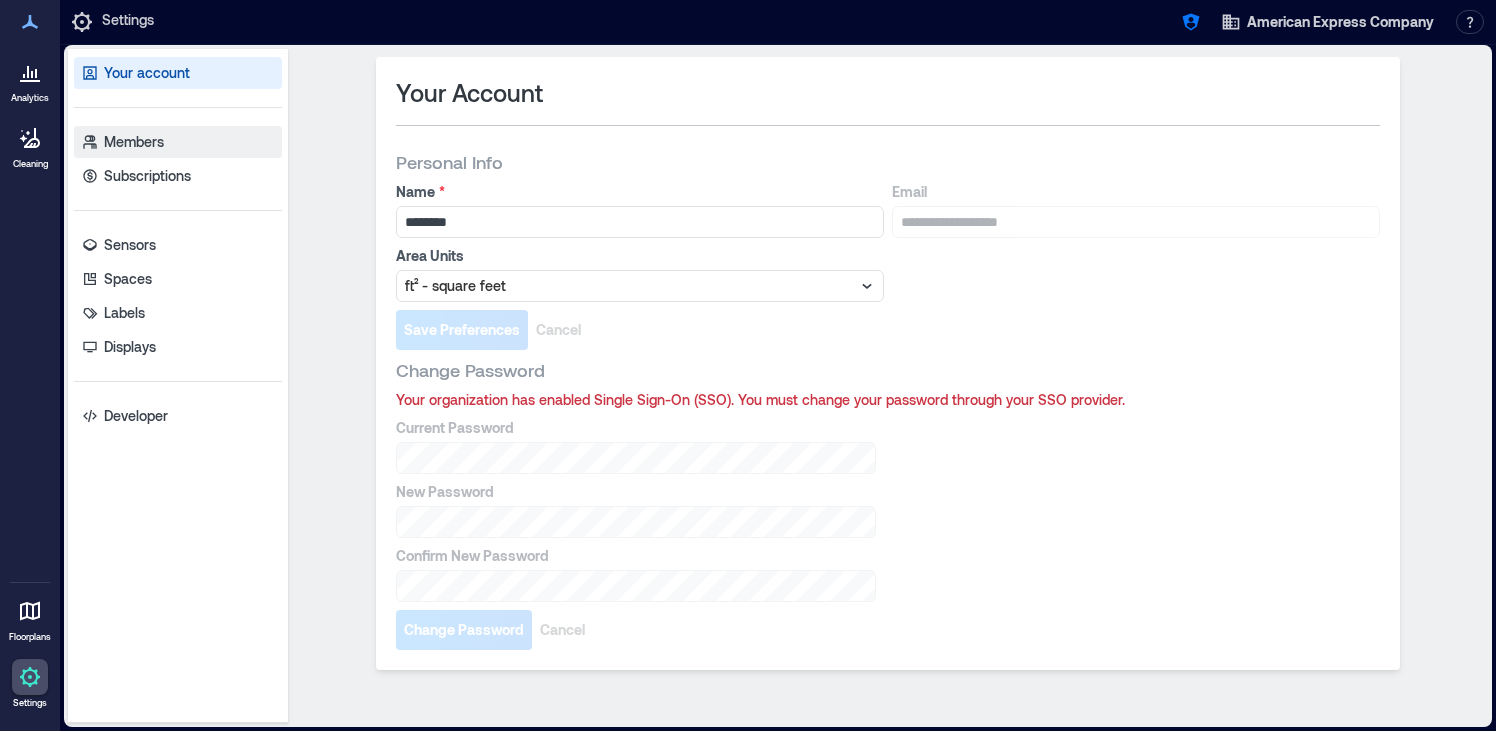 click on "Members" at bounding box center [178, 142] 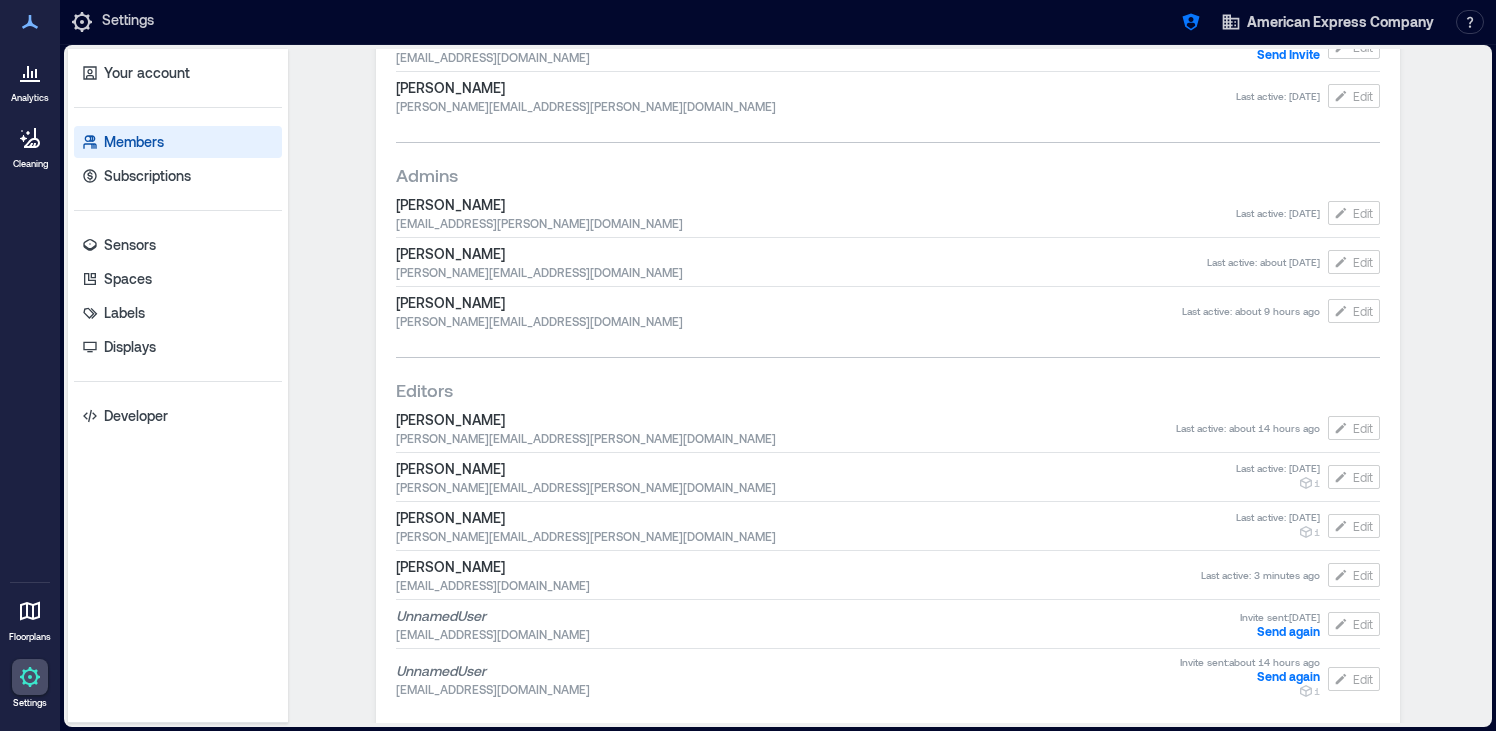 scroll, scrollTop: 465, scrollLeft: 0, axis: vertical 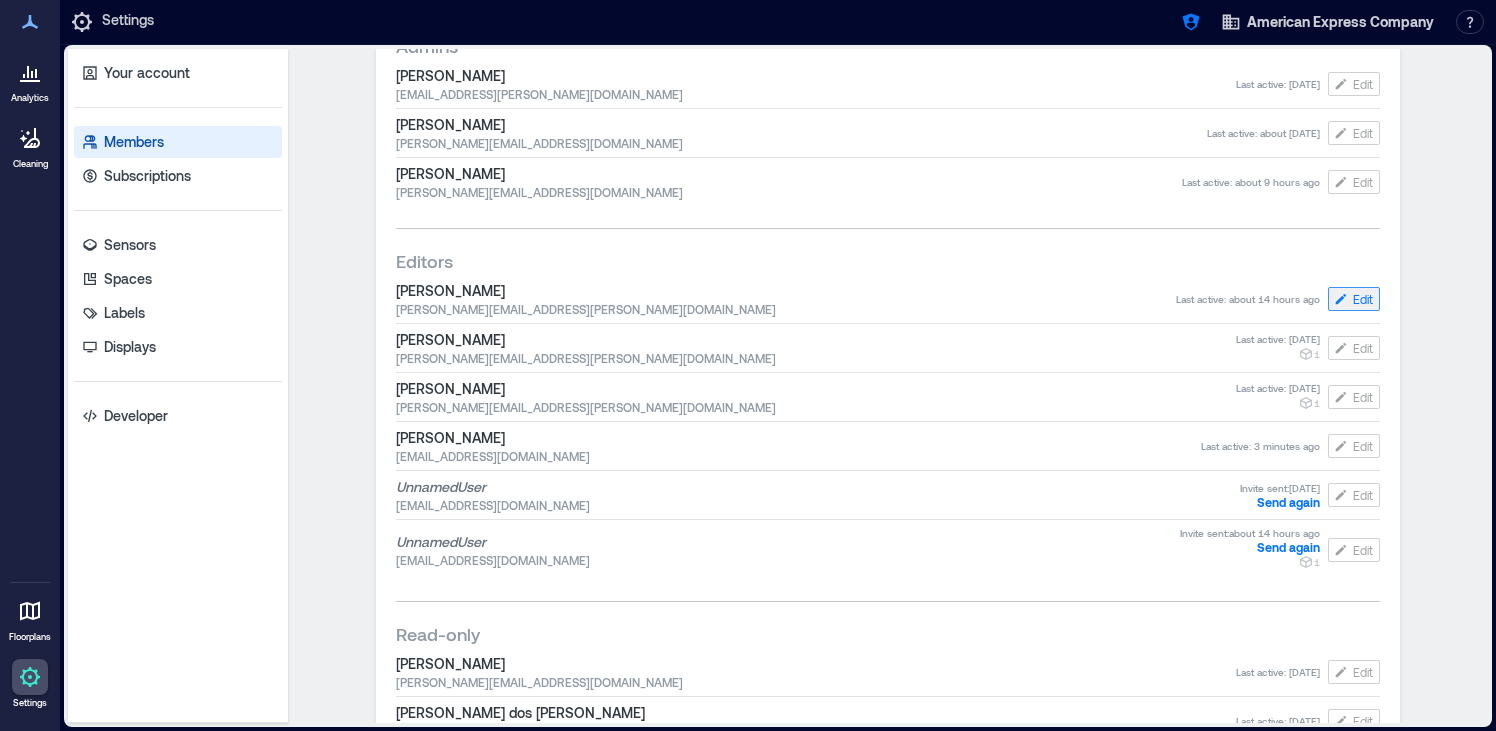 click on "Edit" at bounding box center [1363, 299] 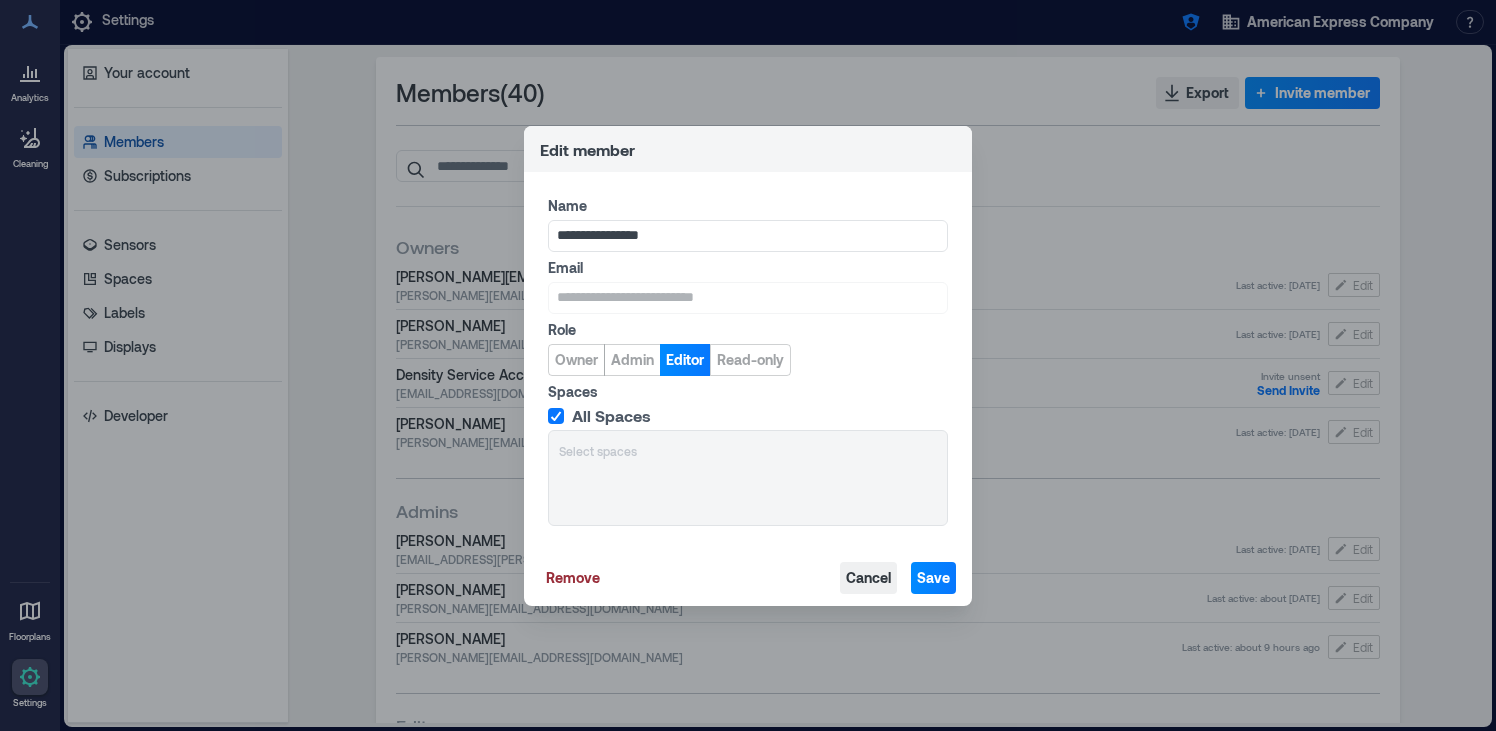 click on "Cancel" at bounding box center (868, 578) 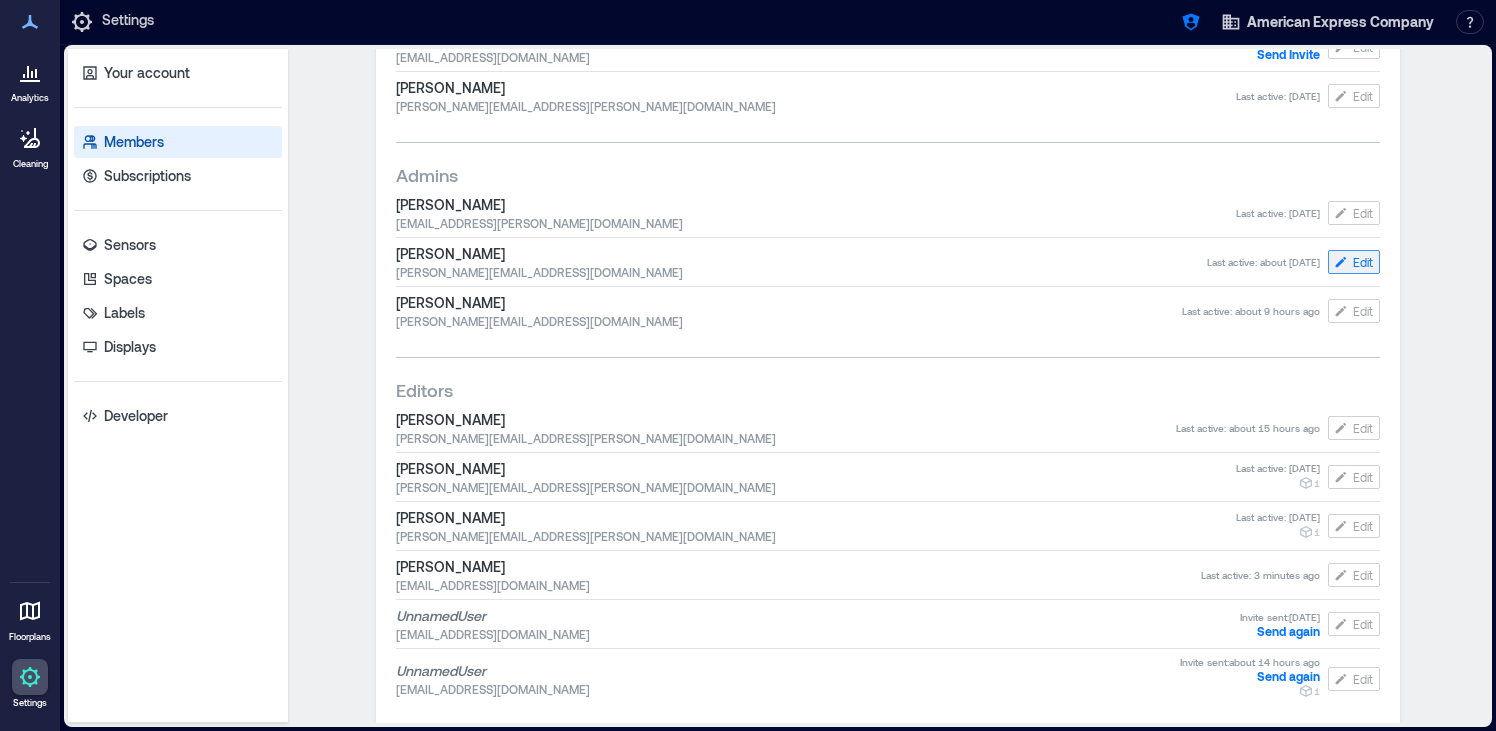 scroll, scrollTop: 386, scrollLeft: 0, axis: vertical 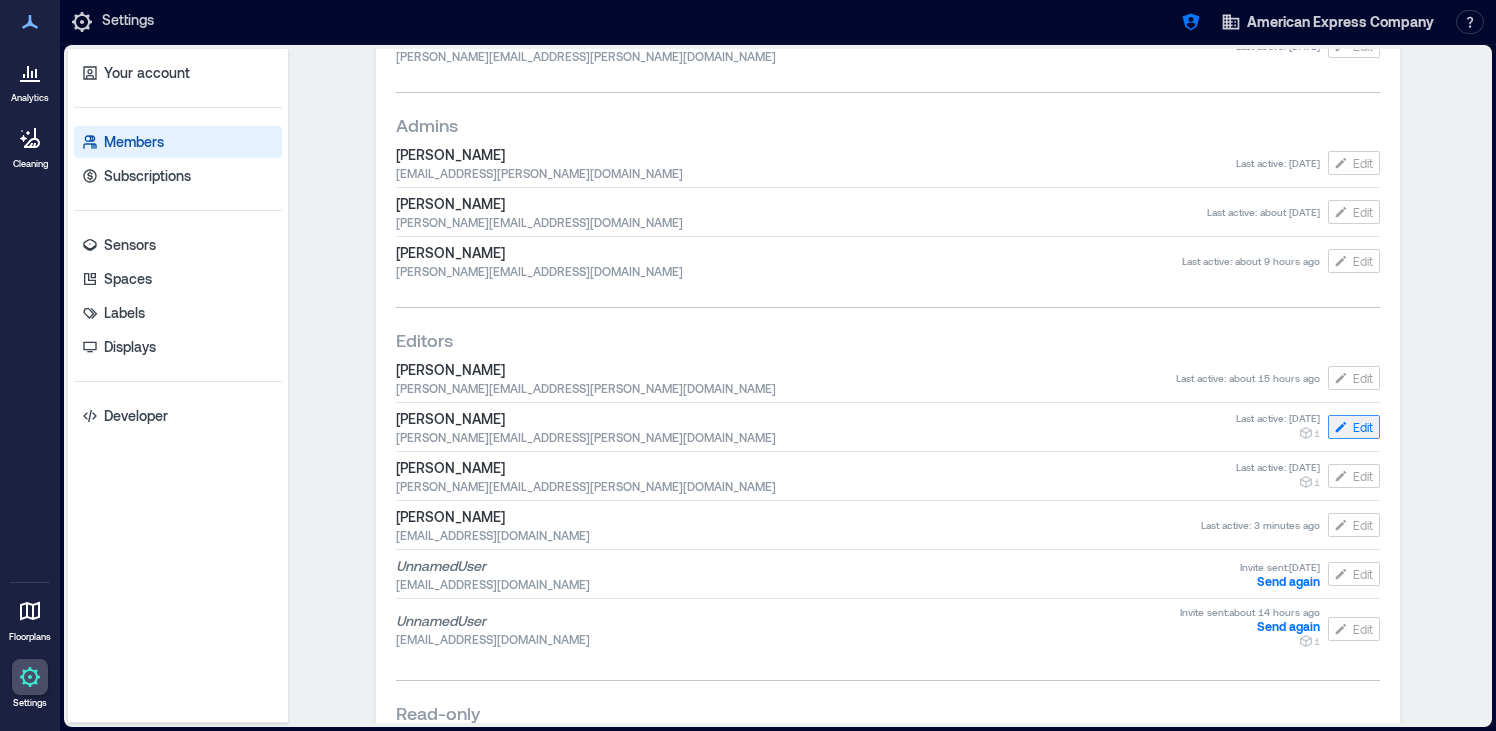 click on "Edit" at bounding box center (1363, 427) 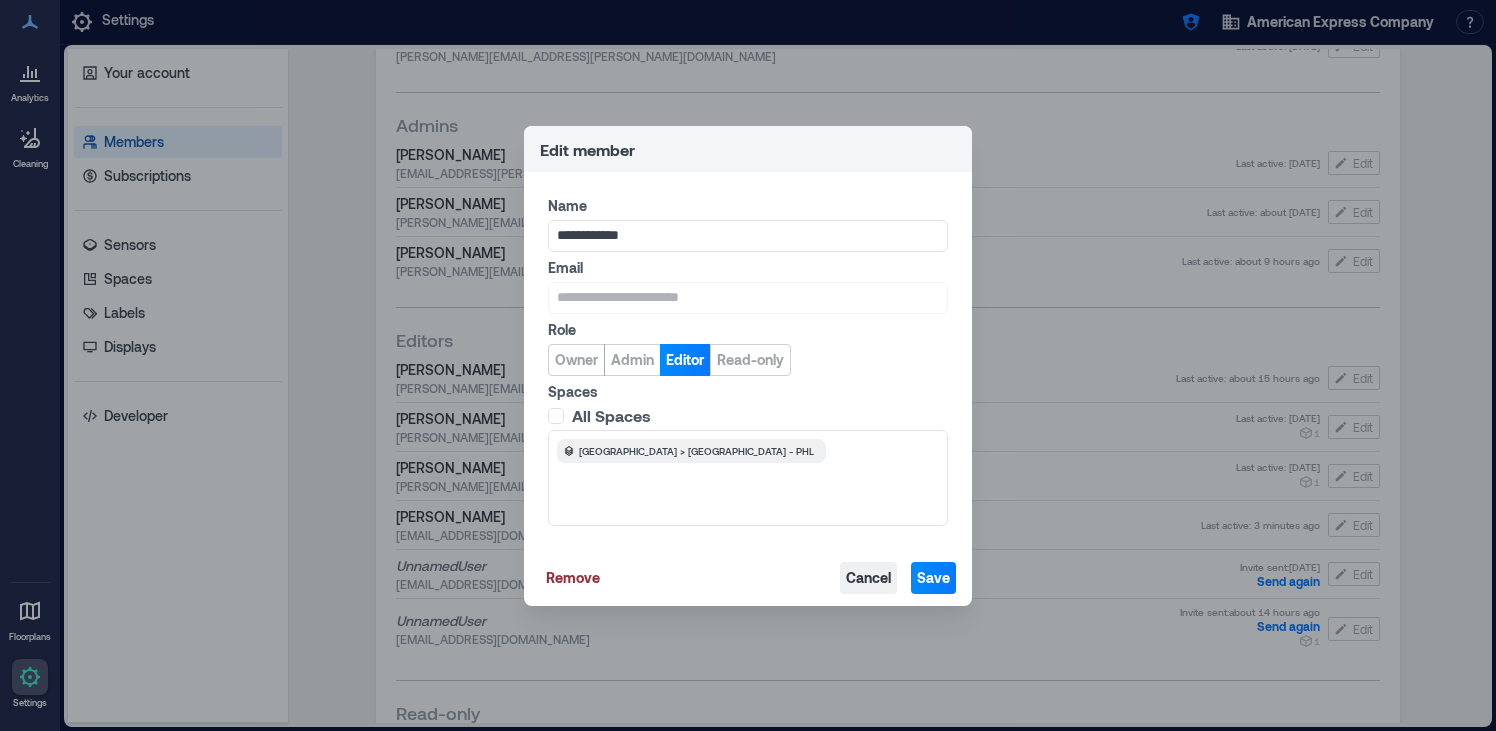 click on "Cancel" at bounding box center (868, 578) 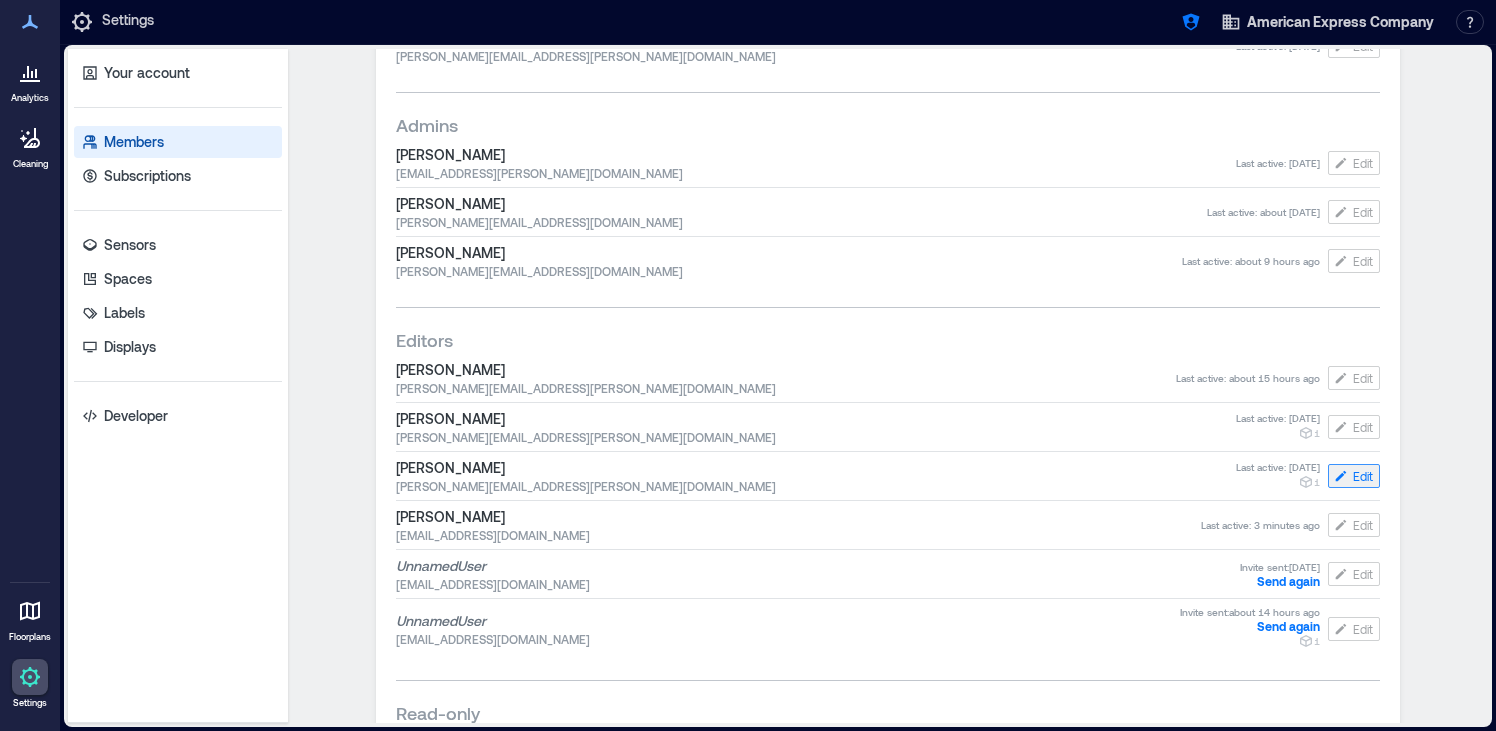 click 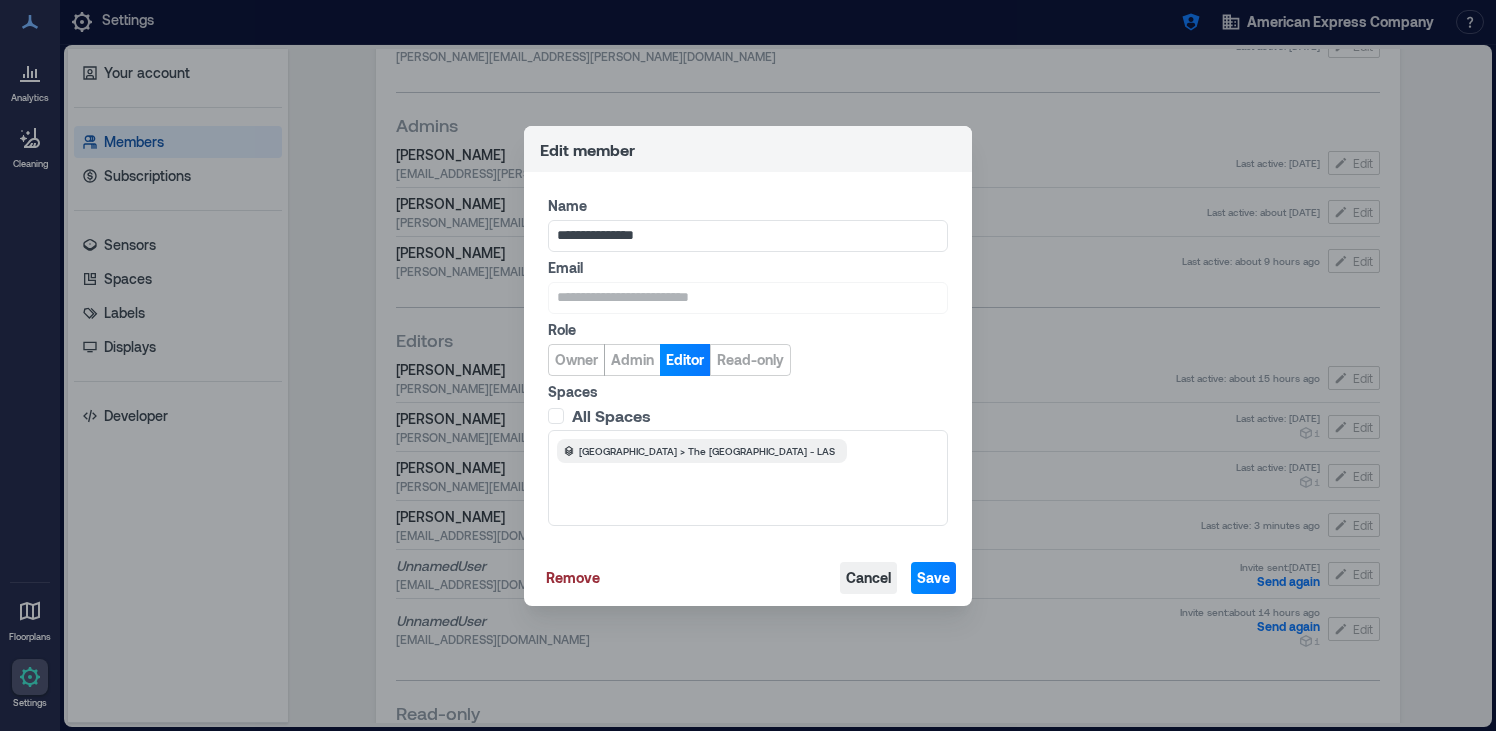 click on "Cancel" at bounding box center [868, 578] 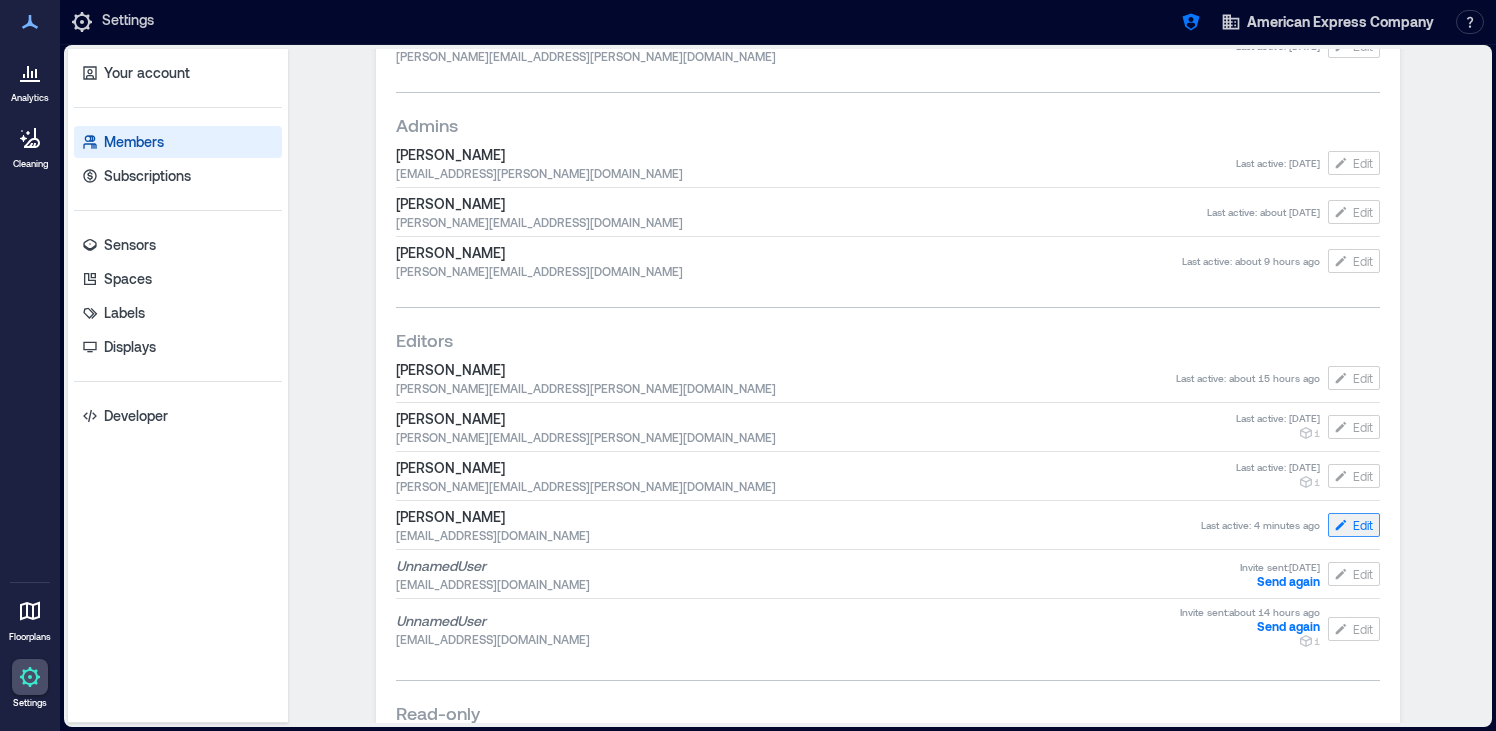 click on "Edit" at bounding box center [1363, 525] 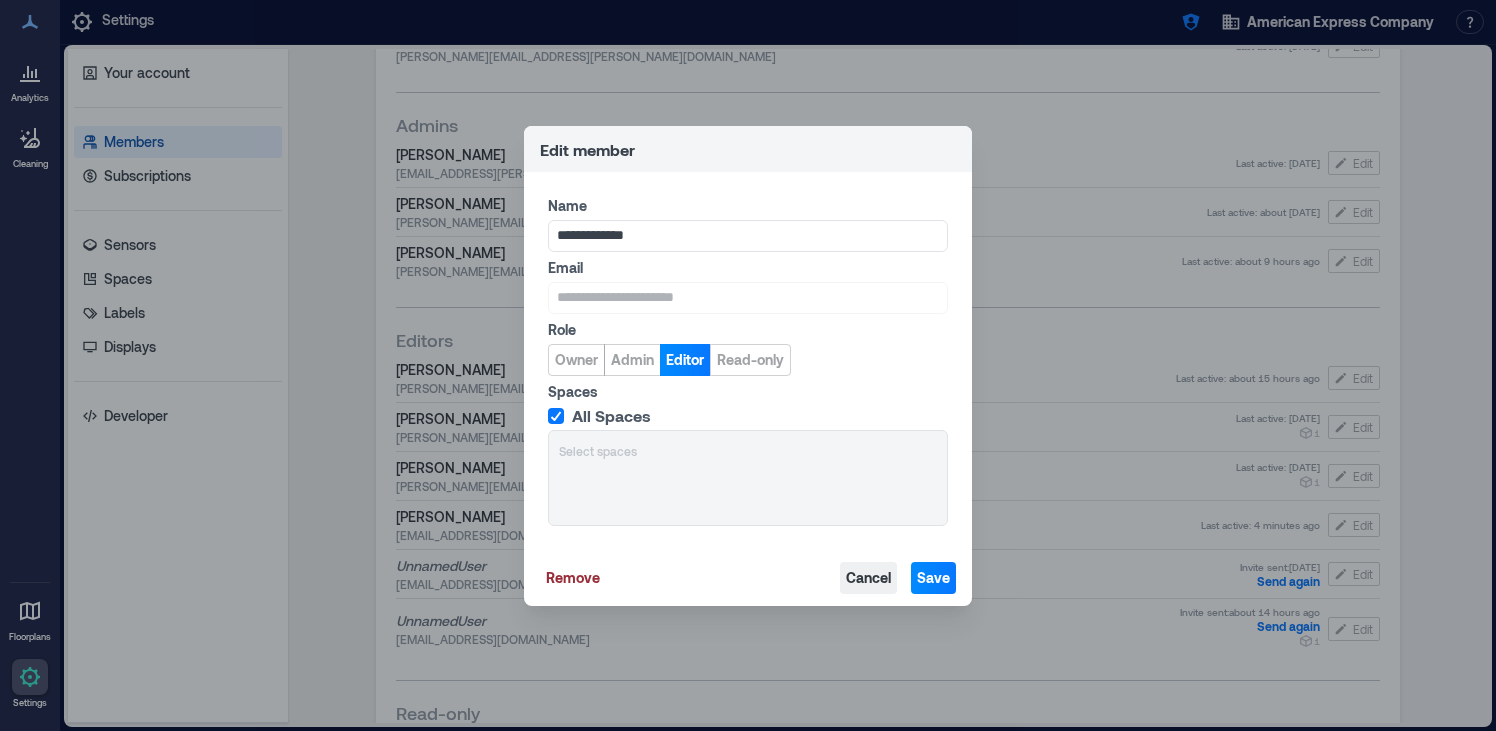 click on "Cancel" at bounding box center [868, 578] 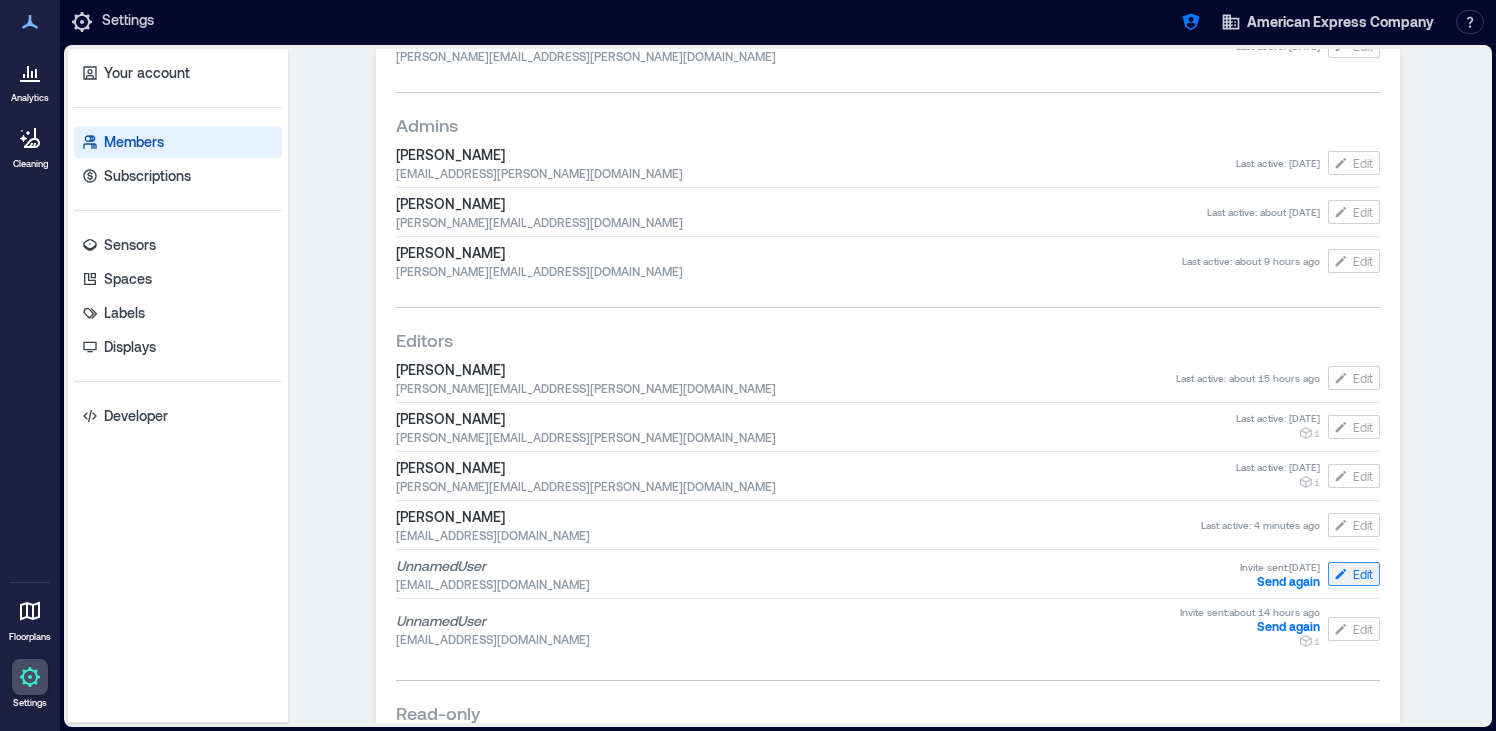 click on "Edit" at bounding box center (1363, 574) 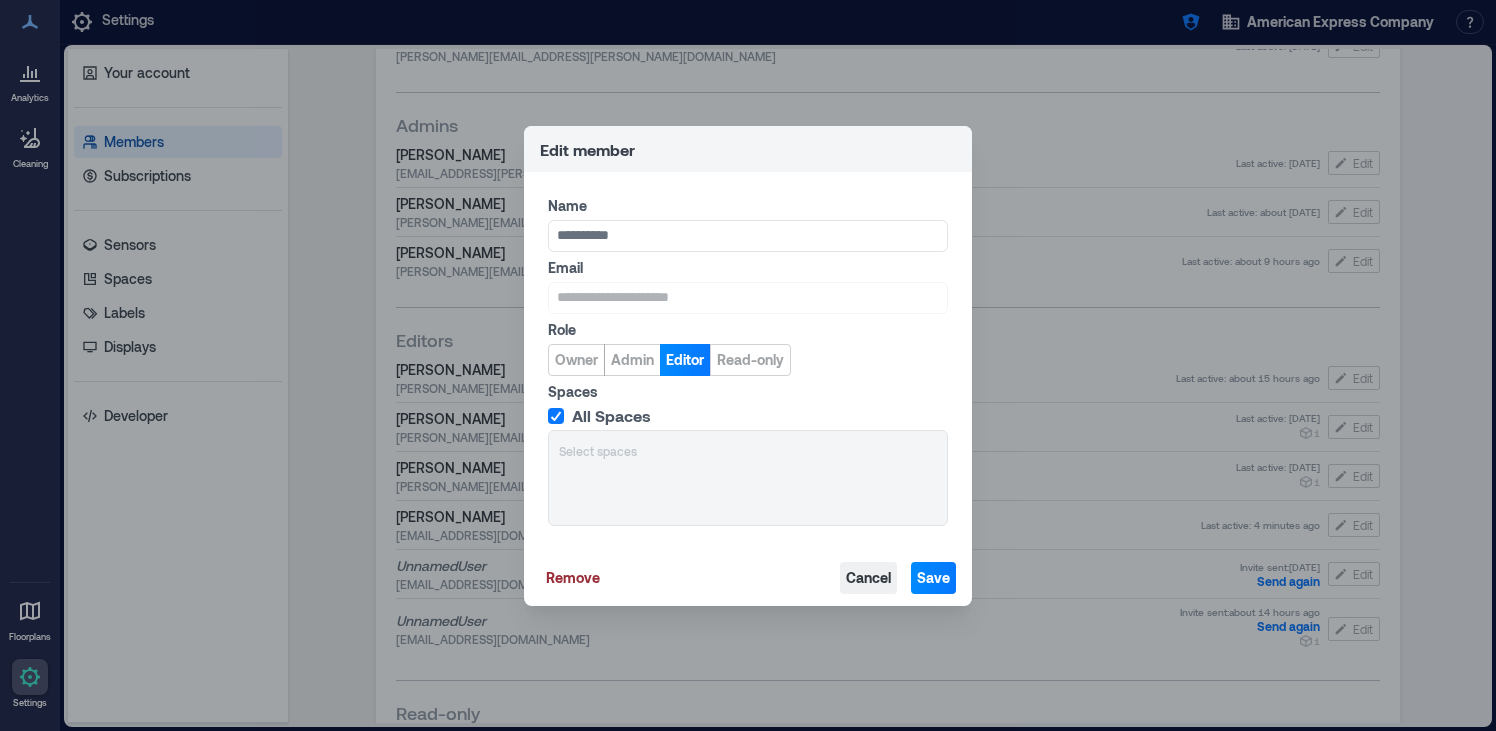 click on "Cancel" at bounding box center (868, 578) 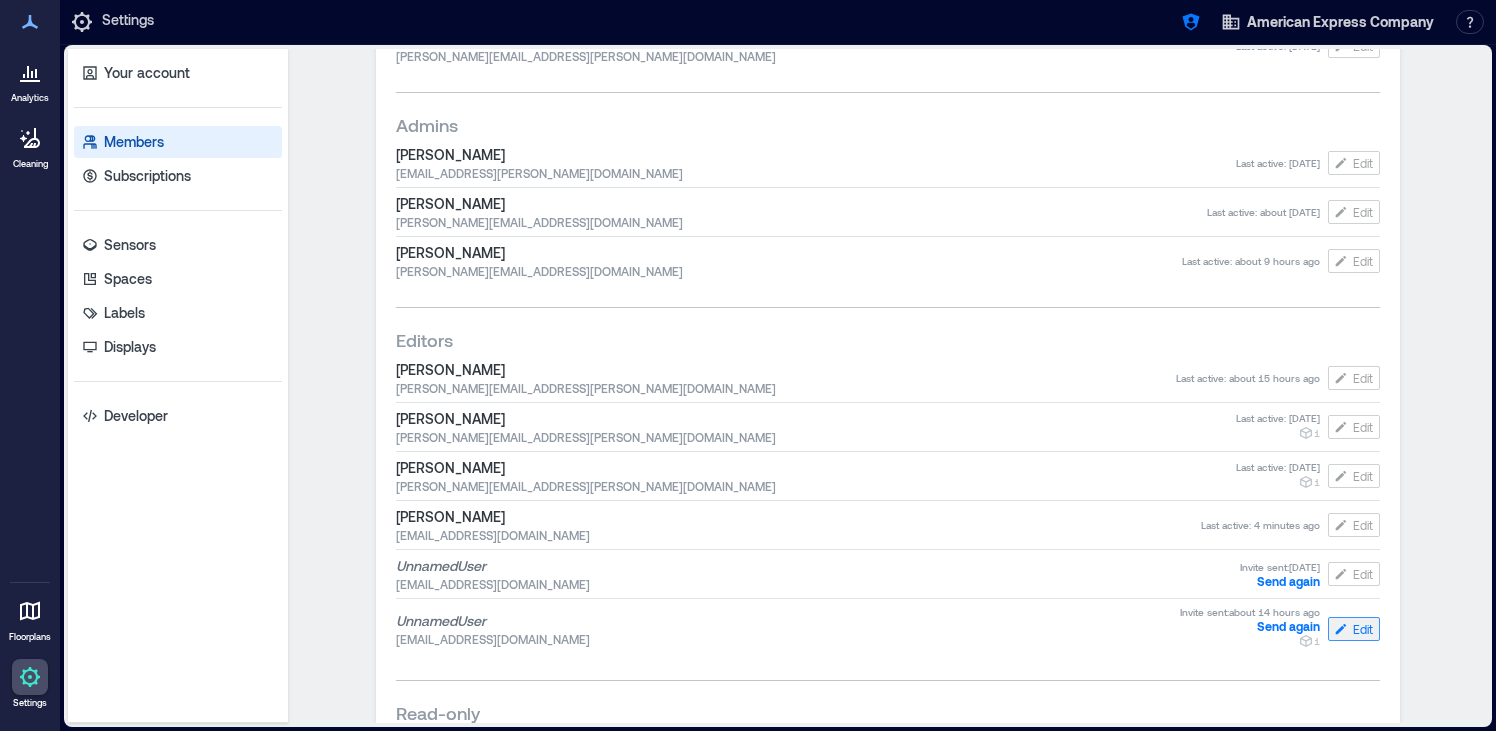 click on "Edit" at bounding box center (1363, 629) 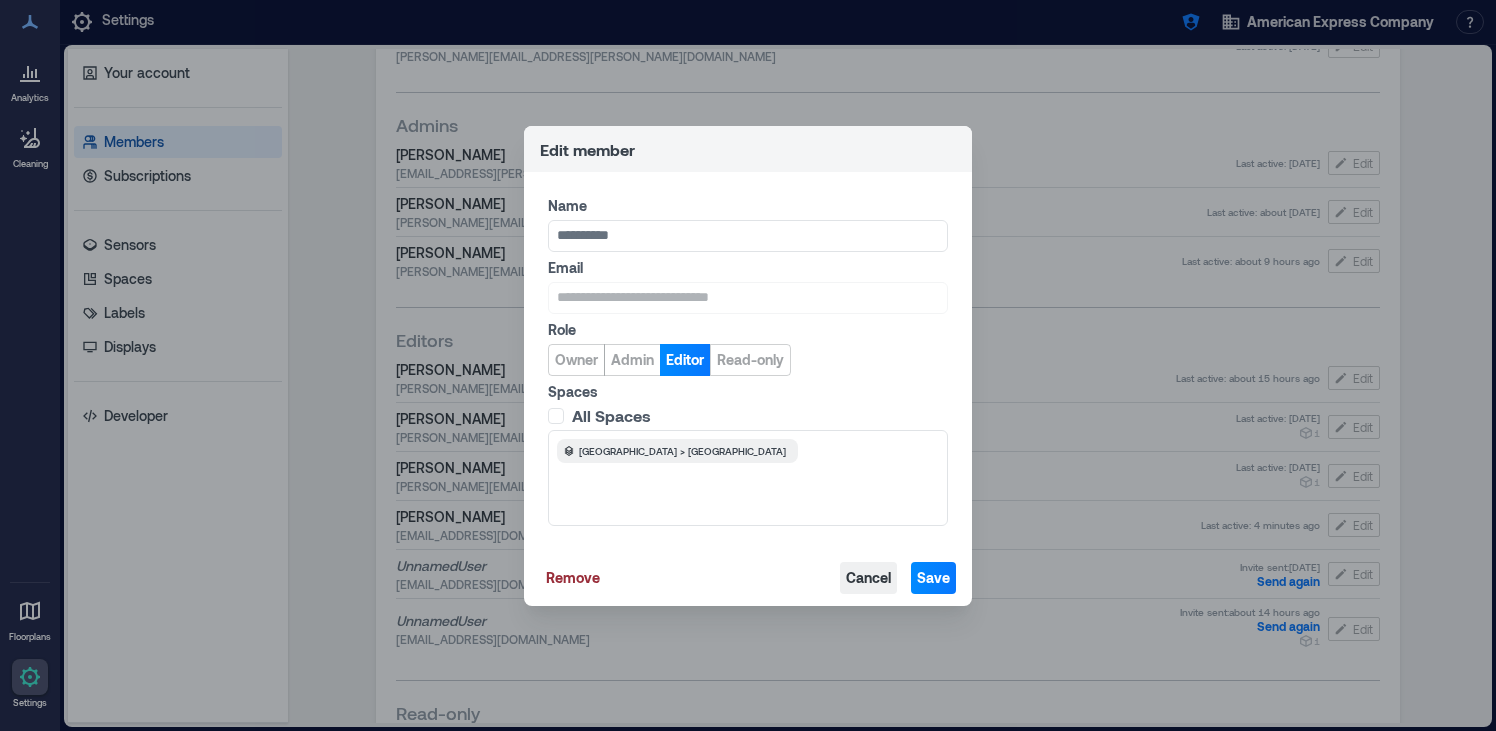 click on "Cancel" at bounding box center (868, 578) 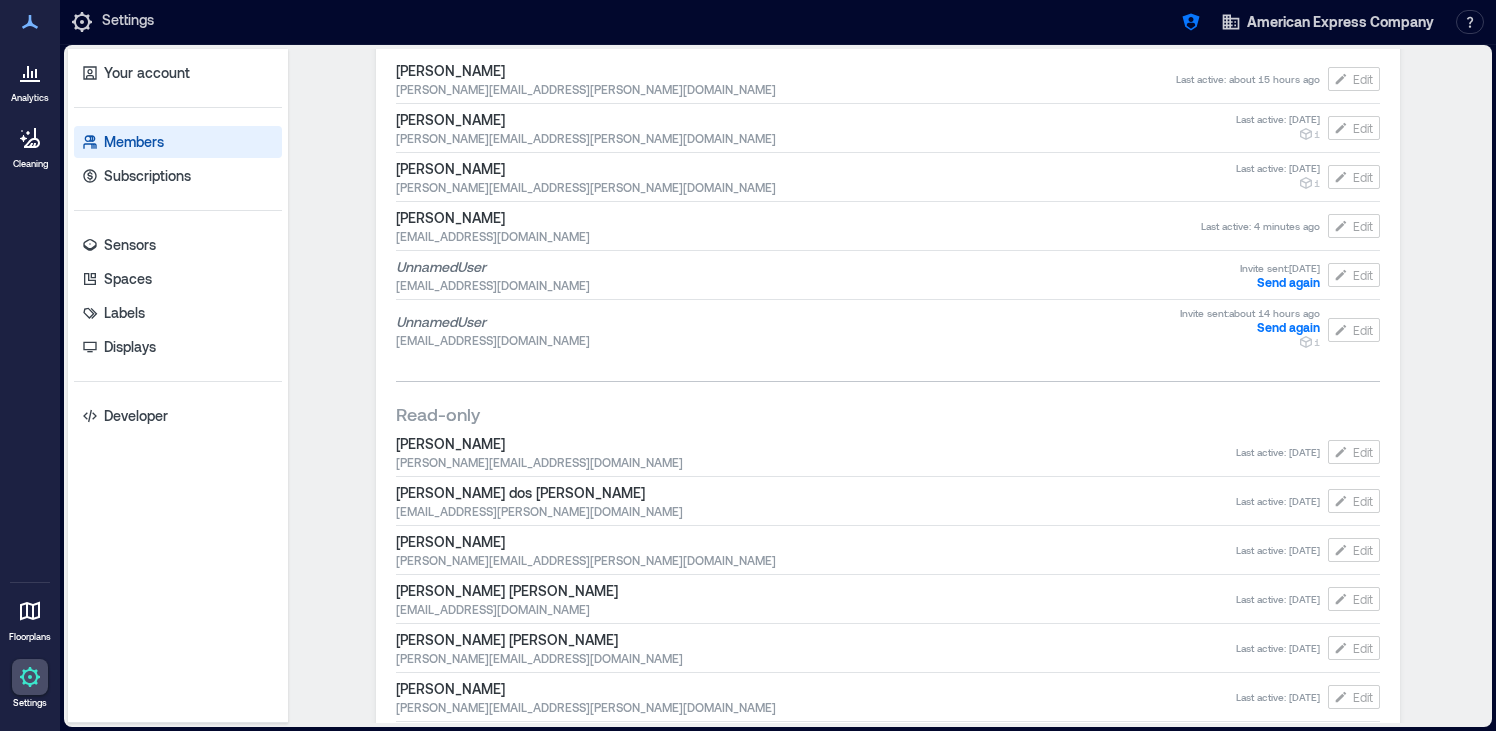 scroll, scrollTop: 772, scrollLeft: 0, axis: vertical 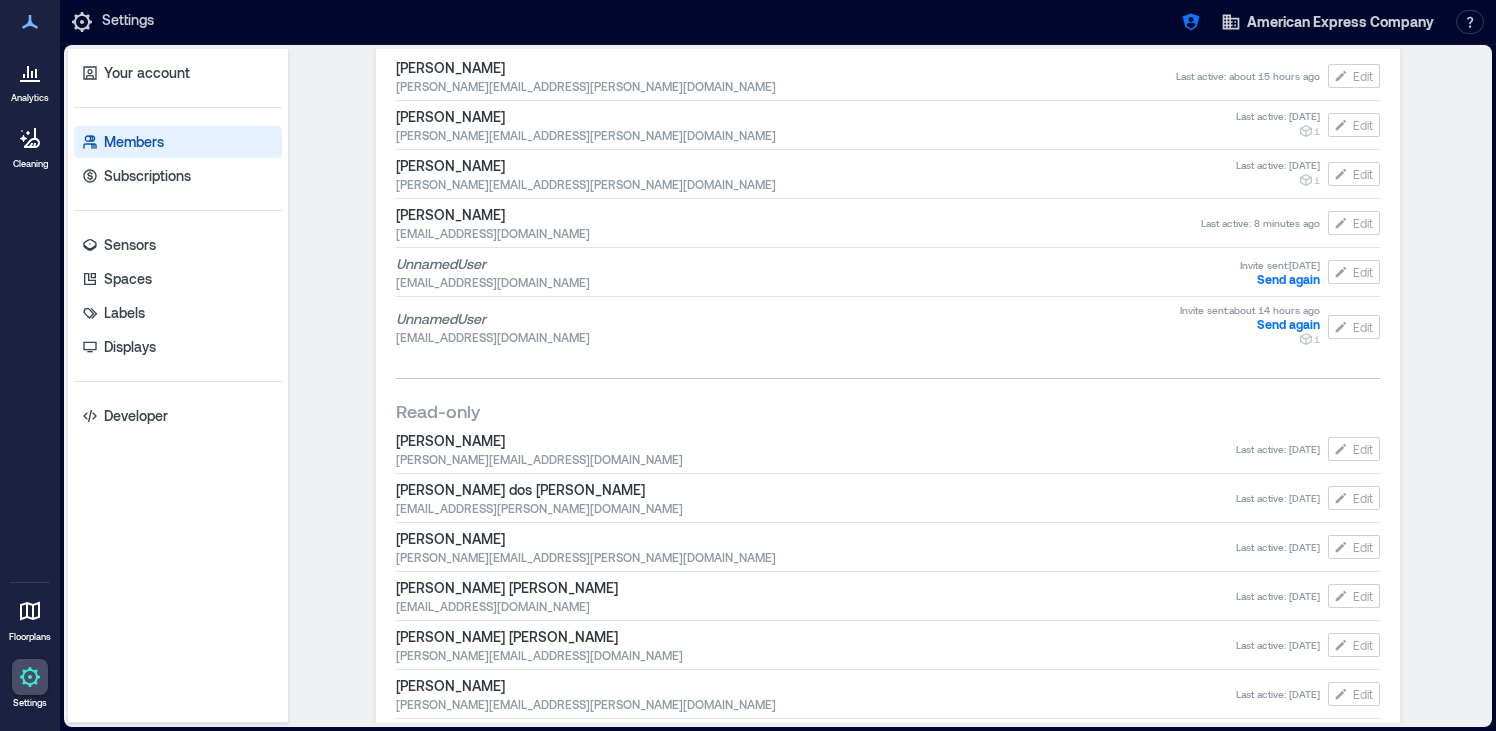 click at bounding box center [30, 611] 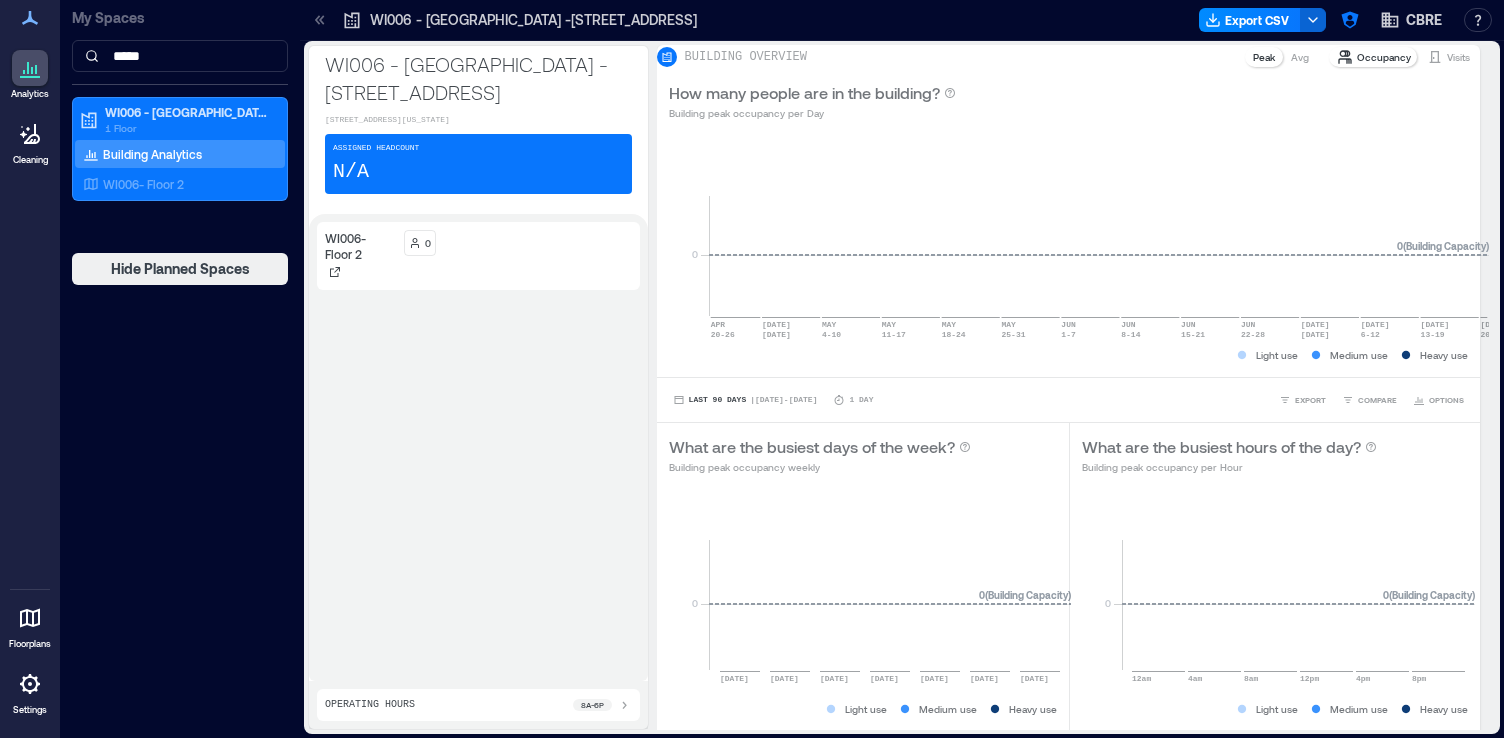 scroll, scrollTop: 0, scrollLeft: 0, axis: both 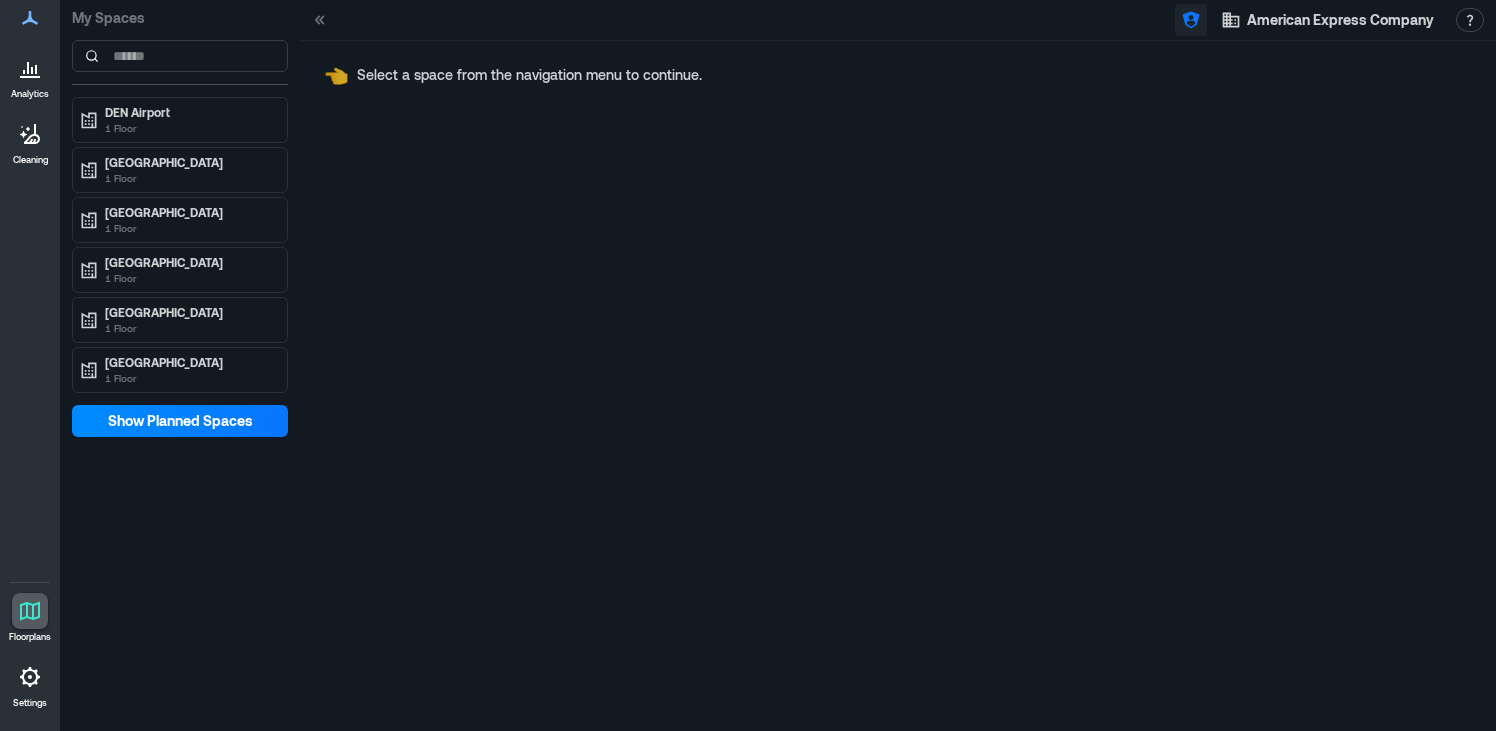 click 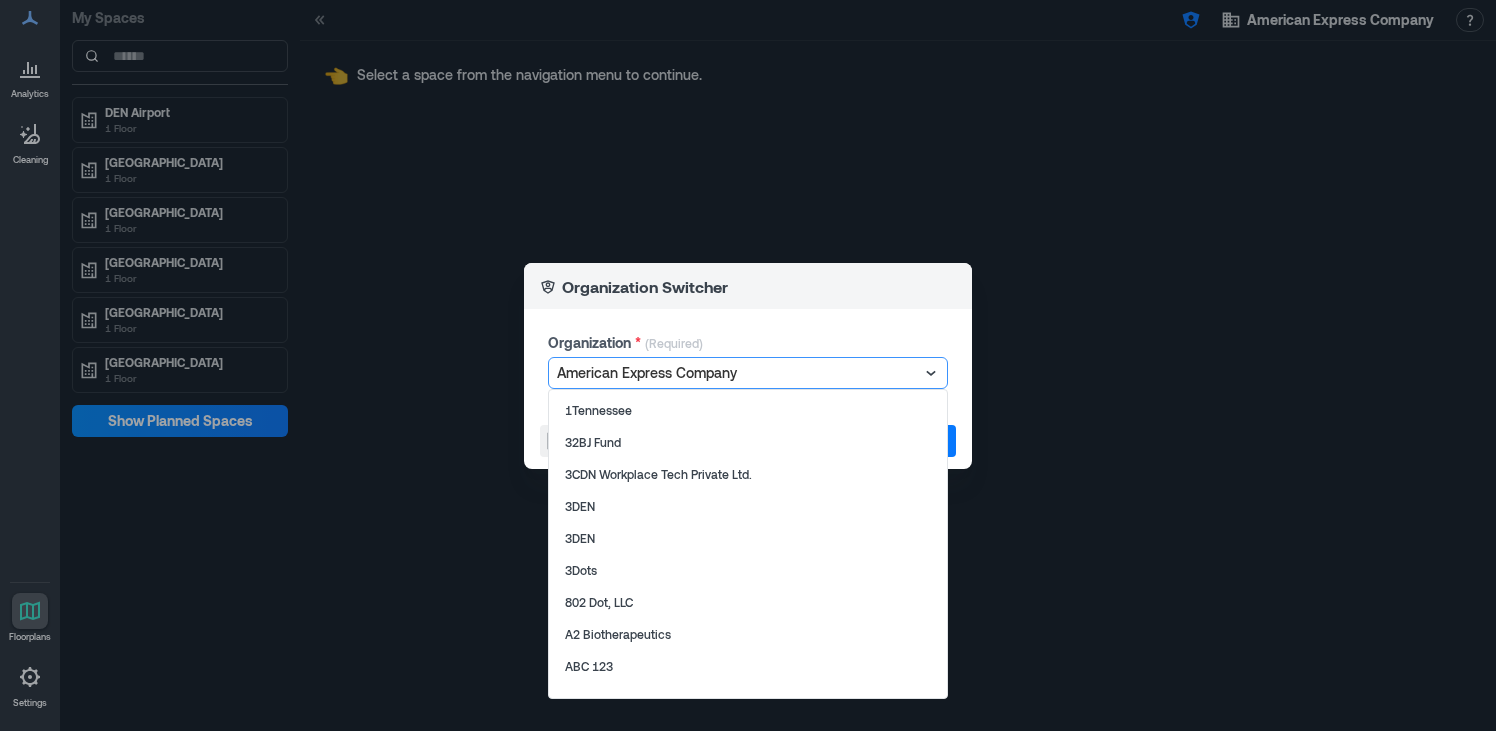 click at bounding box center [738, 373] 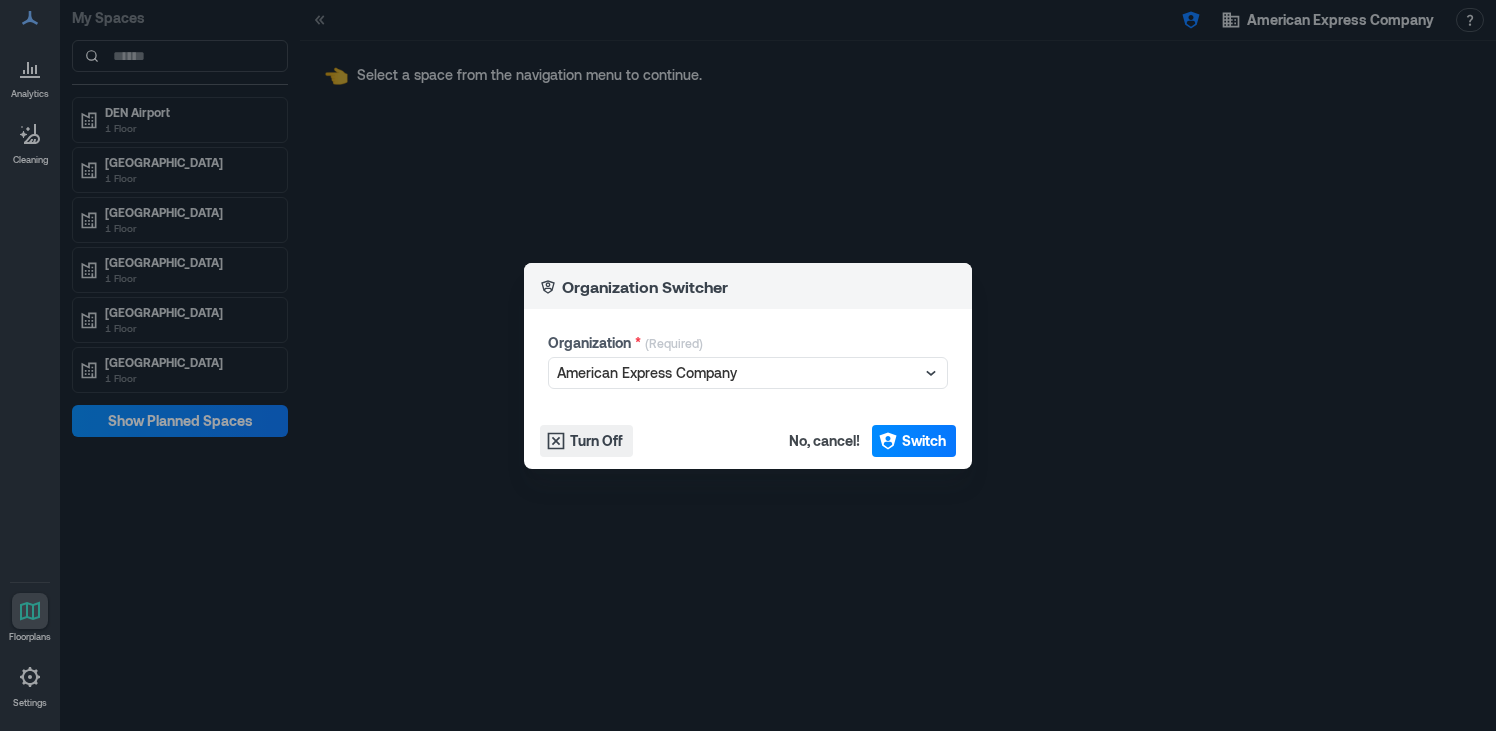 scroll, scrollTop: 0, scrollLeft: 0, axis: both 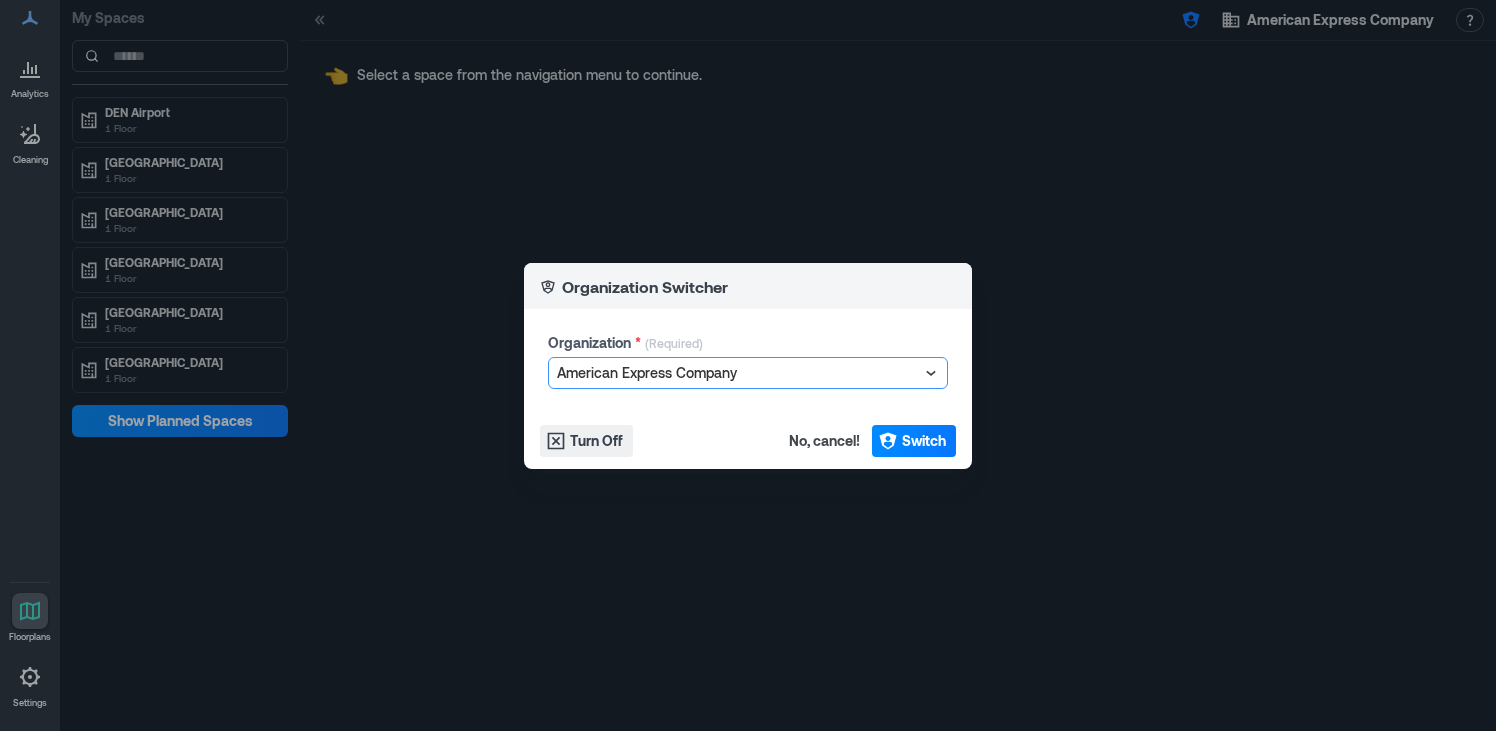click at bounding box center [738, 373] 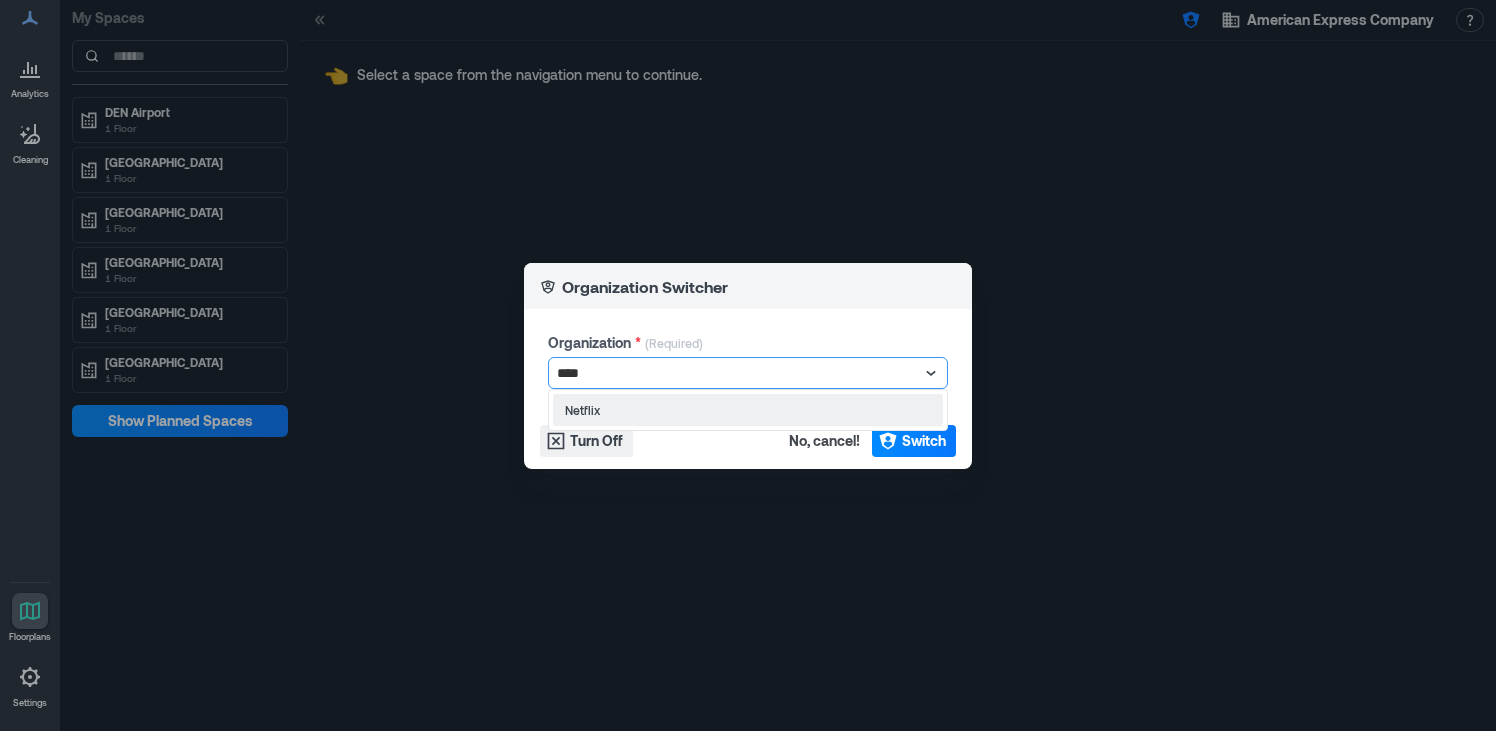 scroll, scrollTop: 0, scrollLeft: 0, axis: both 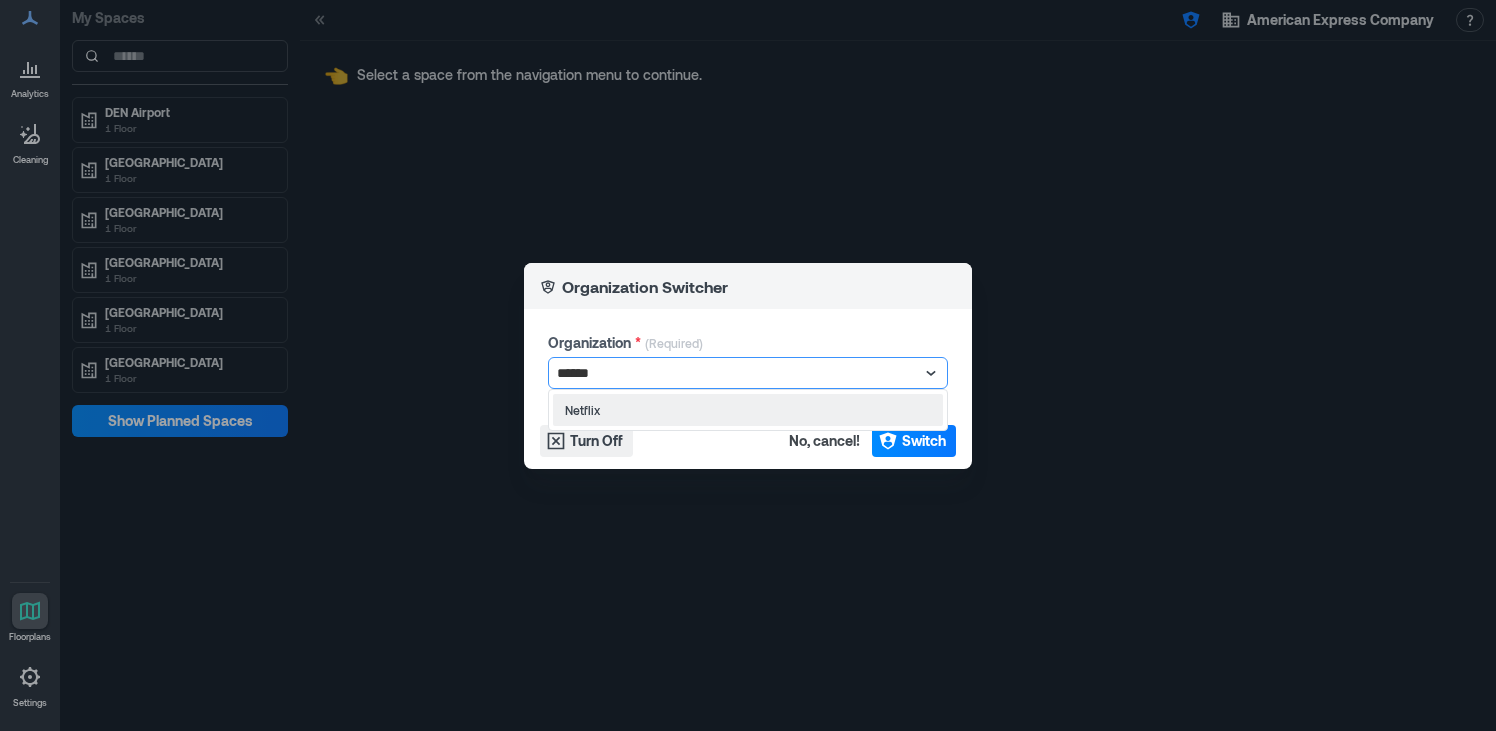 type on "*******" 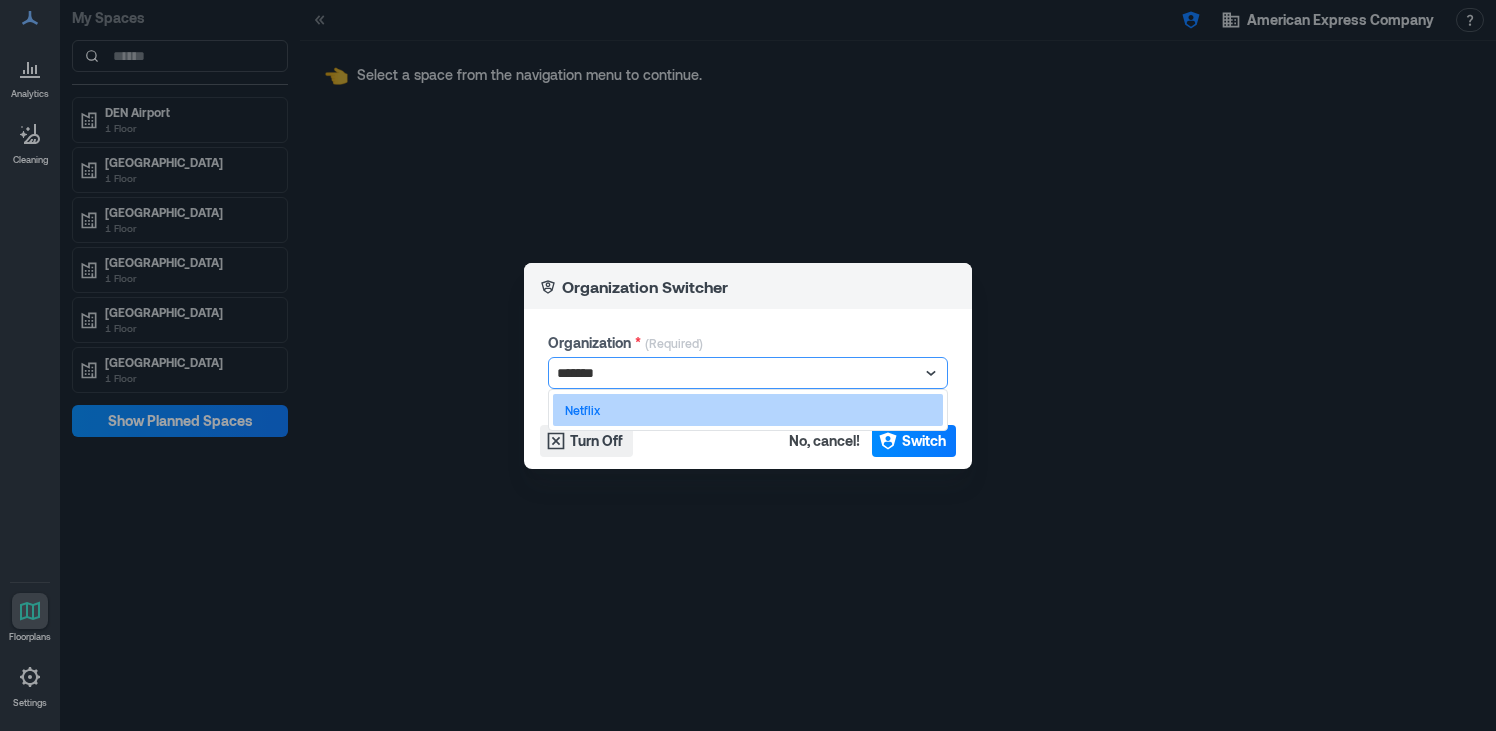 click on "Netflix" at bounding box center [748, 410] 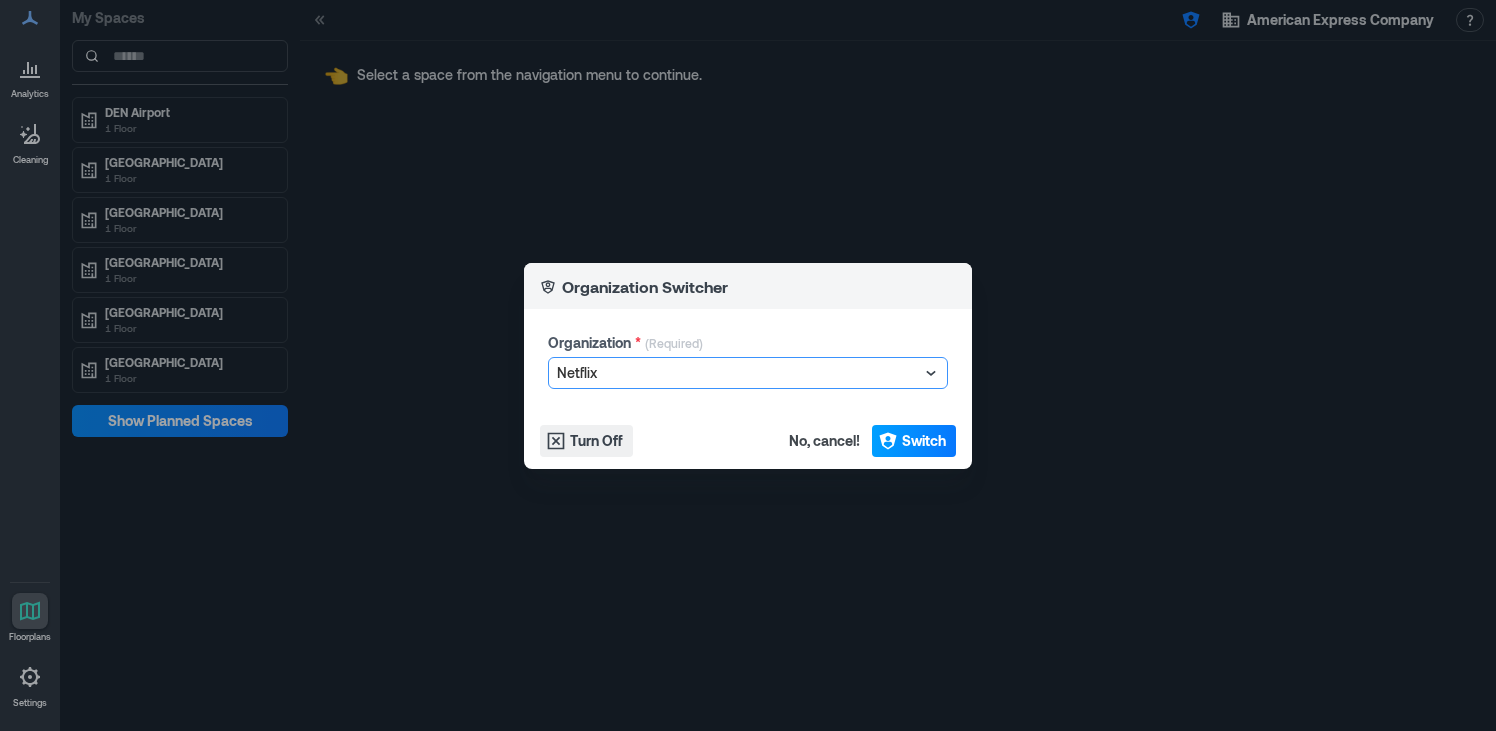 click on "Switch" at bounding box center [914, 441] 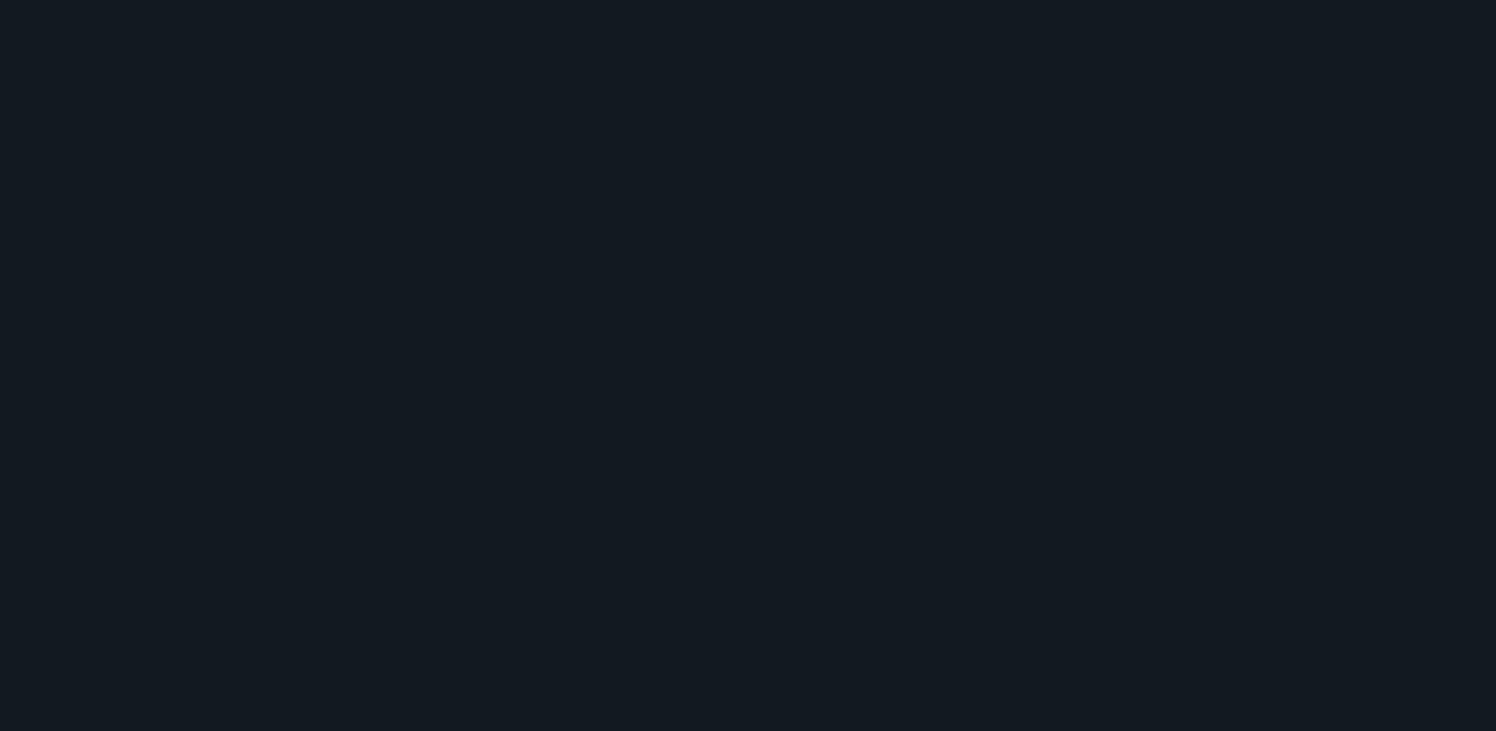 scroll, scrollTop: 0, scrollLeft: 0, axis: both 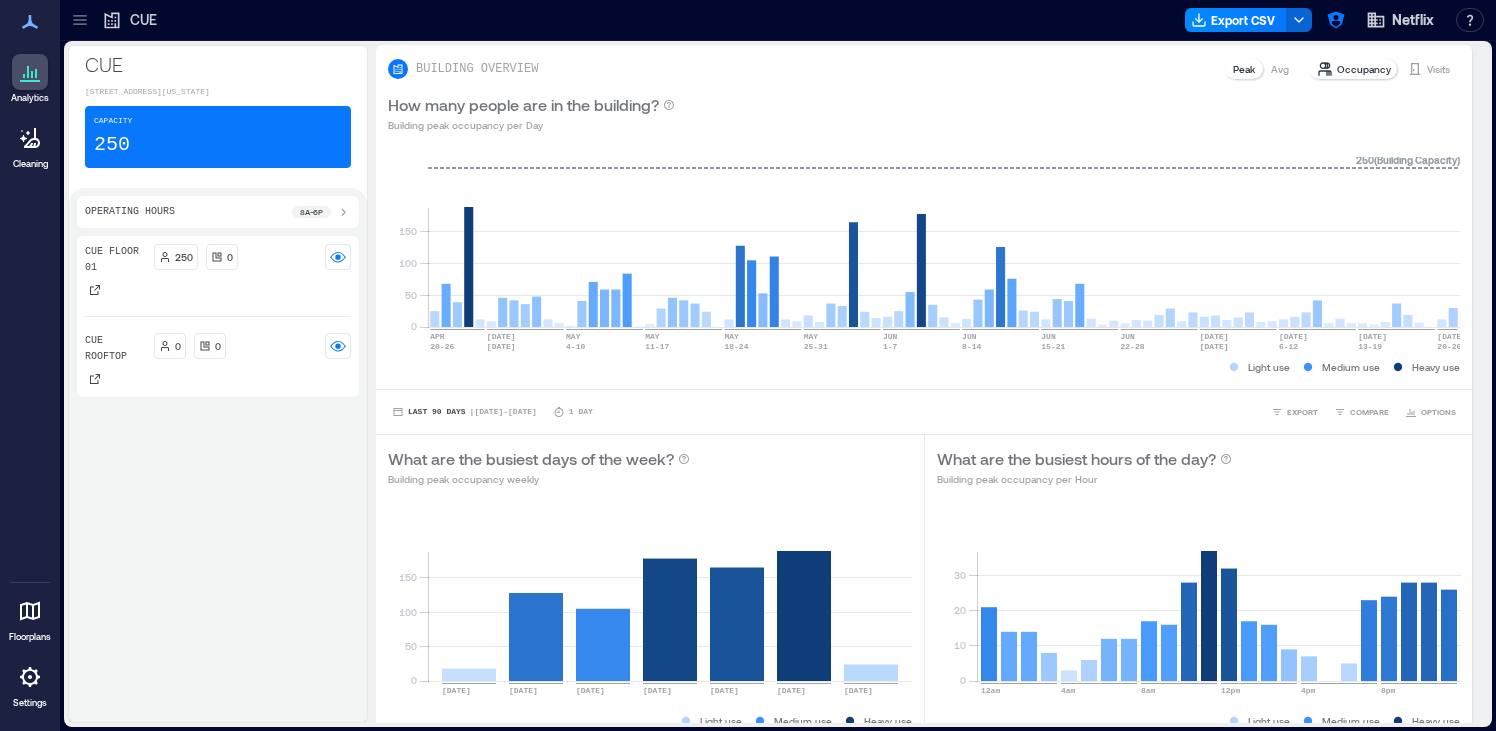 click on "Settings" at bounding box center (30, 703) 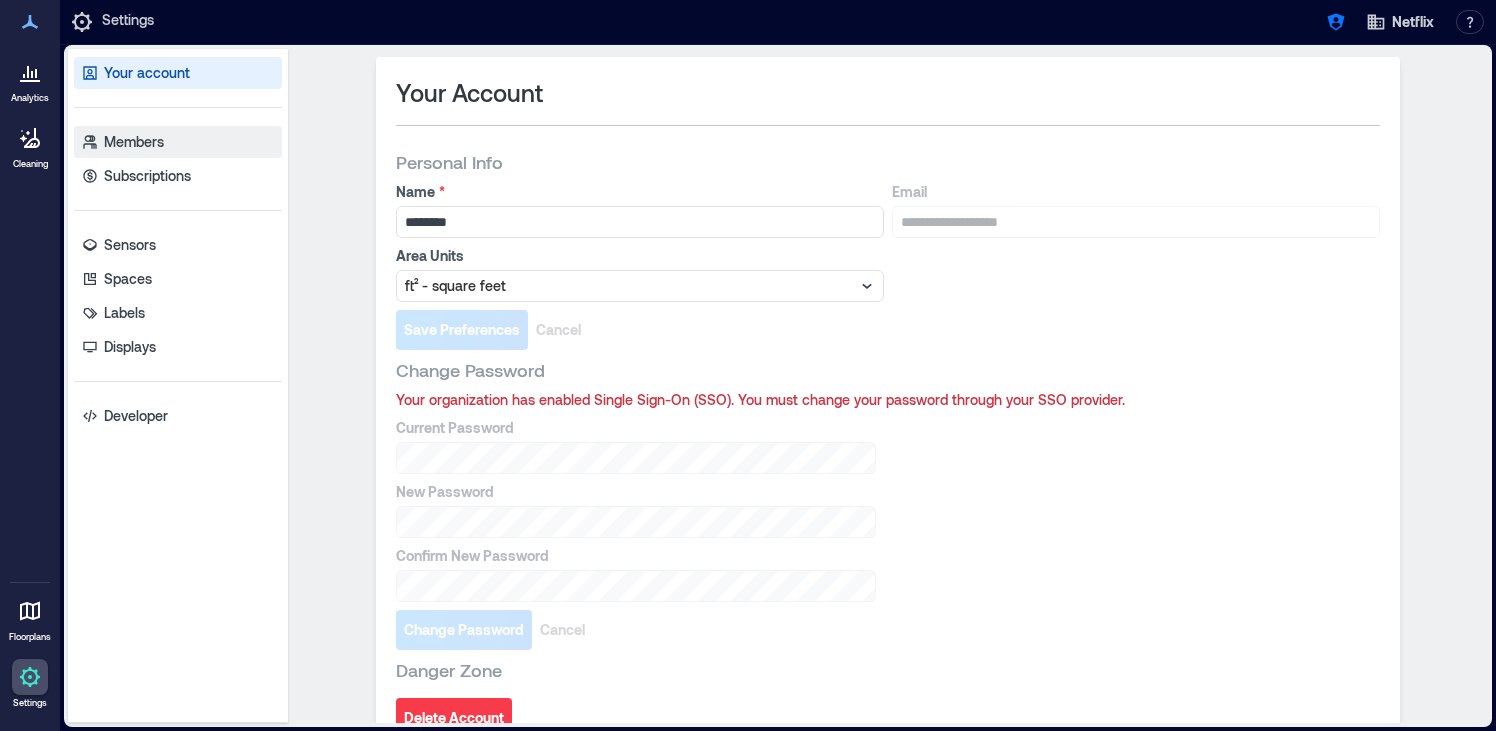 click on "Members" at bounding box center (178, 142) 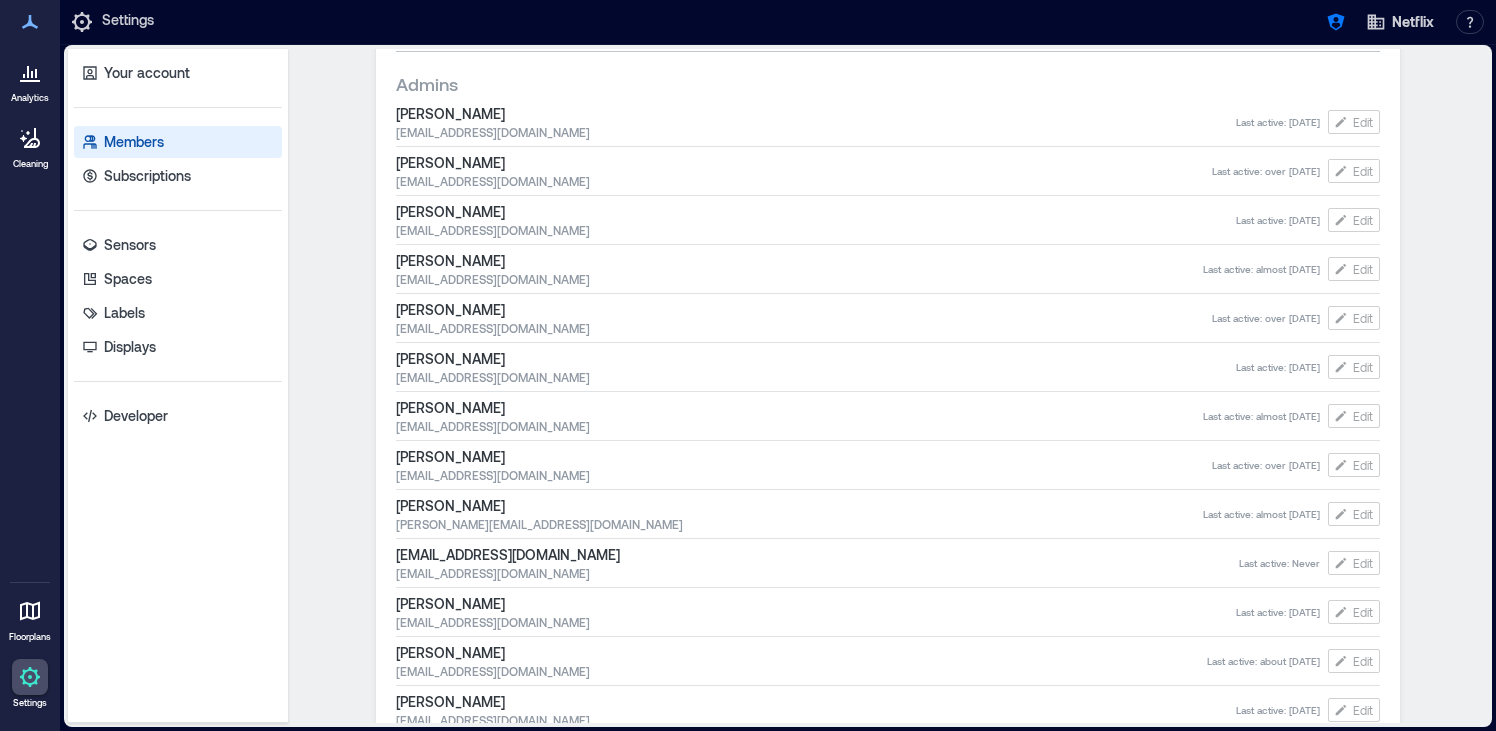 scroll, scrollTop: 780, scrollLeft: 0, axis: vertical 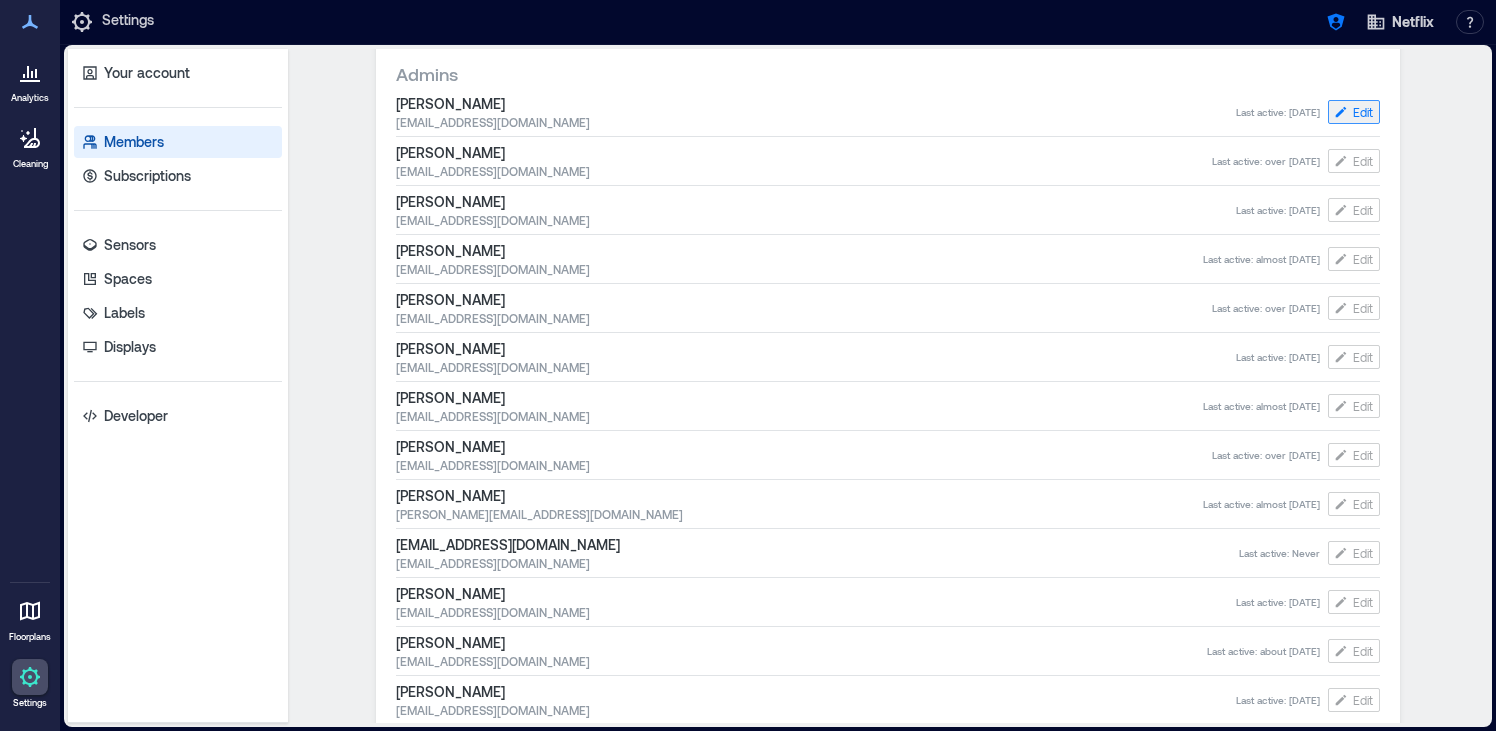click 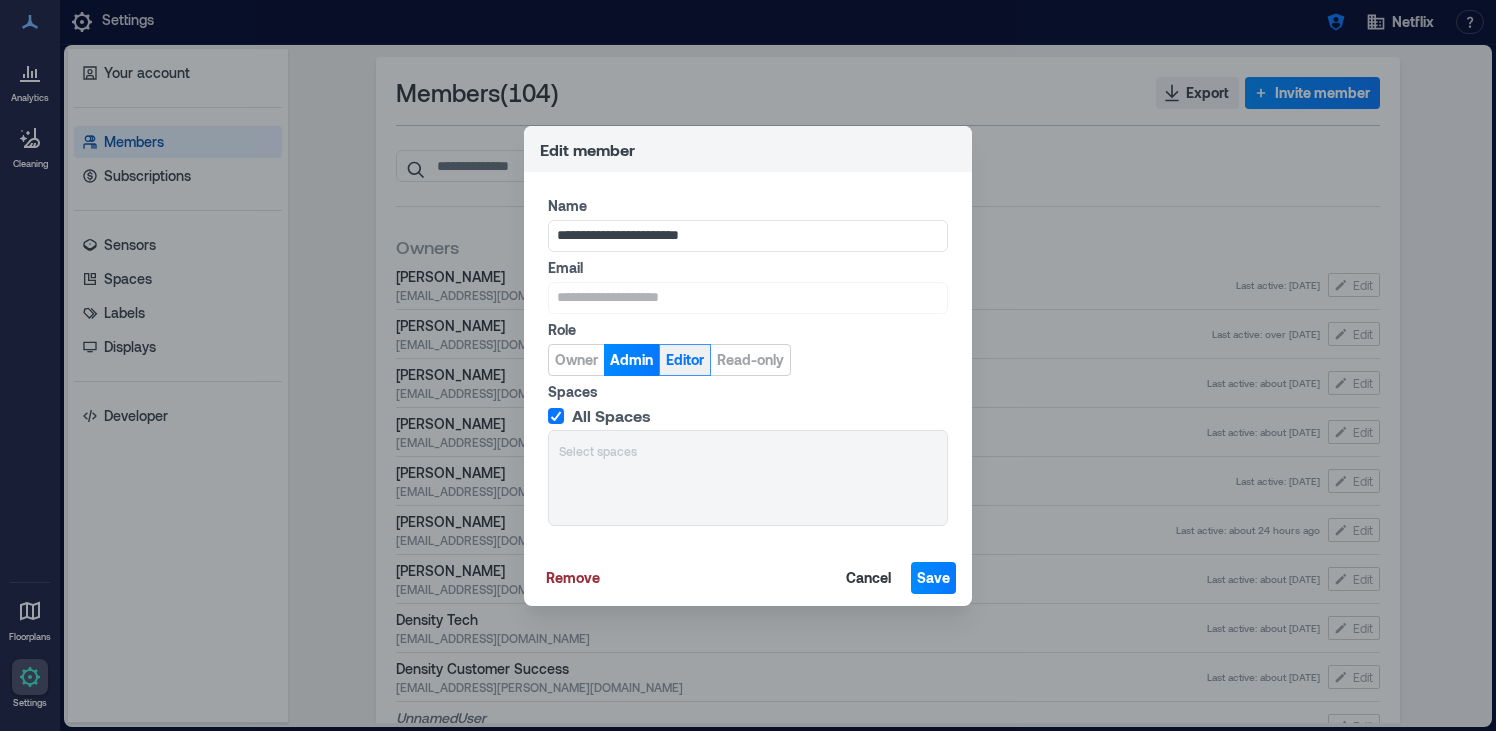click on "Editor" at bounding box center [685, 360] 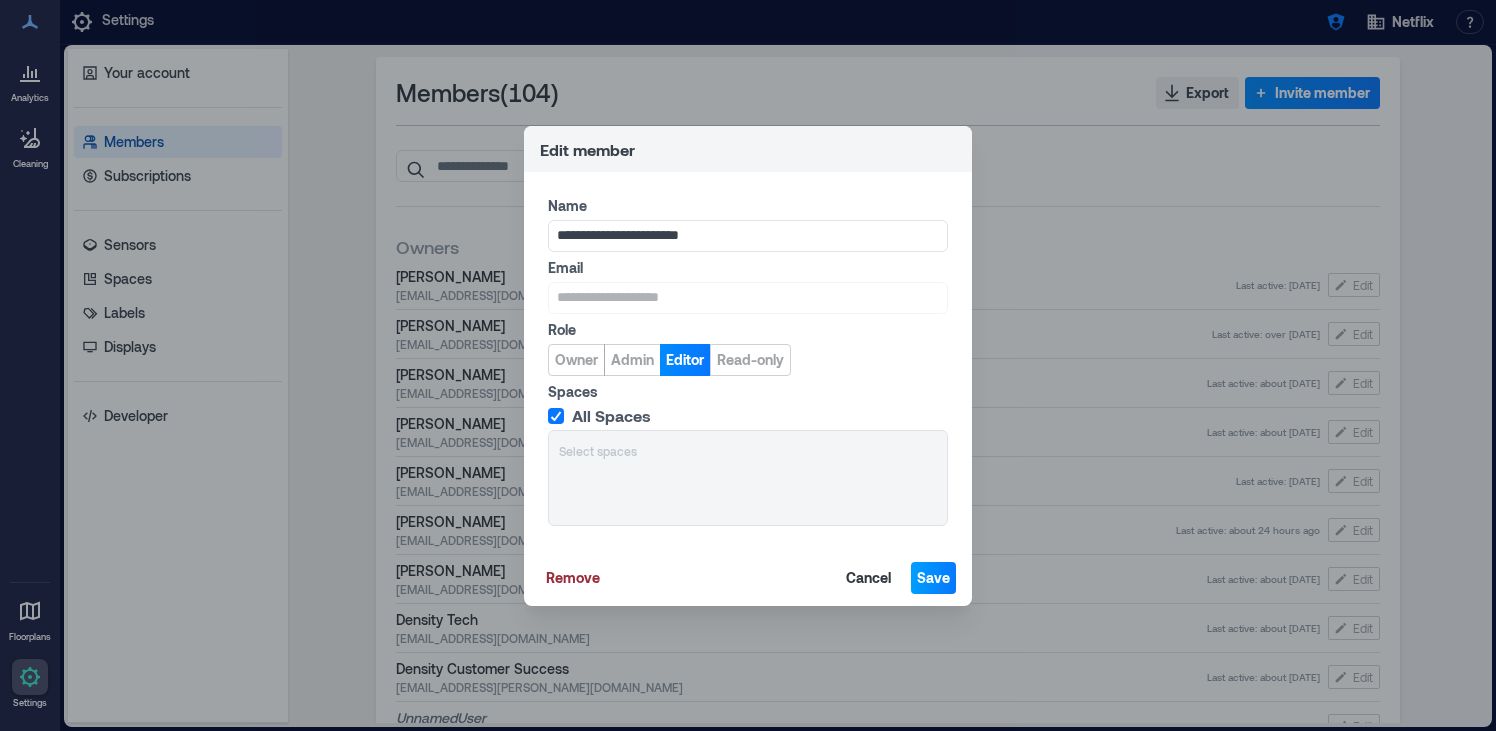 click on "Save" at bounding box center (933, 578) 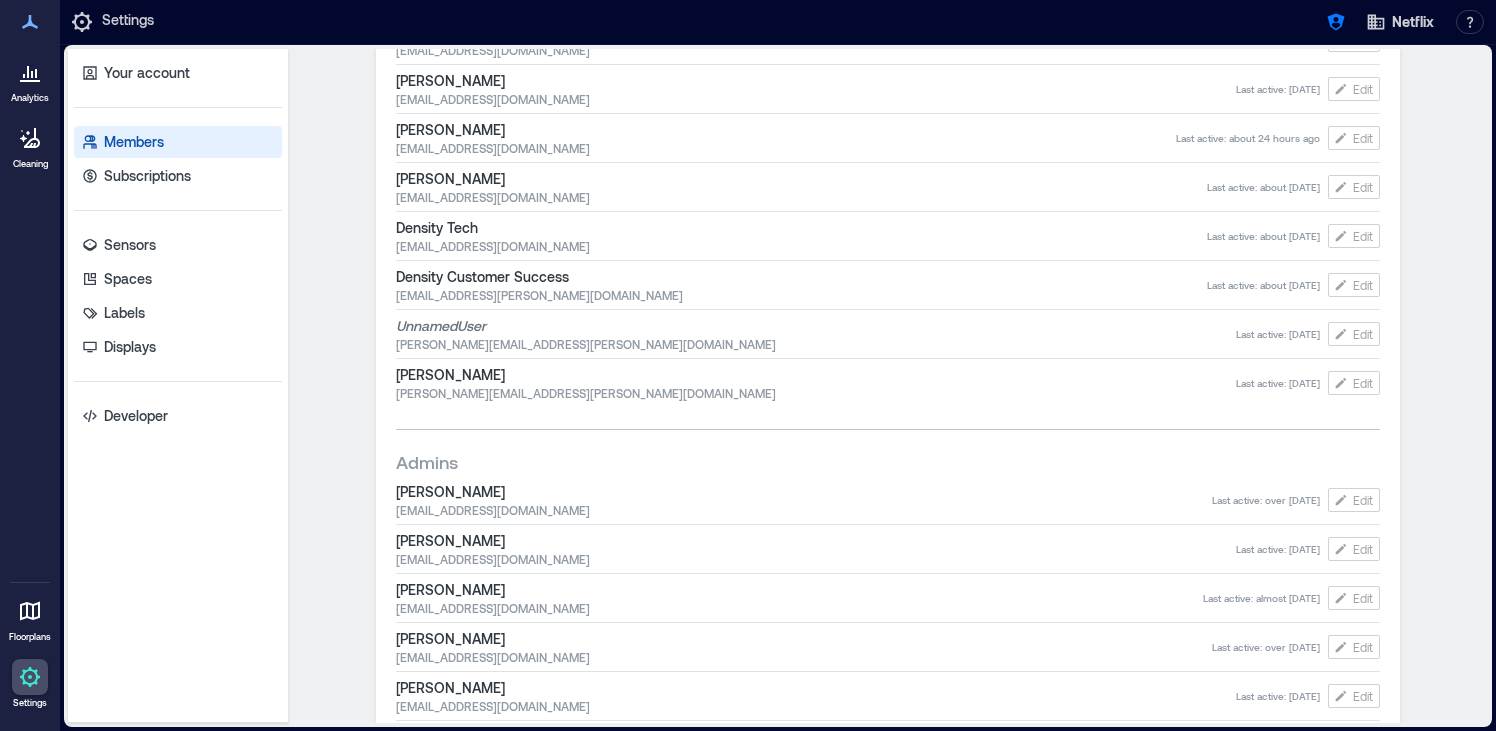 scroll, scrollTop: 632, scrollLeft: 0, axis: vertical 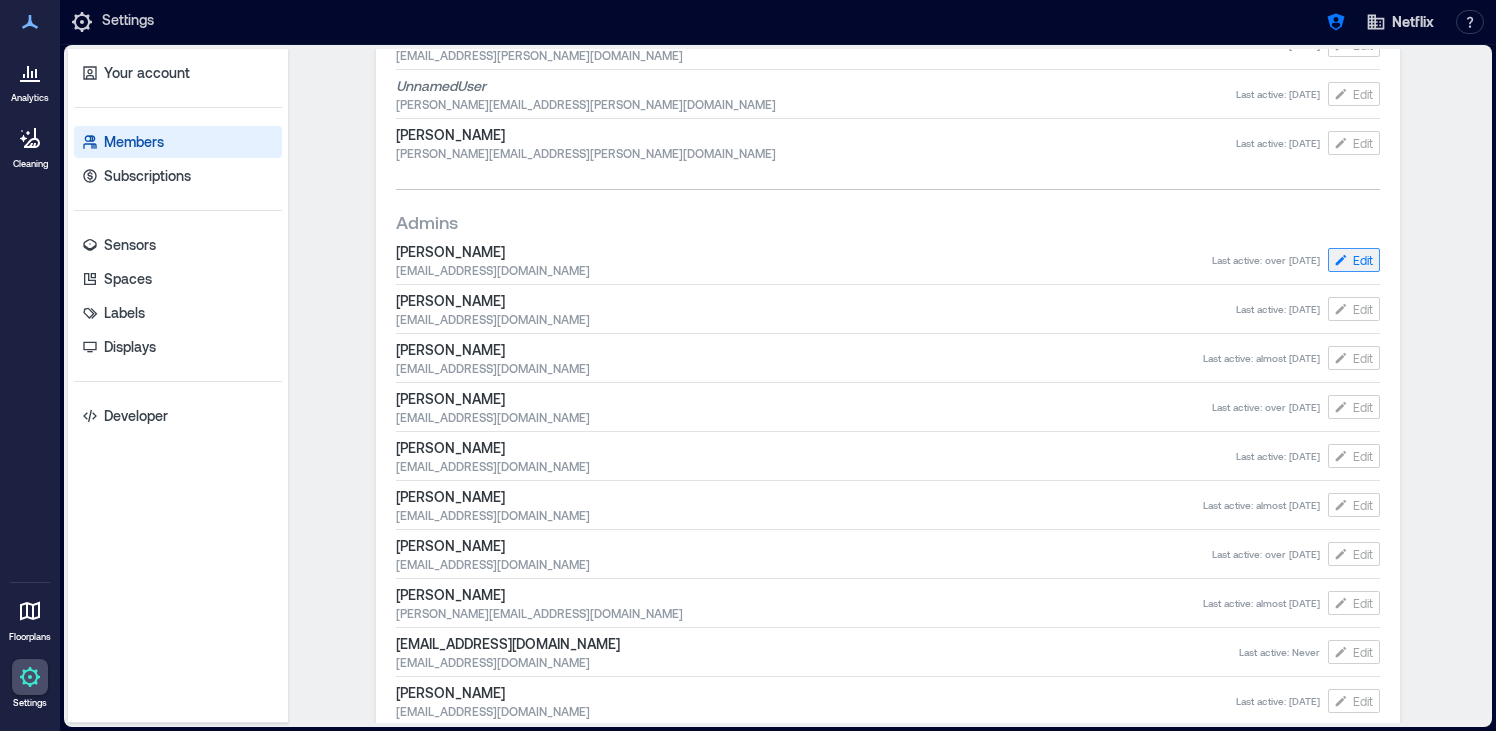 click on "Edit" at bounding box center (1363, 260) 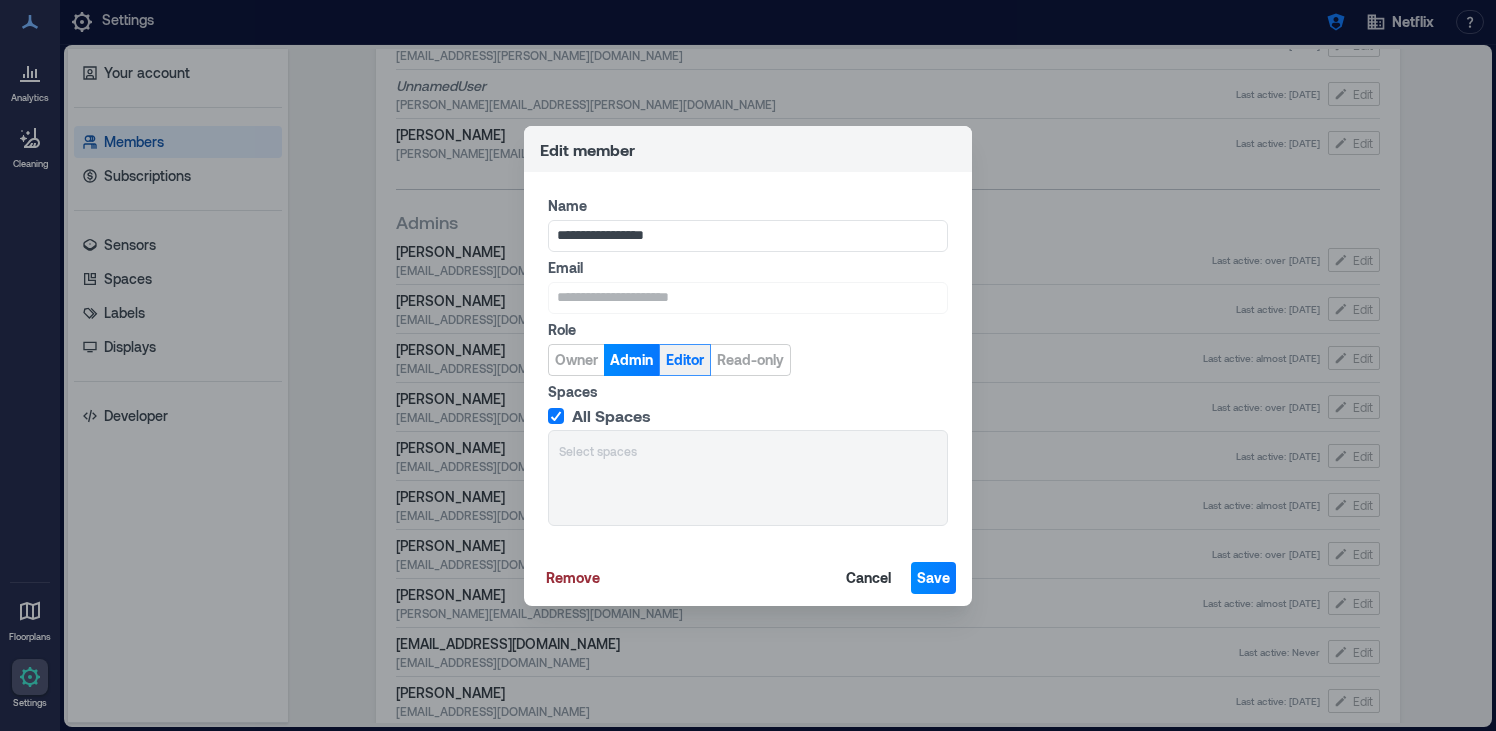 click on "Editor" at bounding box center [685, 360] 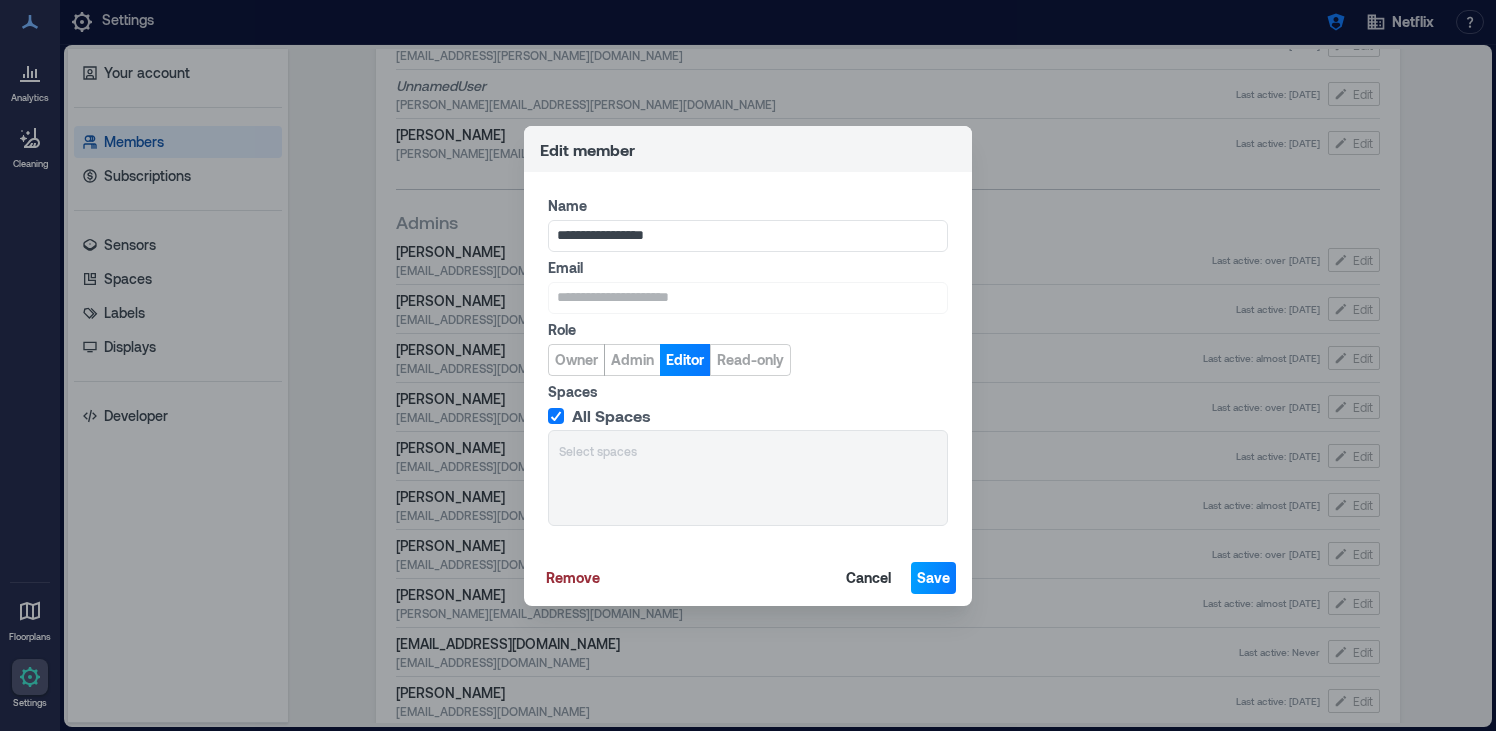 click on "Save" at bounding box center (933, 578) 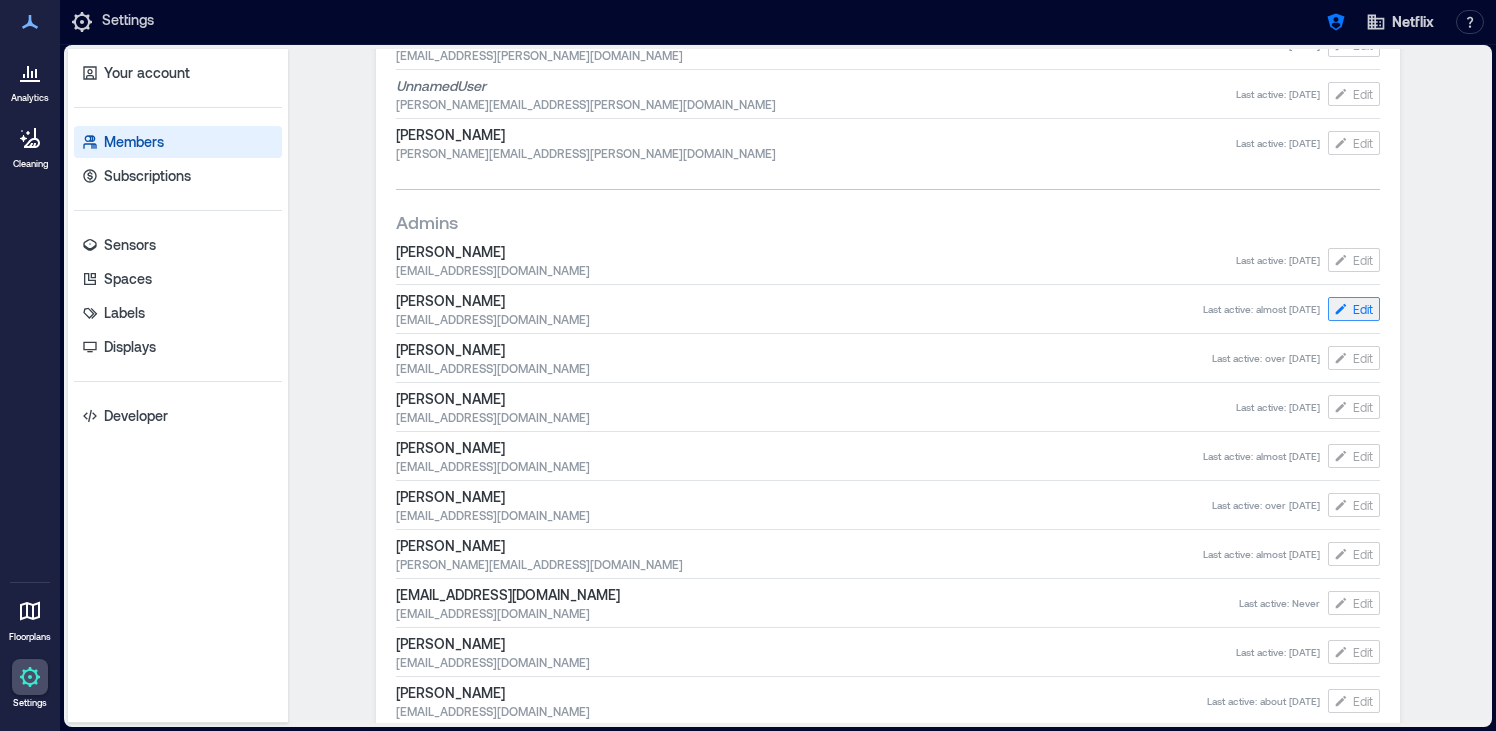 click on "Edit" at bounding box center (1363, 309) 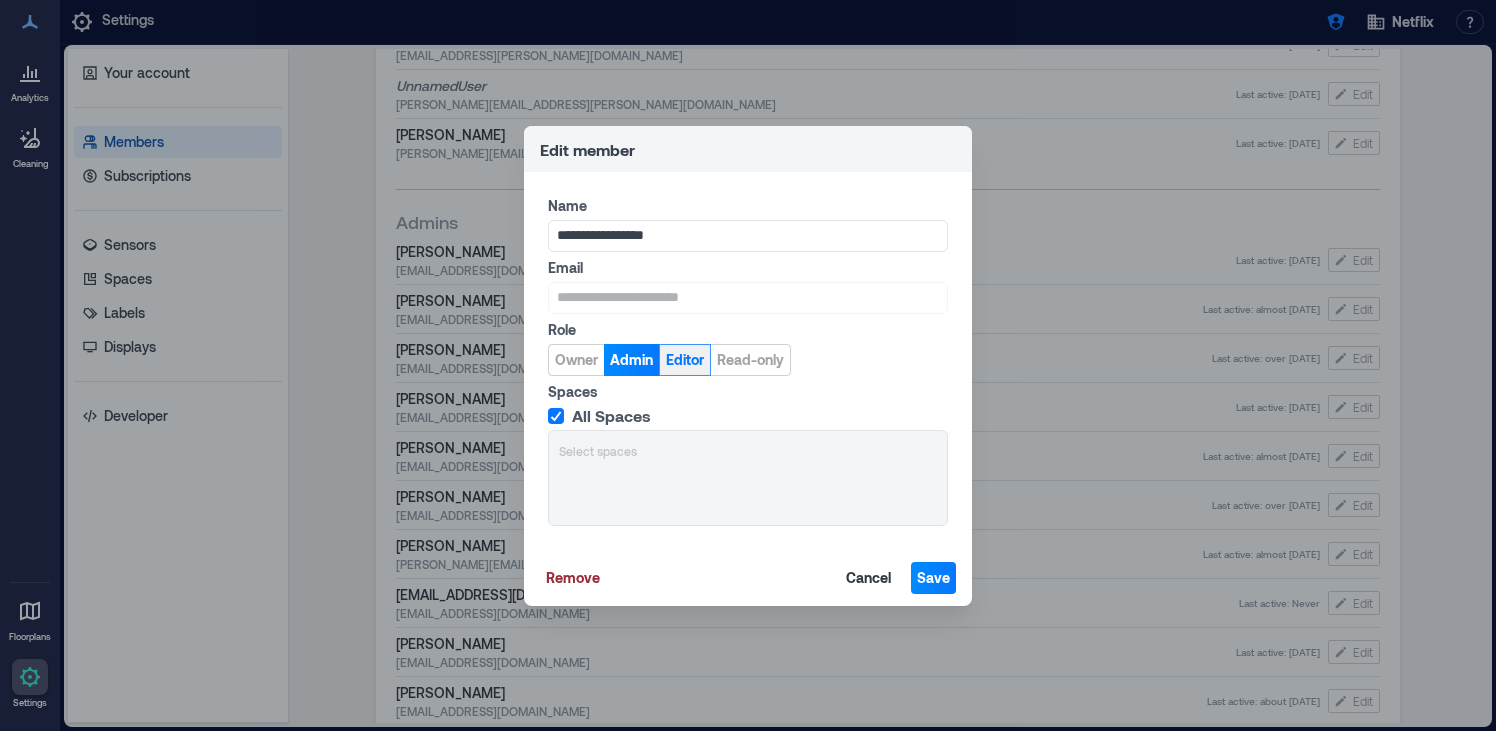click on "Editor" at bounding box center (685, 360) 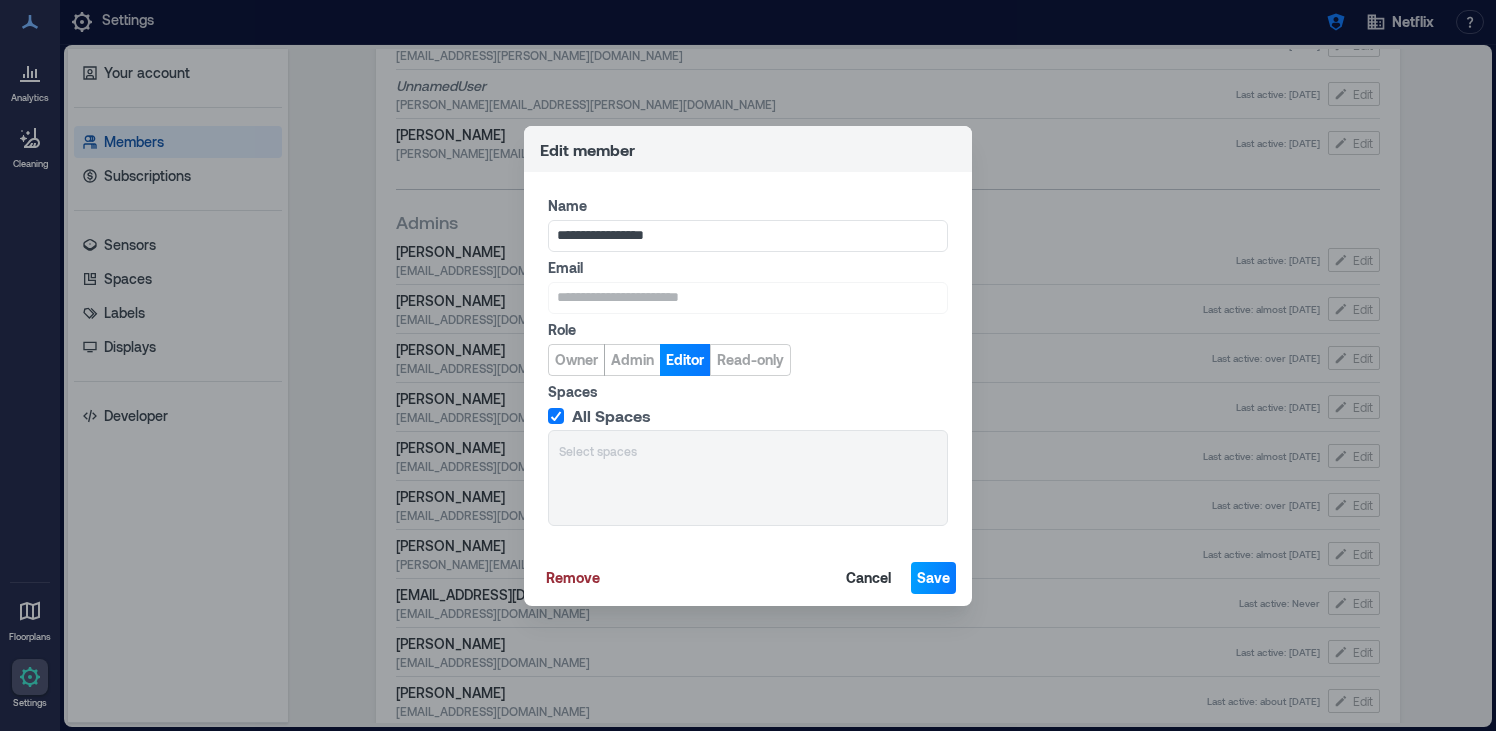 click on "Save" at bounding box center (933, 578) 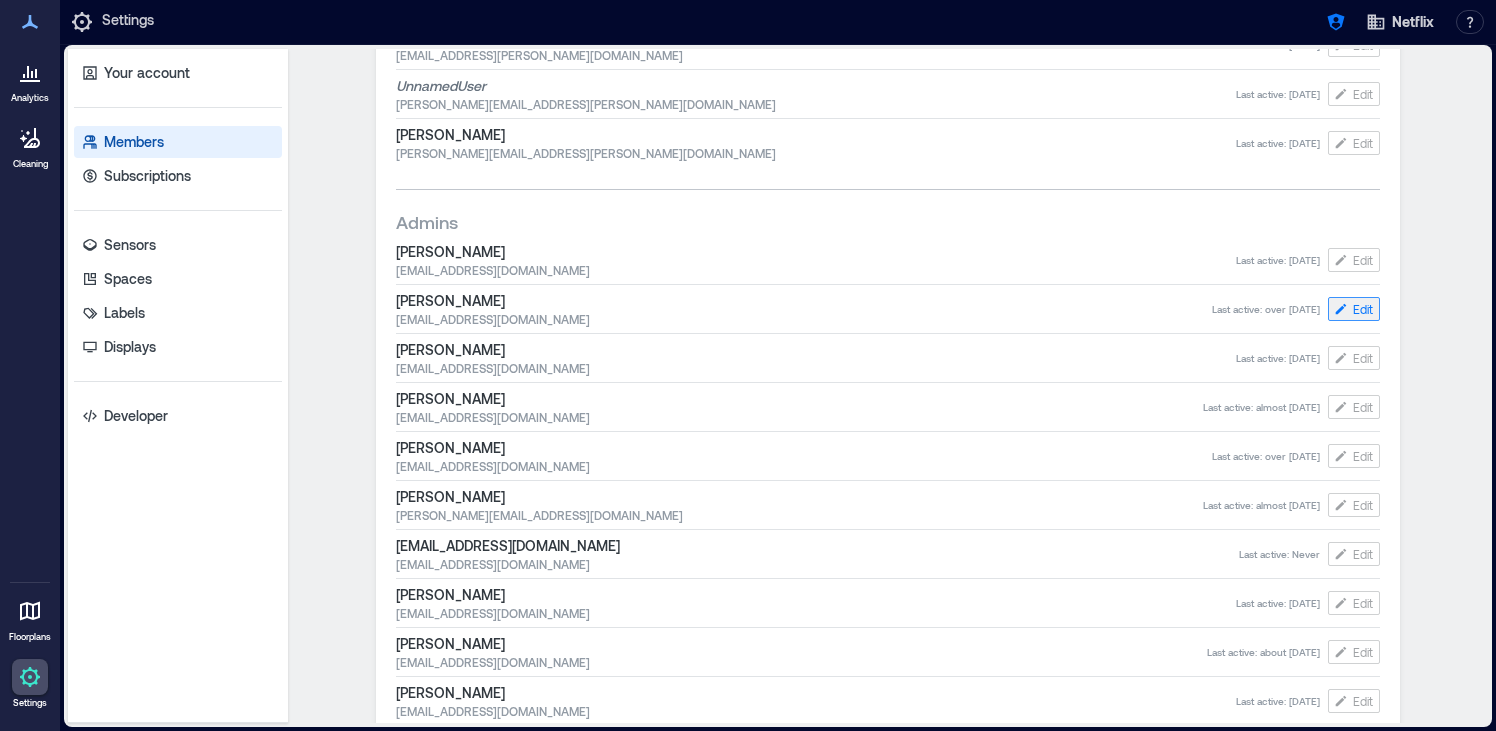 click on "Edit" at bounding box center (1363, 309) 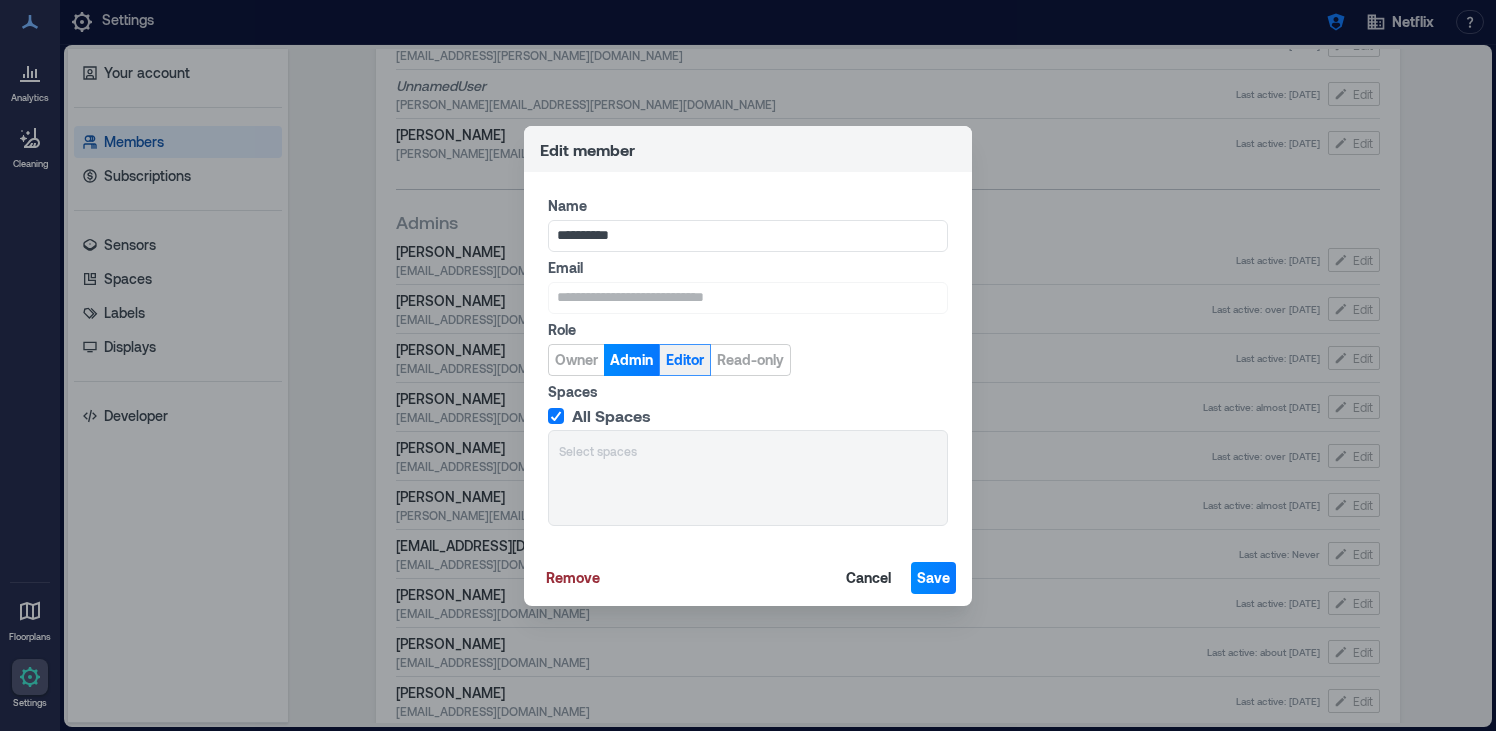 click on "Editor" at bounding box center (685, 360) 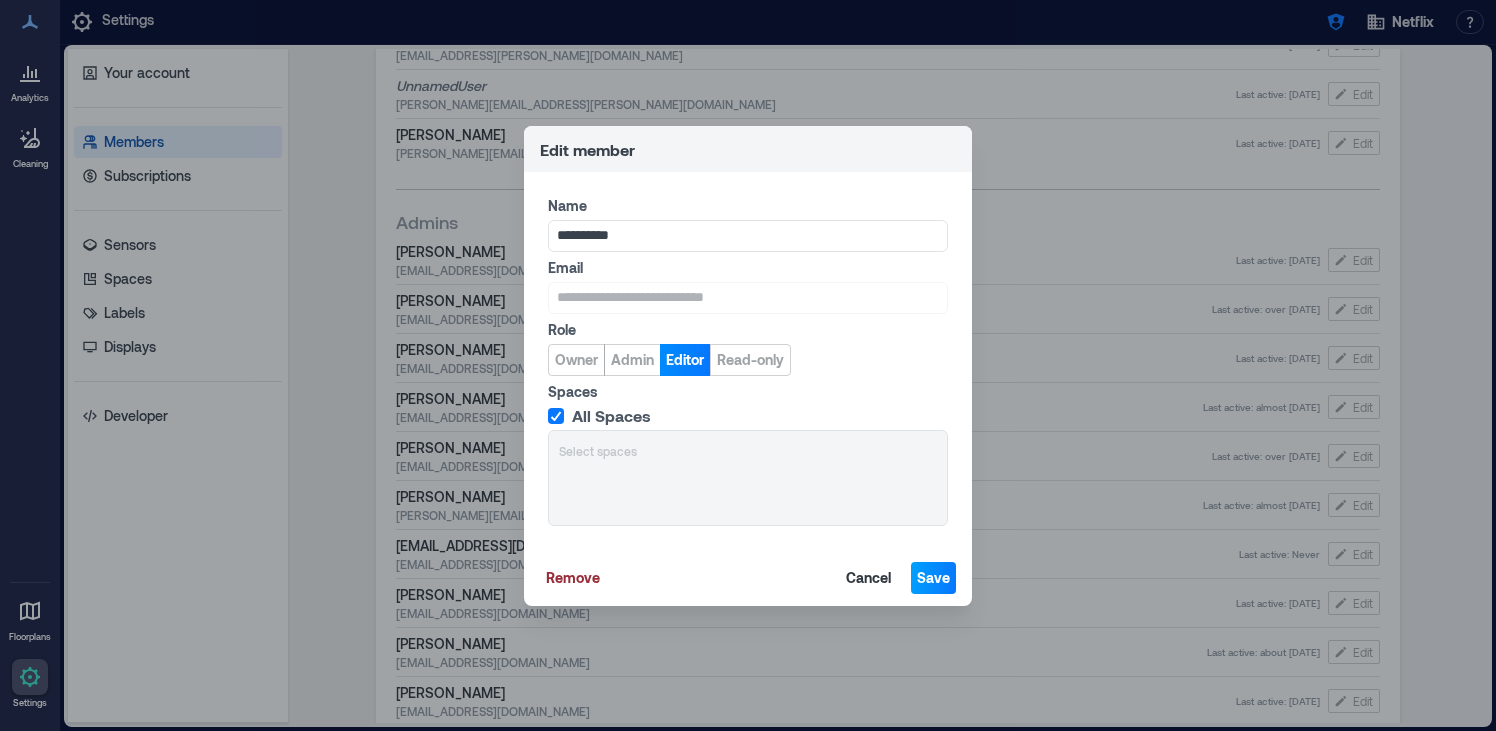 click on "Save" at bounding box center [933, 578] 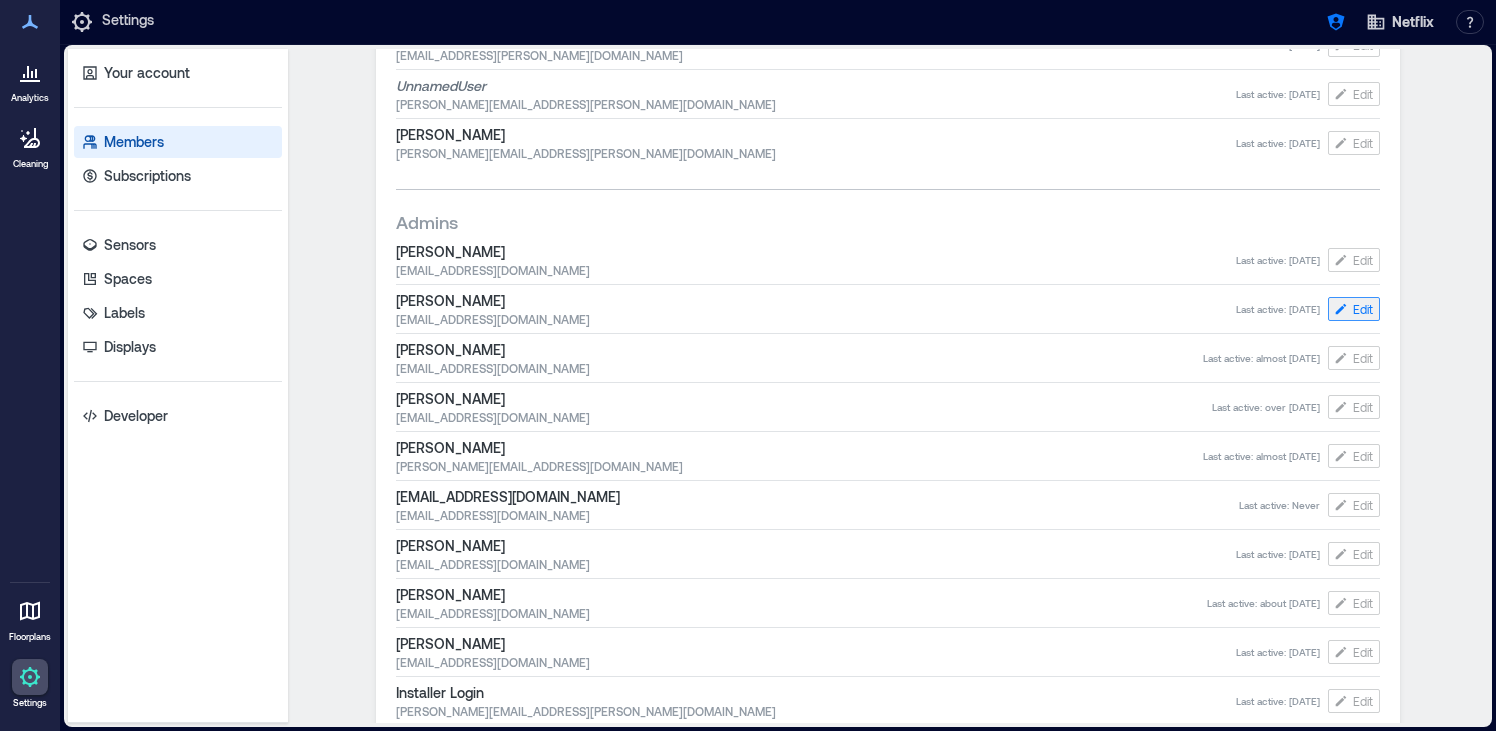 click on "Edit" at bounding box center (1363, 309) 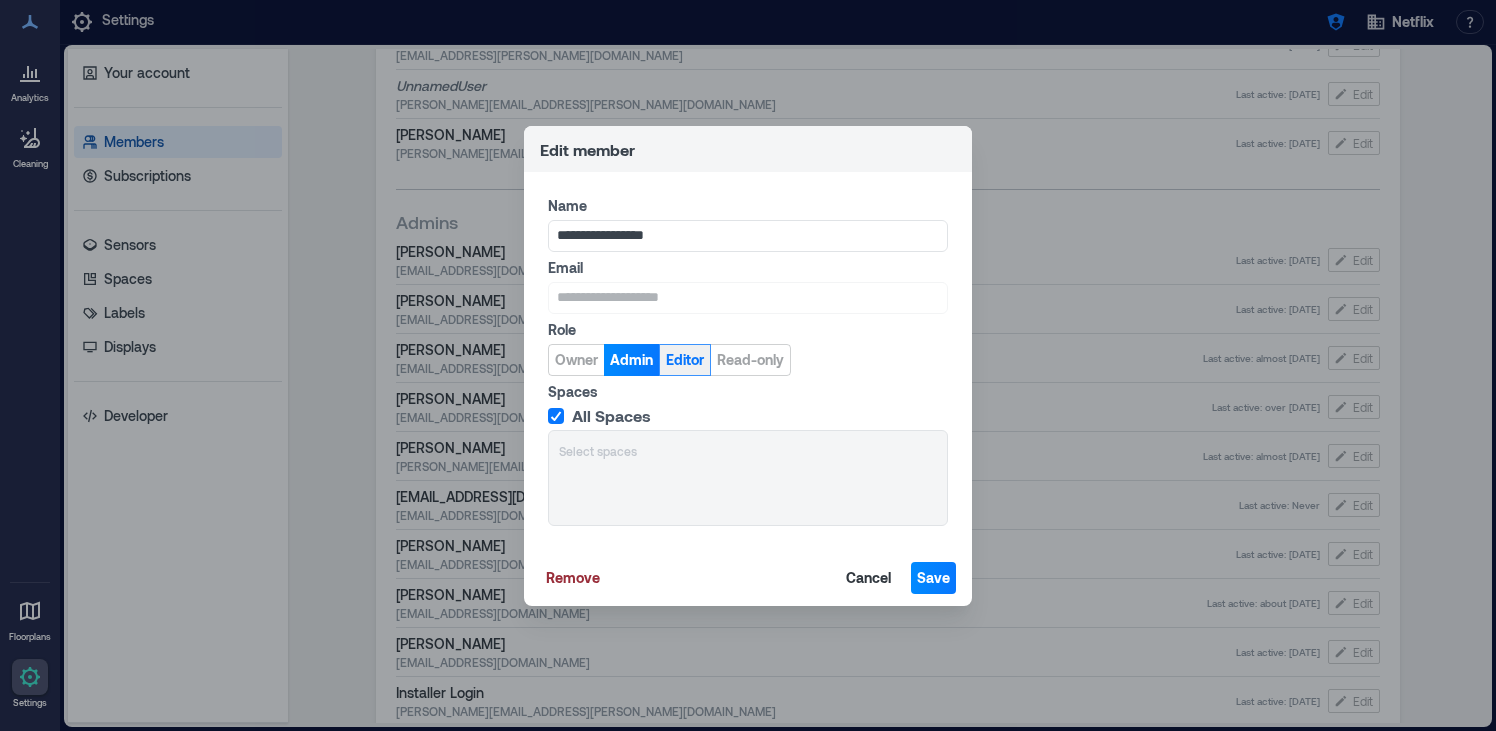 click on "Editor" at bounding box center (685, 360) 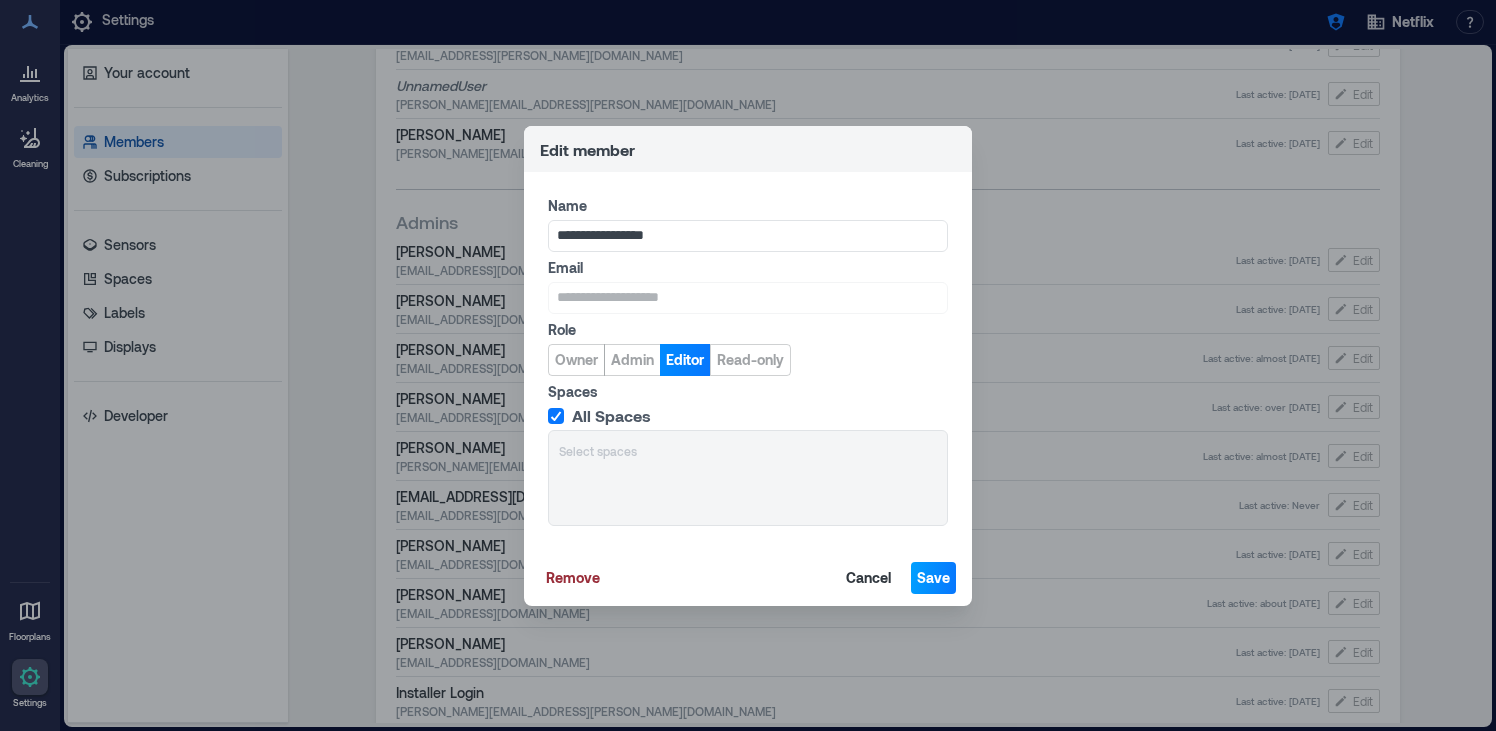 click on "Save" at bounding box center (933, 578) 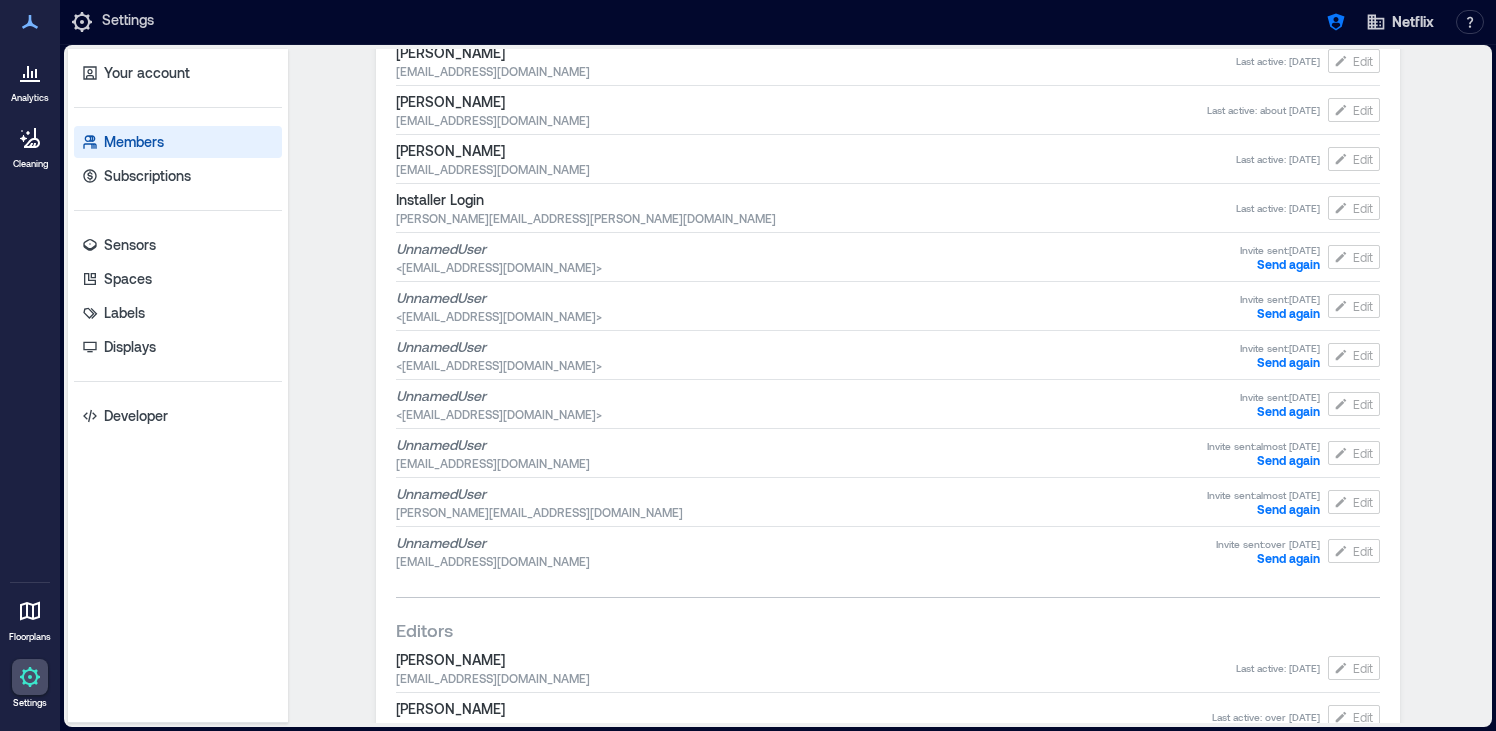 scroll, scrollTop: 1043, scrollLeft: 0, axis: vertical 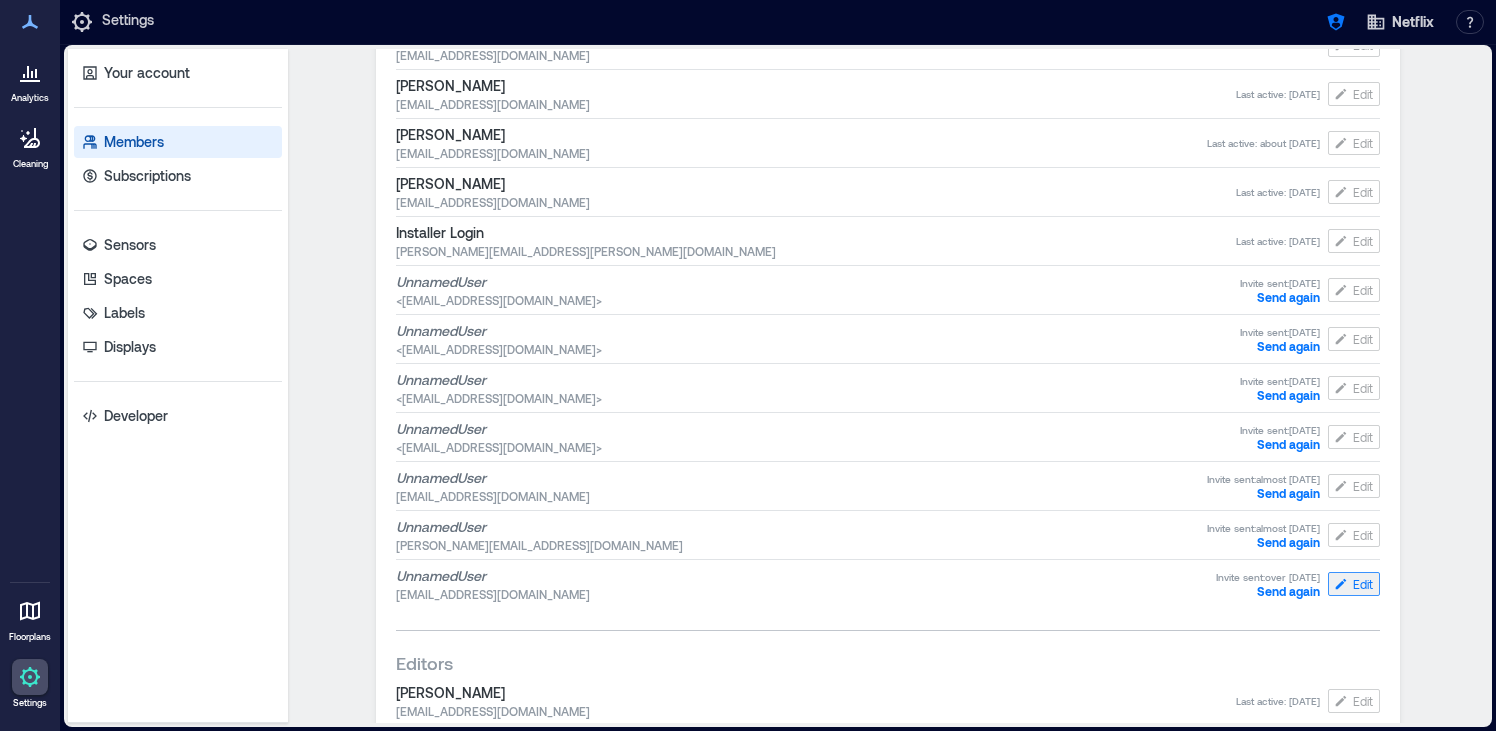 click on "Edit" at bounding box center [1363, 584] 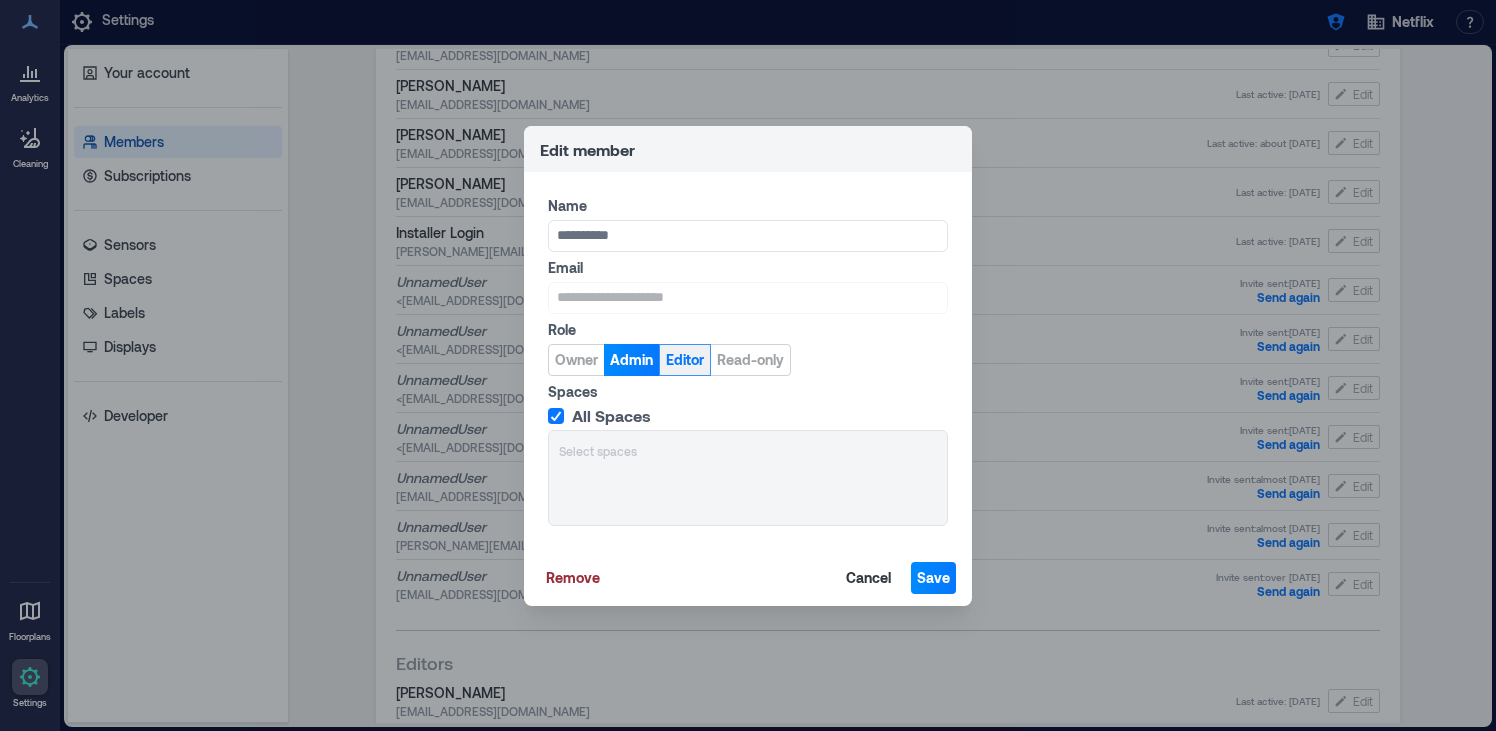 click on "Editor" at bounding box center [685, 360] 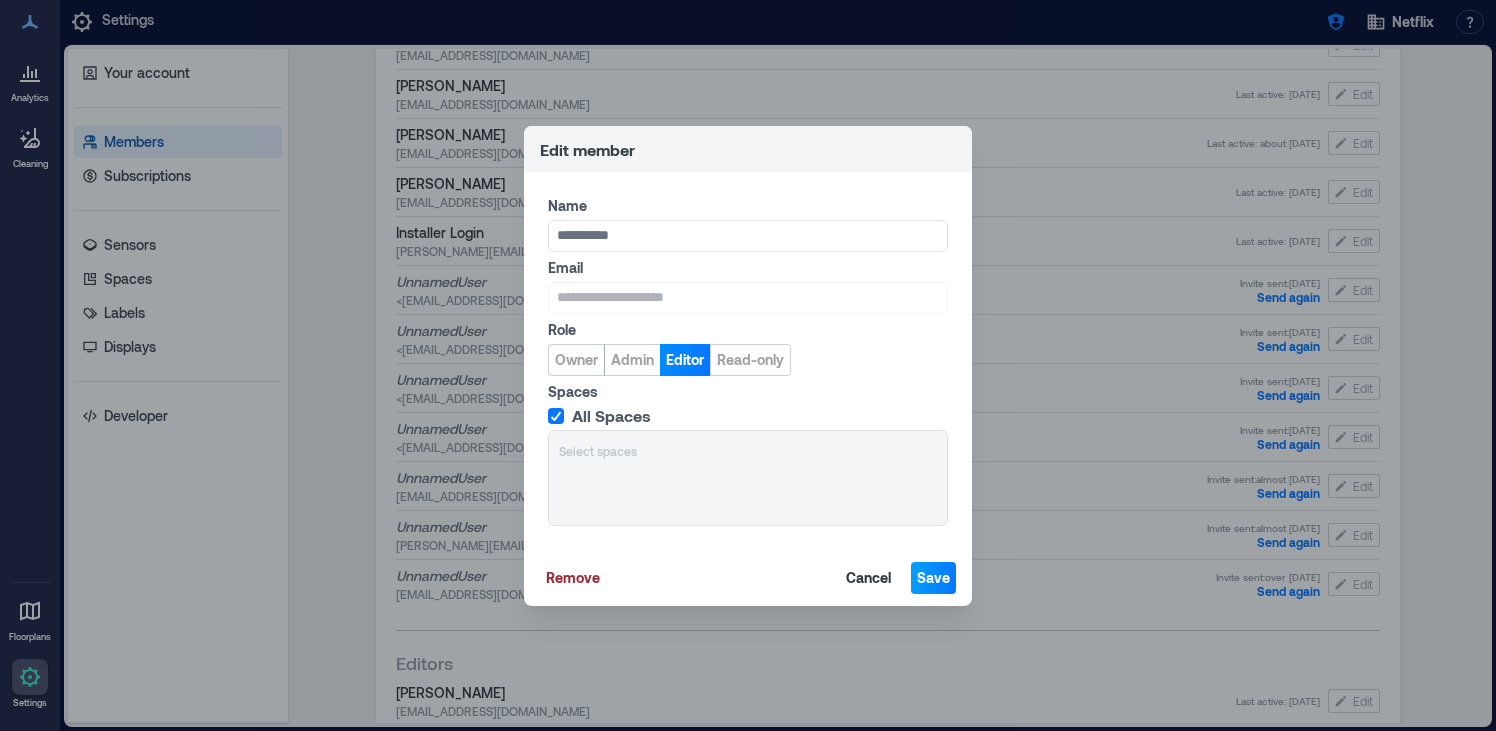 click on "Save" at bounding box center [933, 578] 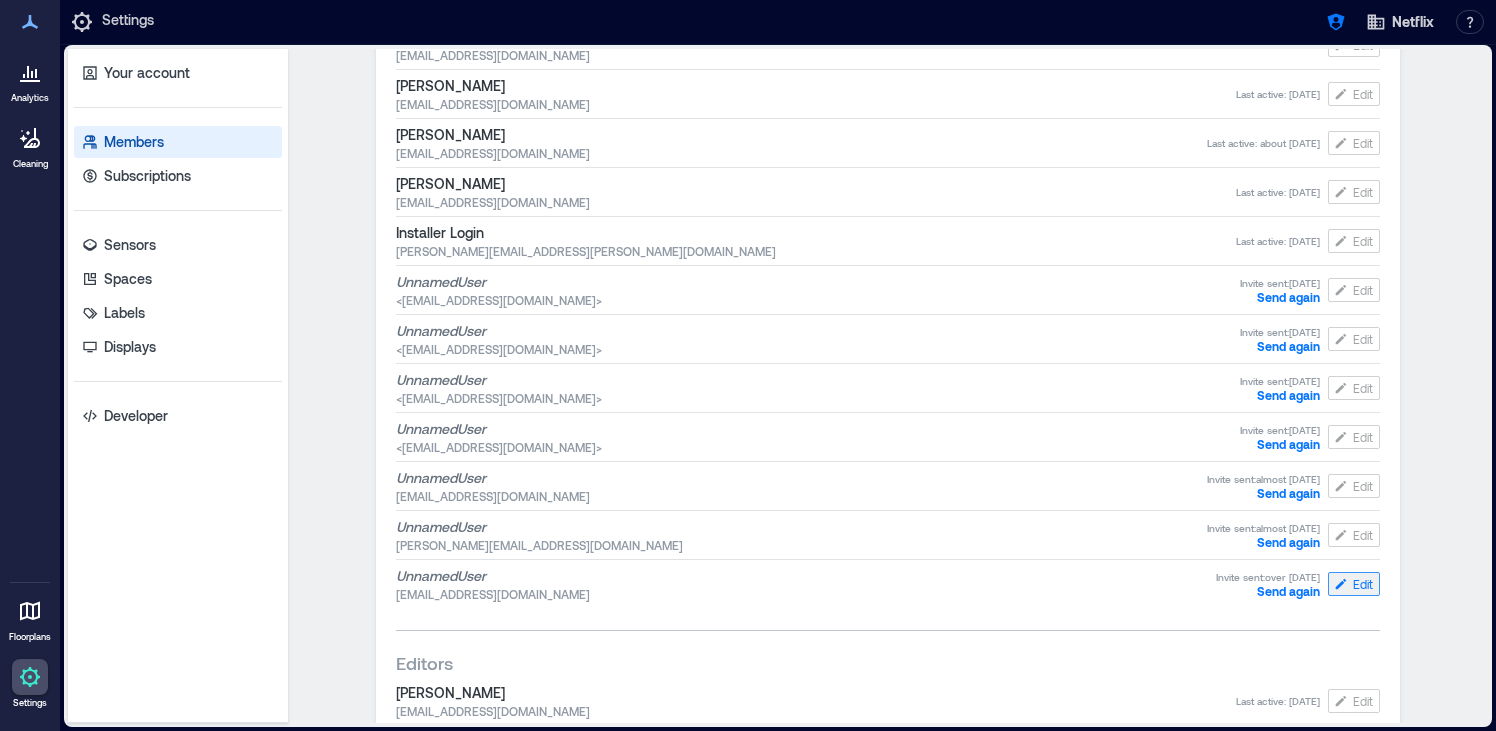 click at bounding box center [888, 630] 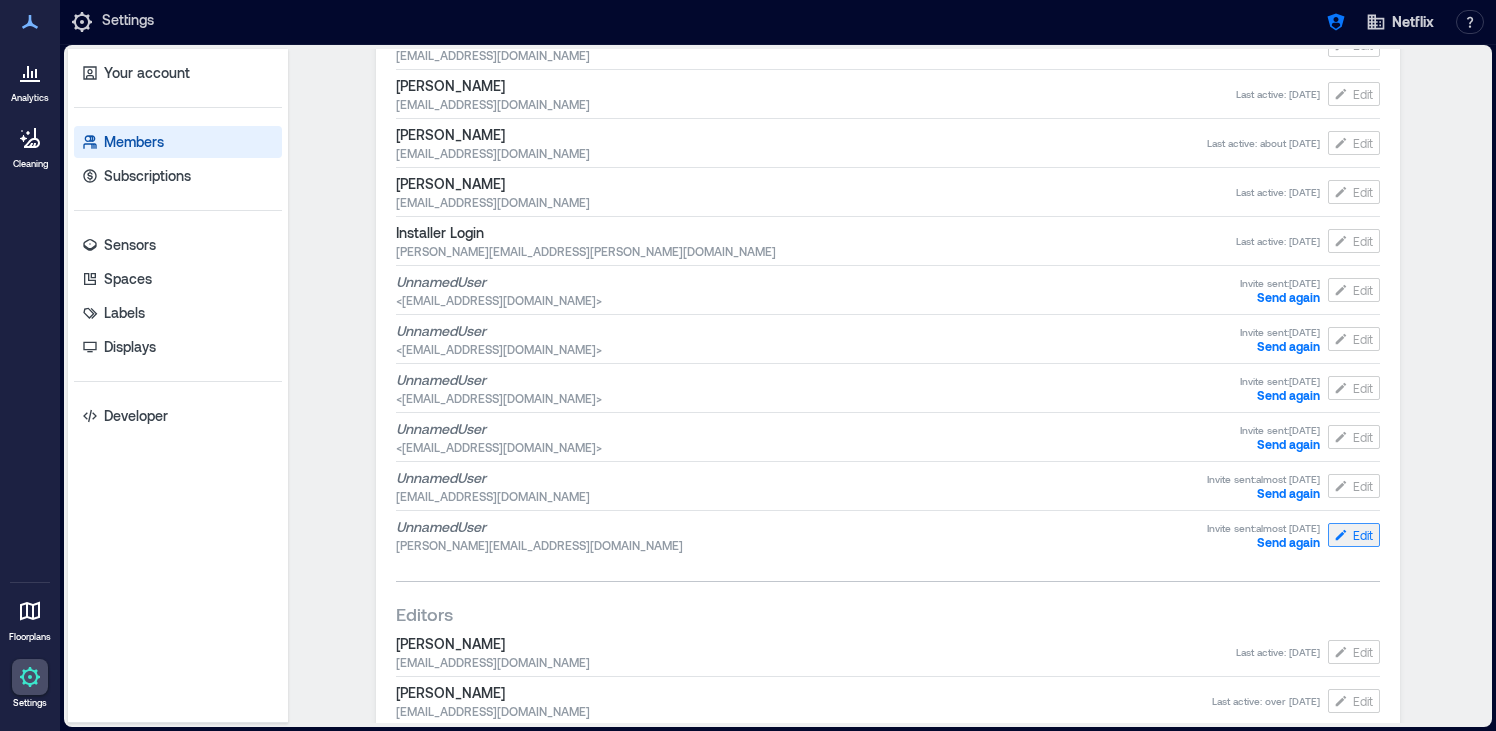 click on "Edit" at bounding box center [1363, 535] 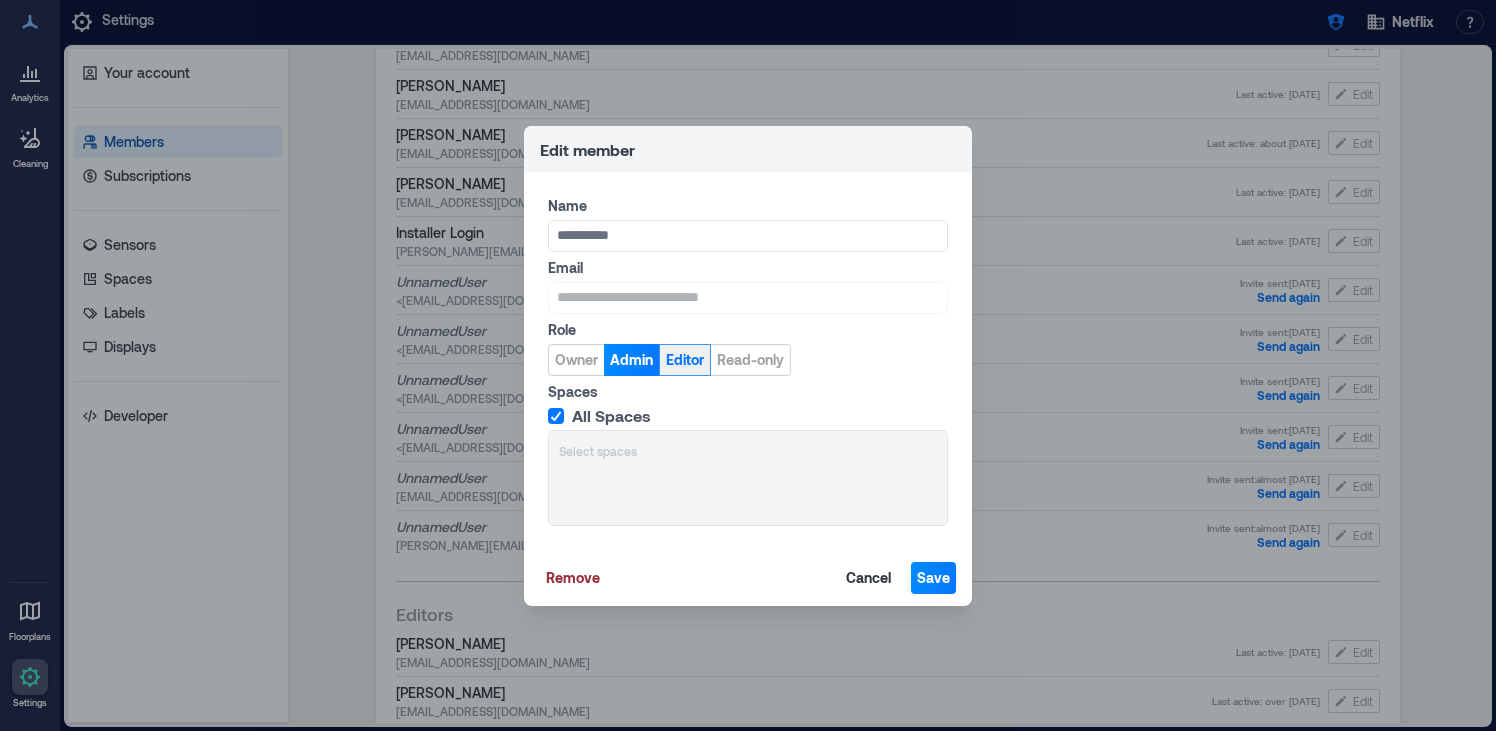 click on "Editor" at bounding box center [685, 360] 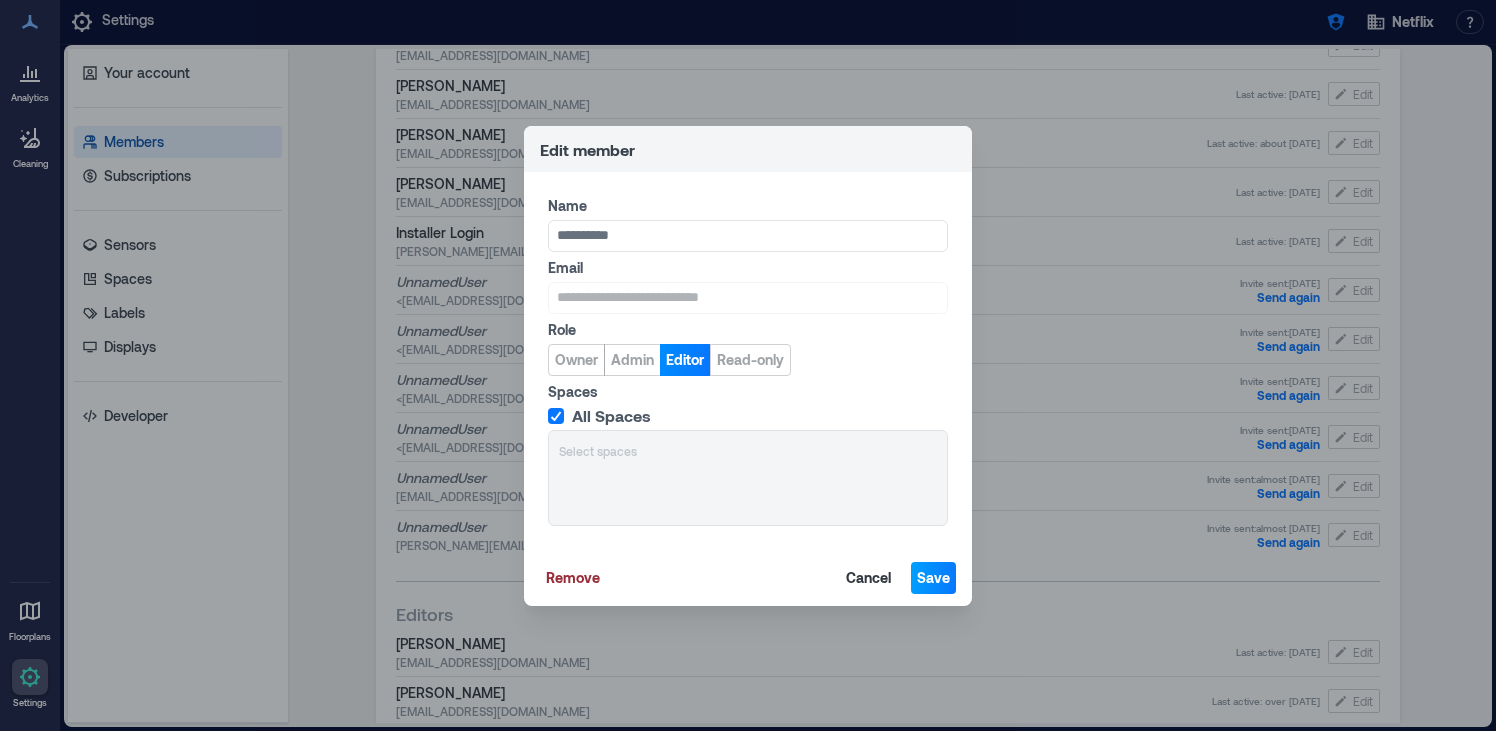 click on "Save" at bounding box center (933, 578) 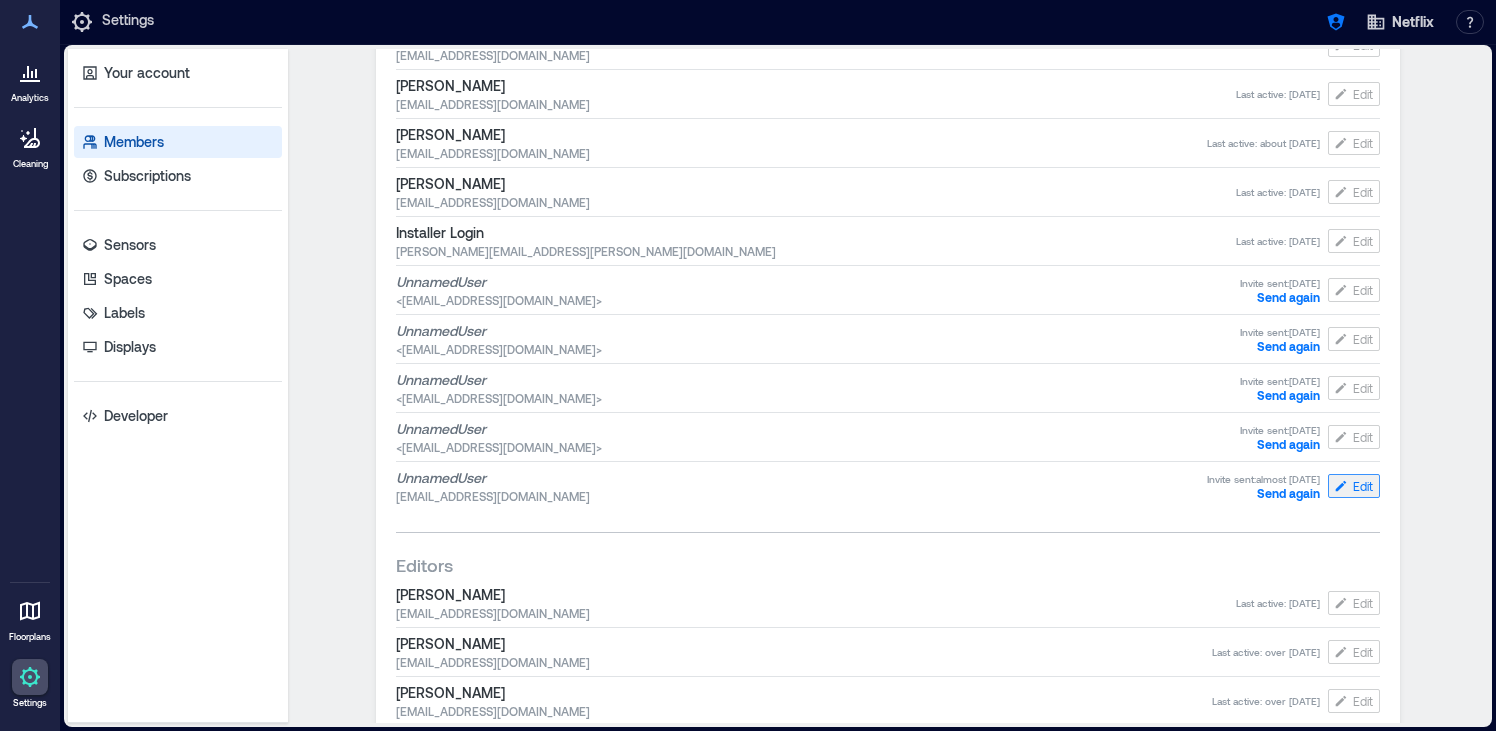 click on "Edit" at bounding box center (1363, 486) 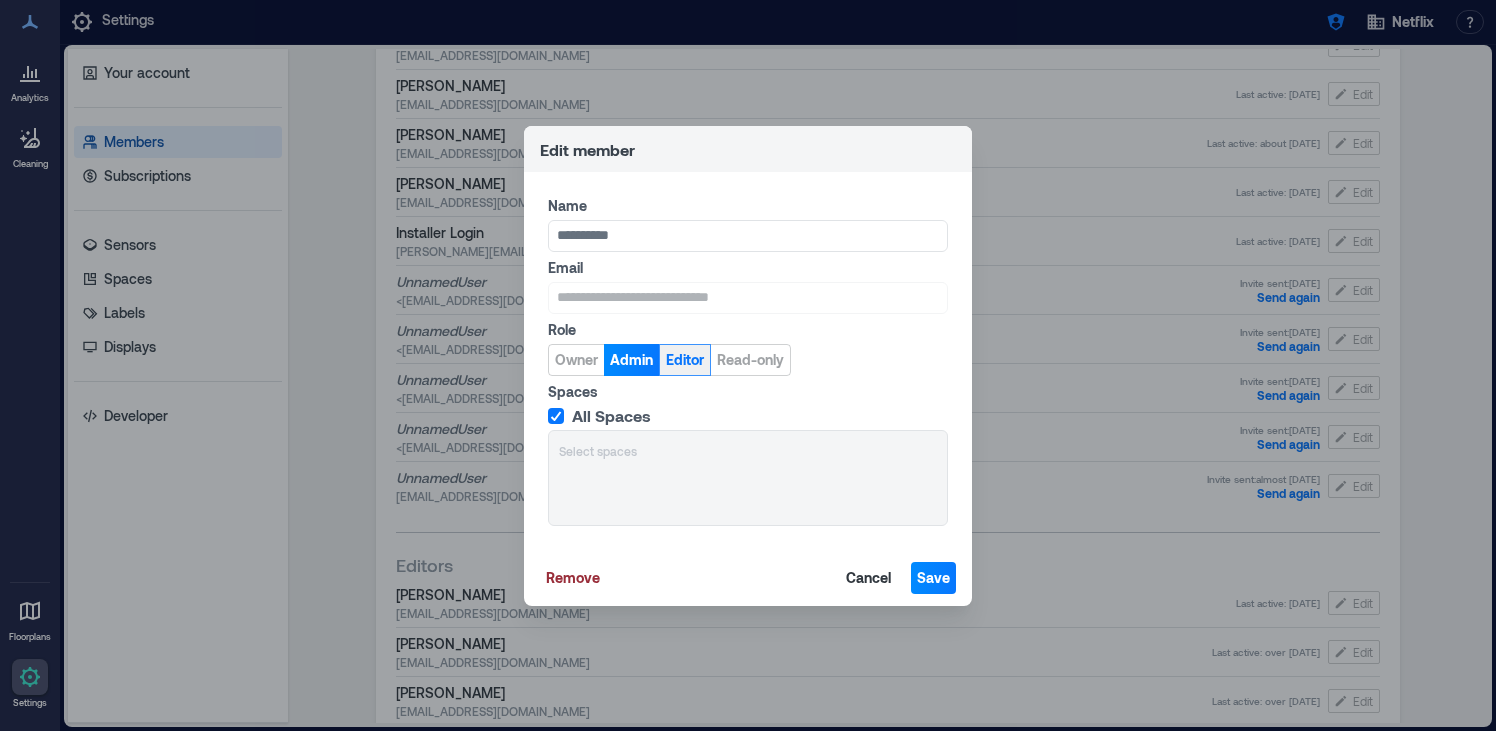 click on "Editor" at bounding box center [685, 360] 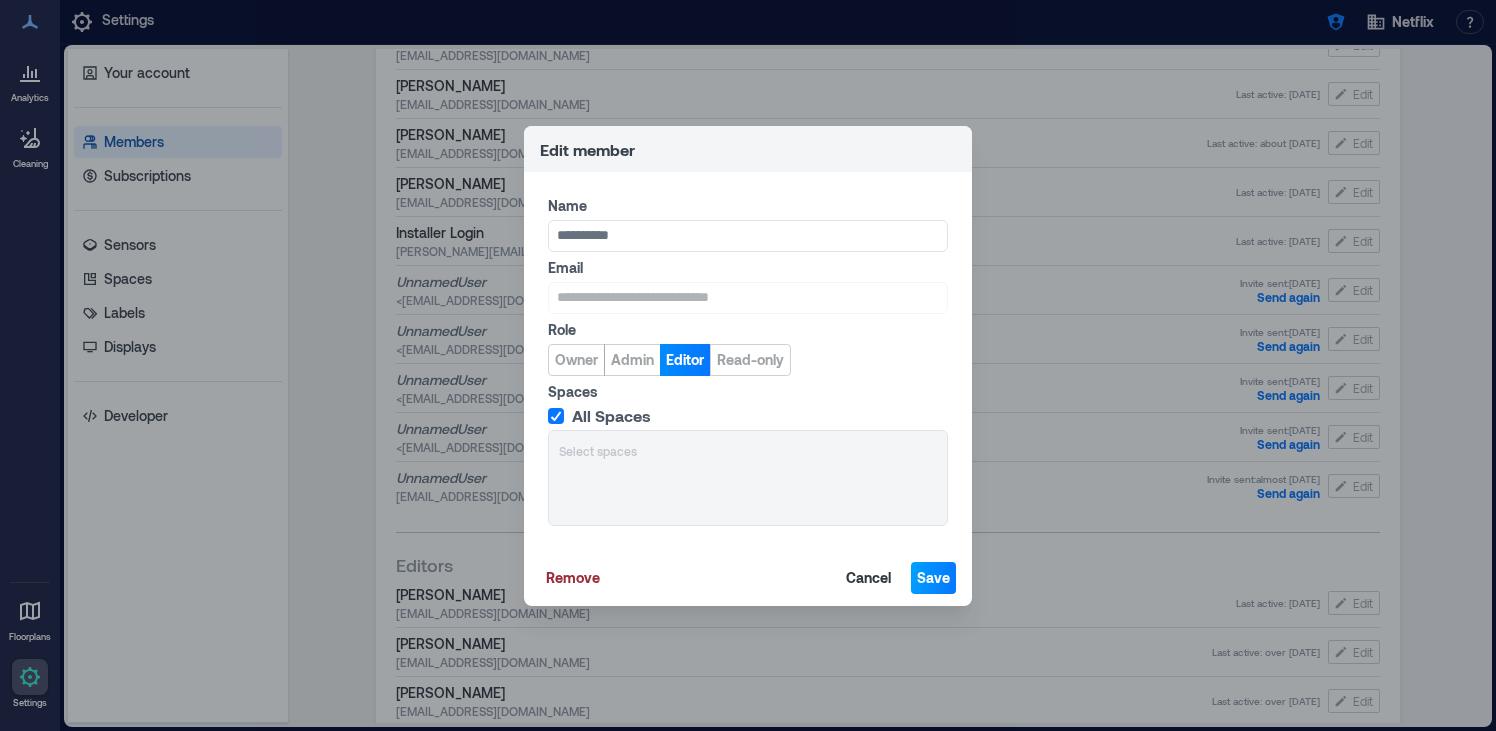 click on "Save" at bounding box center [933, 578] 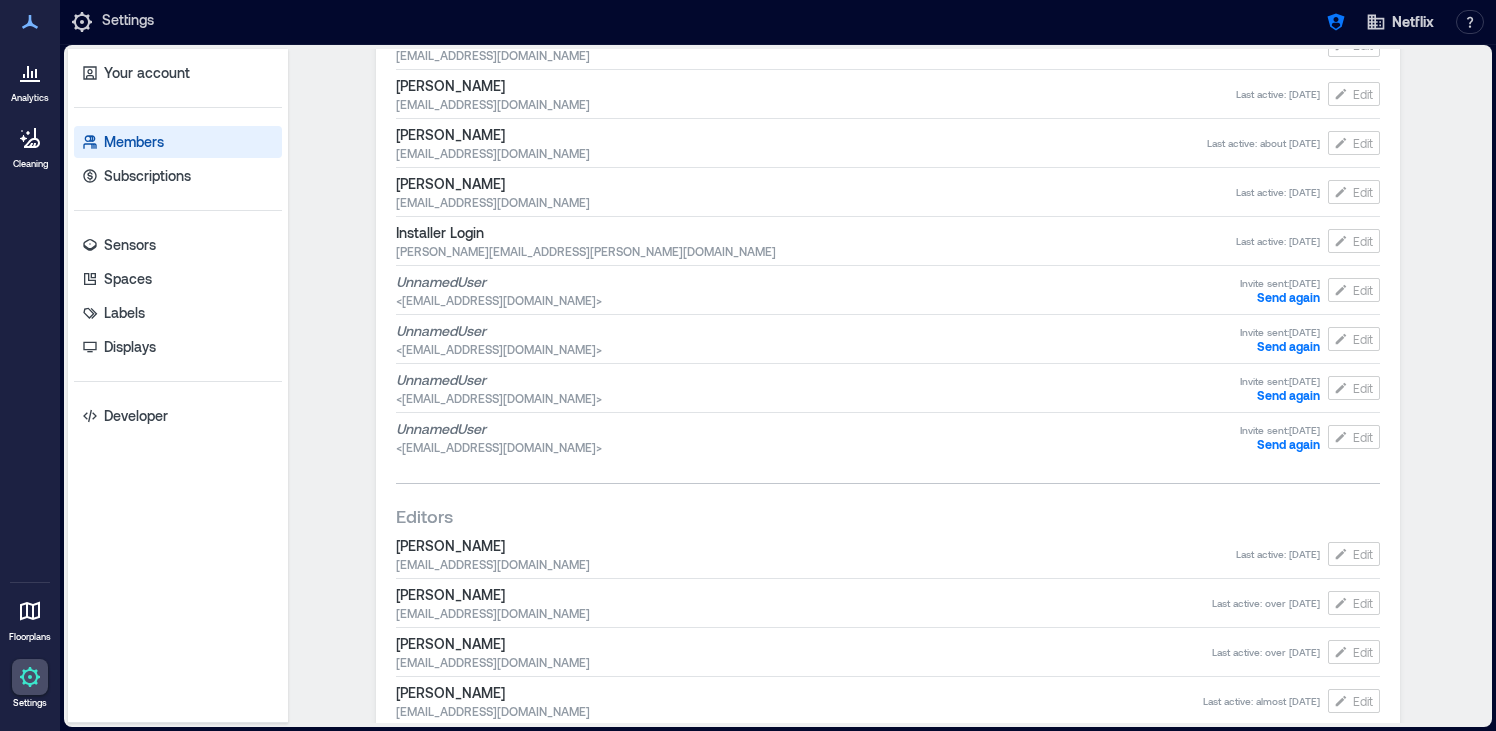 click on "Unnamed   User <[EMAIL_ADDRESS][DOMAIN_NAME]> Invite sent:  [DATE]   Send again Edit" at bounding box center (888, 437) 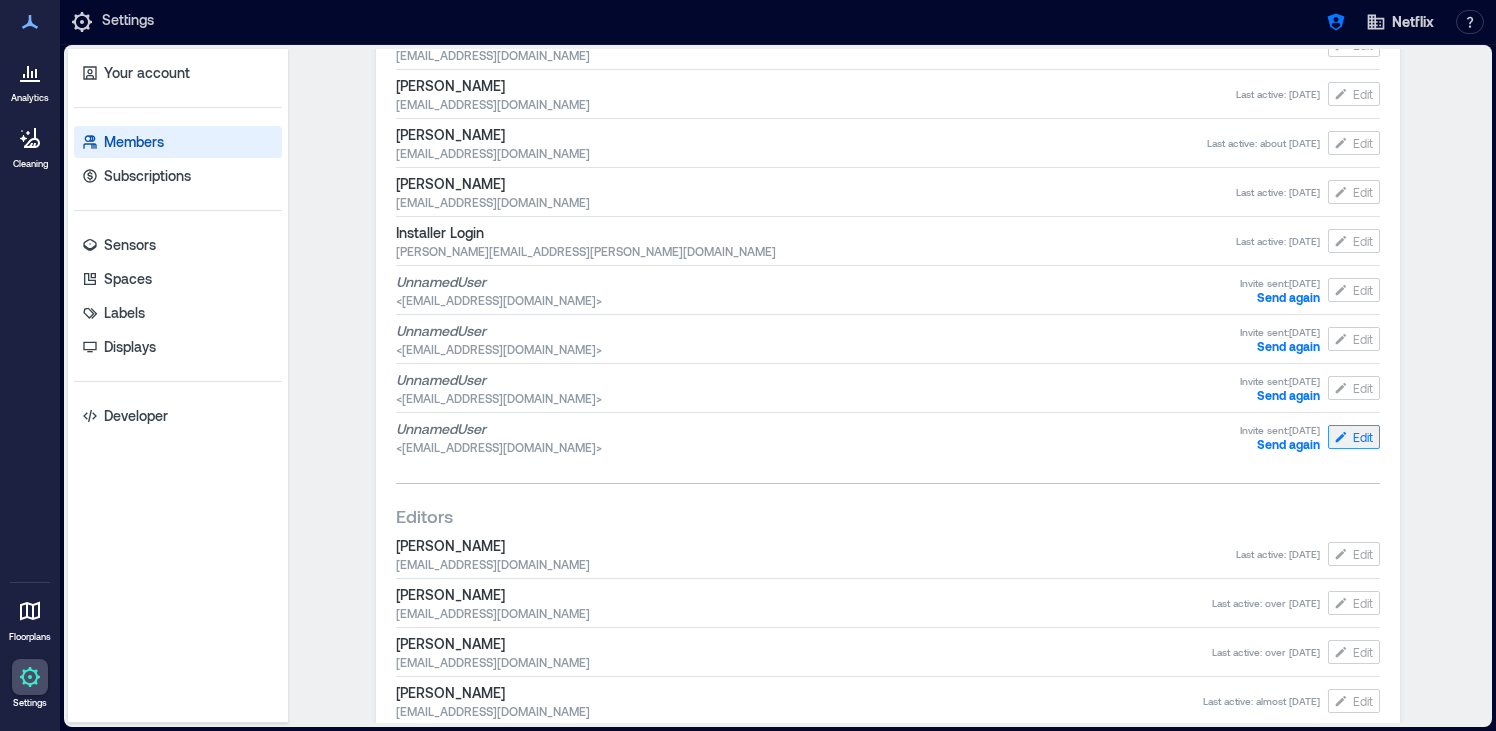 click on "Edit" at bounding box center (1363, 437) 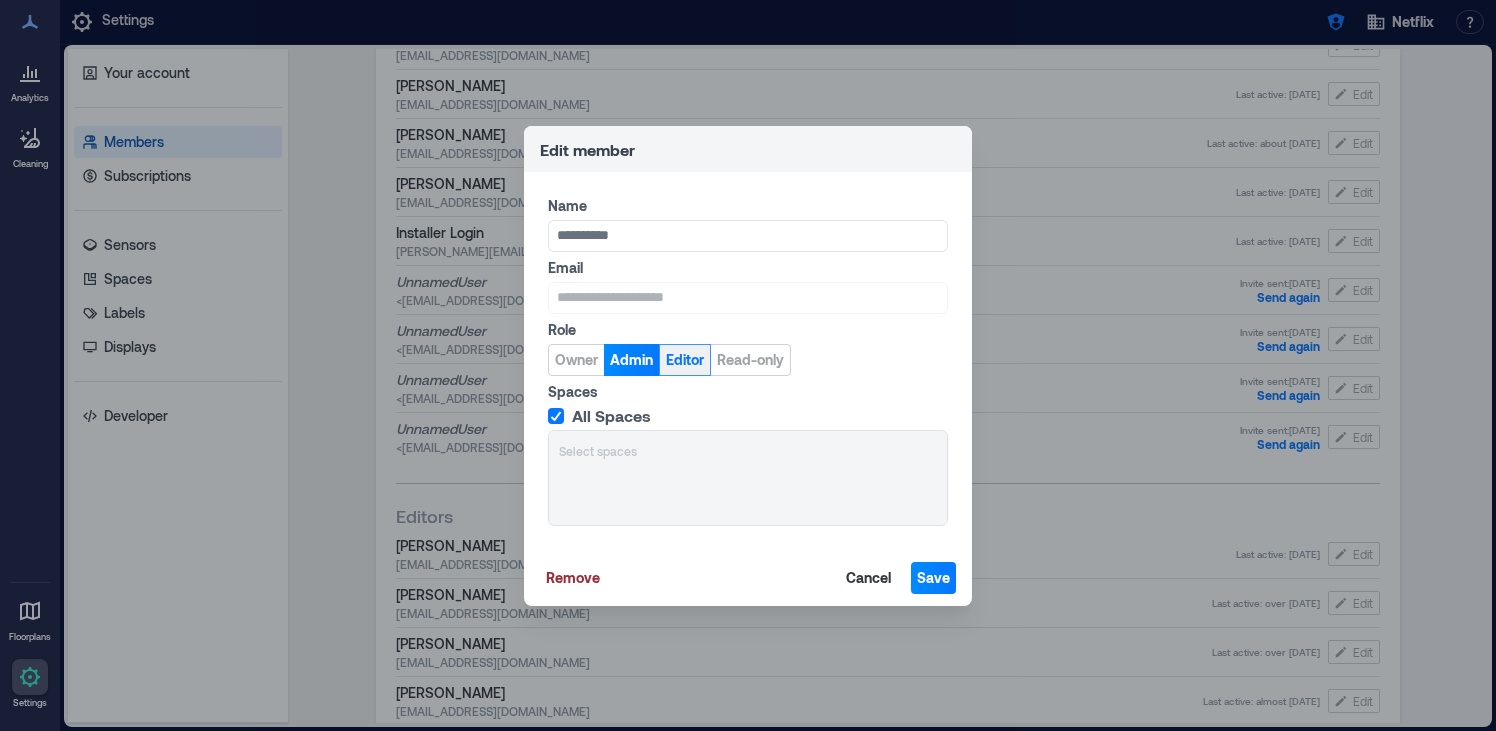 click on "Editor" at bounding box center (685, 360) 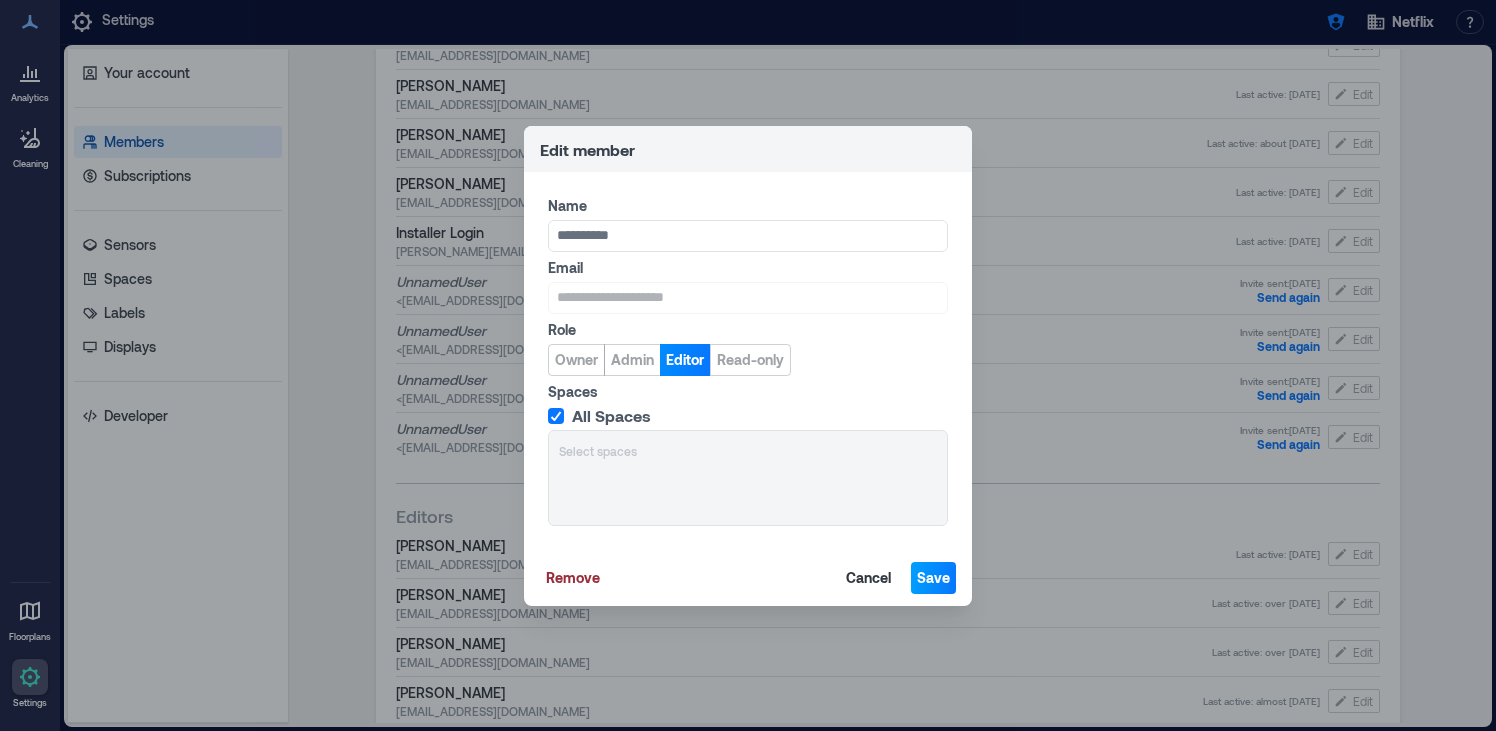 click on "Save" at bounding box center (933, 578) 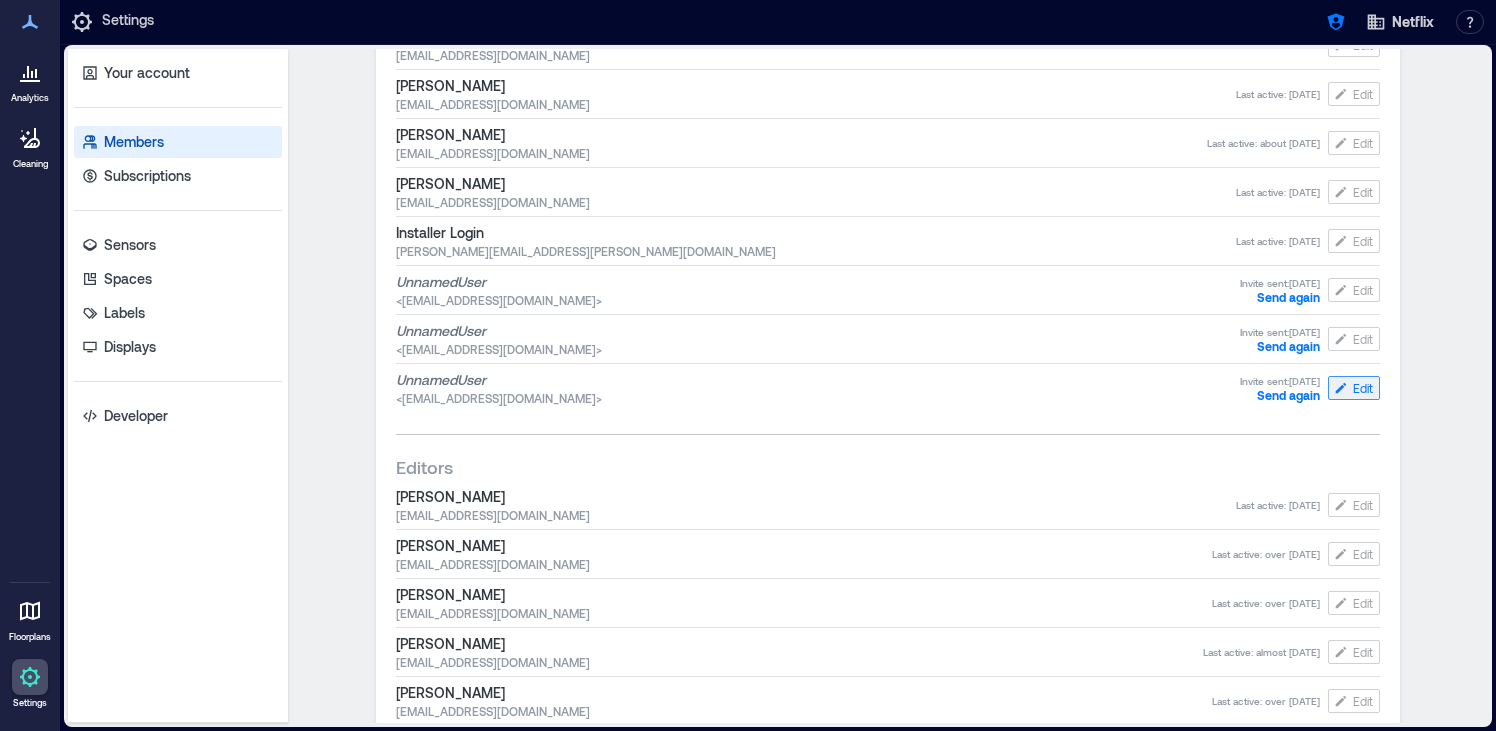 click on "Edit" at bounding box center [1354, 388] 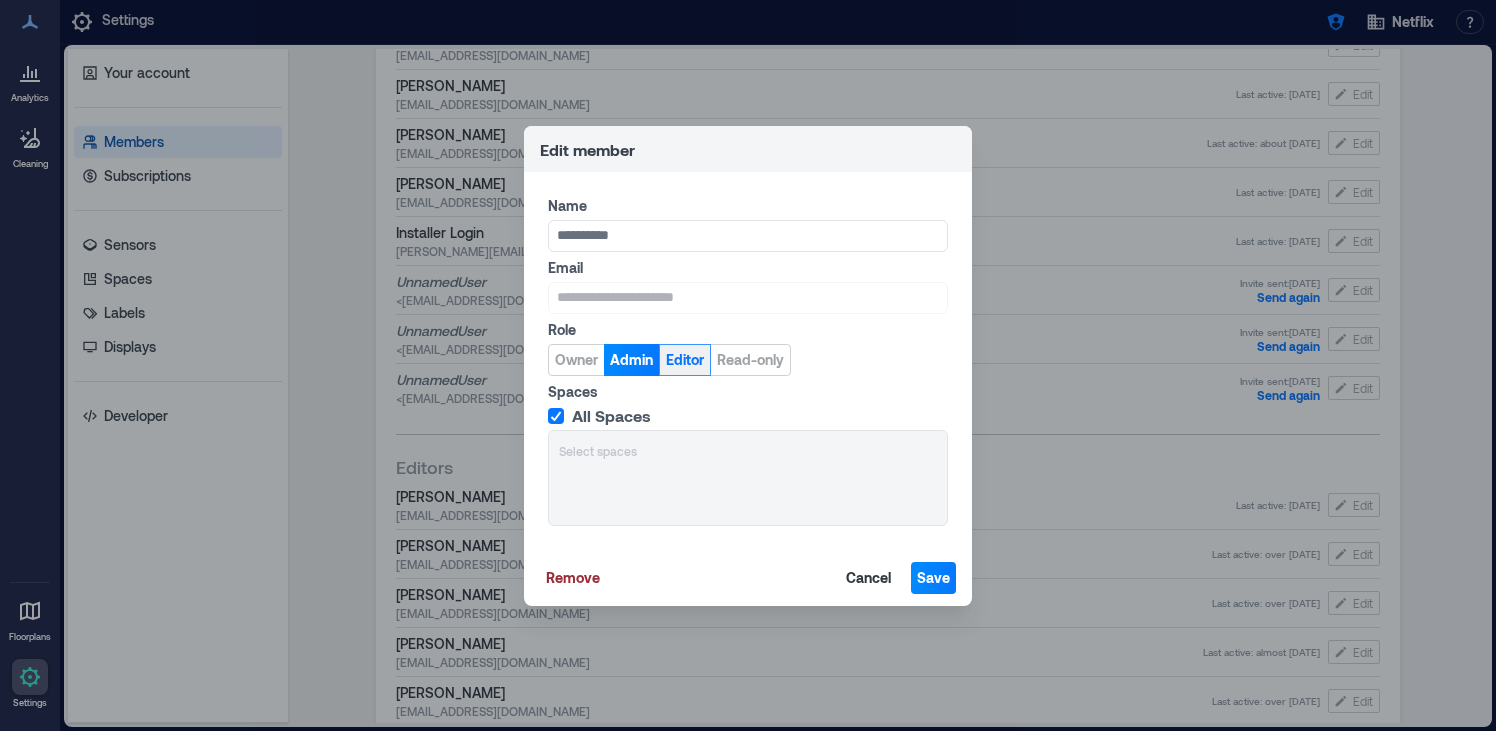 click on "Editor" at bounding box center (685, 360) 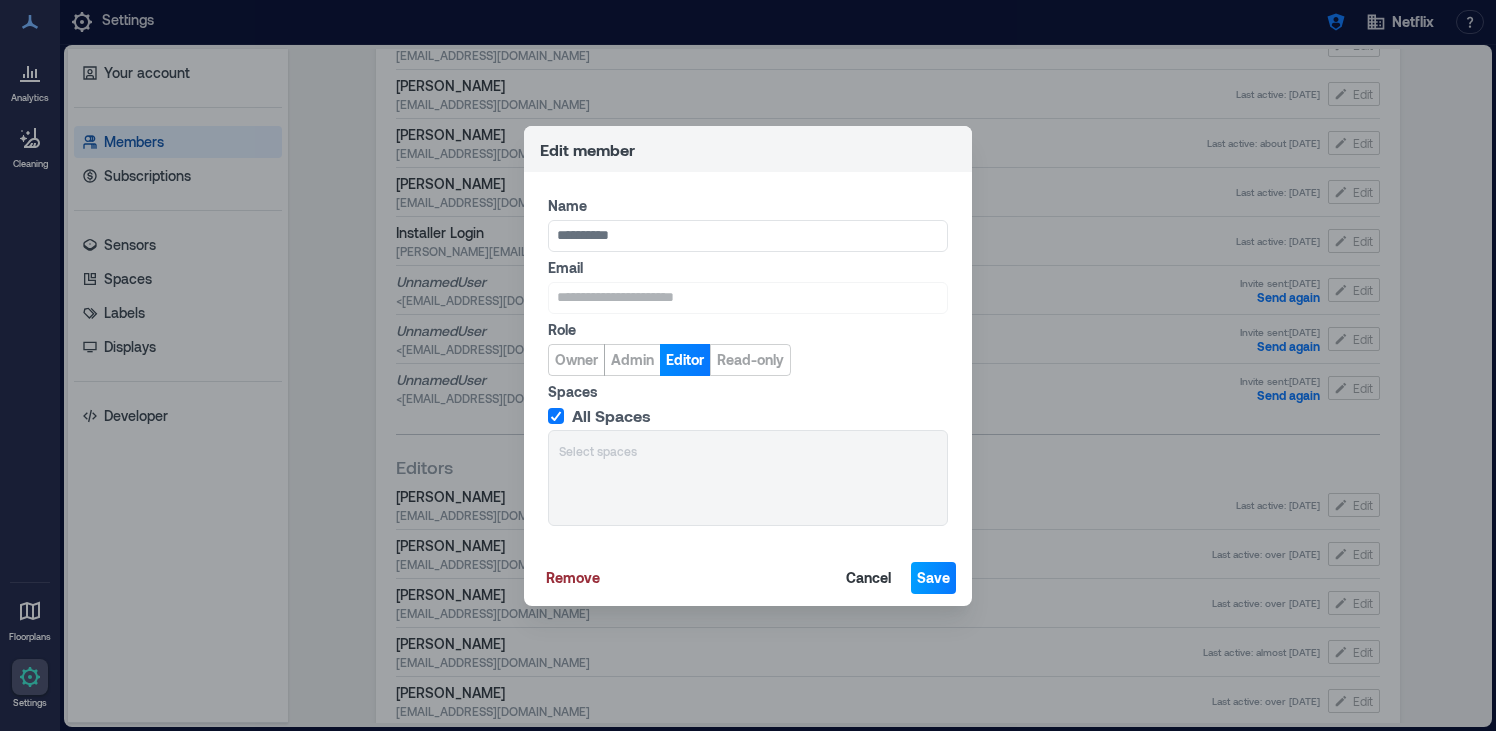 click on "Save" at bounding box center (933, 578) 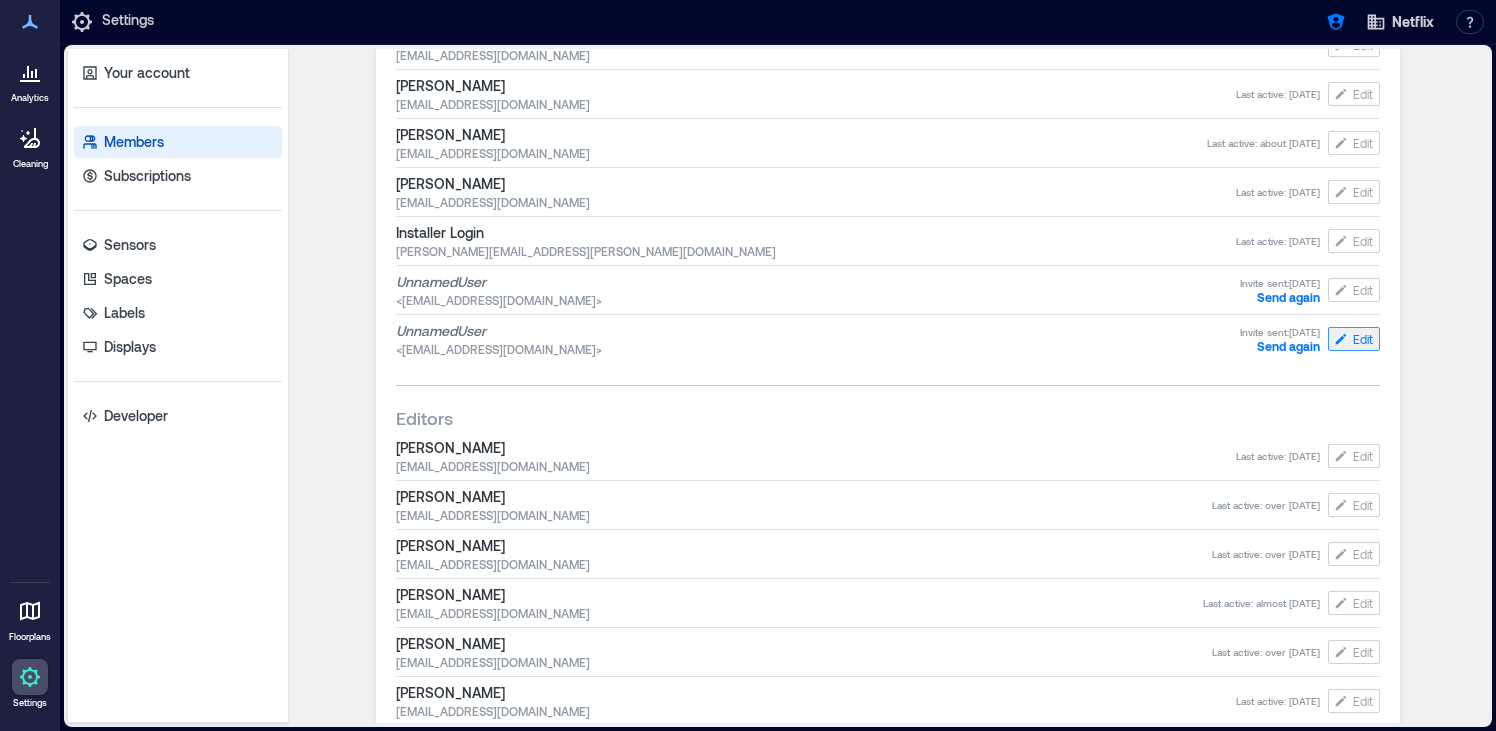 click on "Edit" at bounding box center [1363, 339] 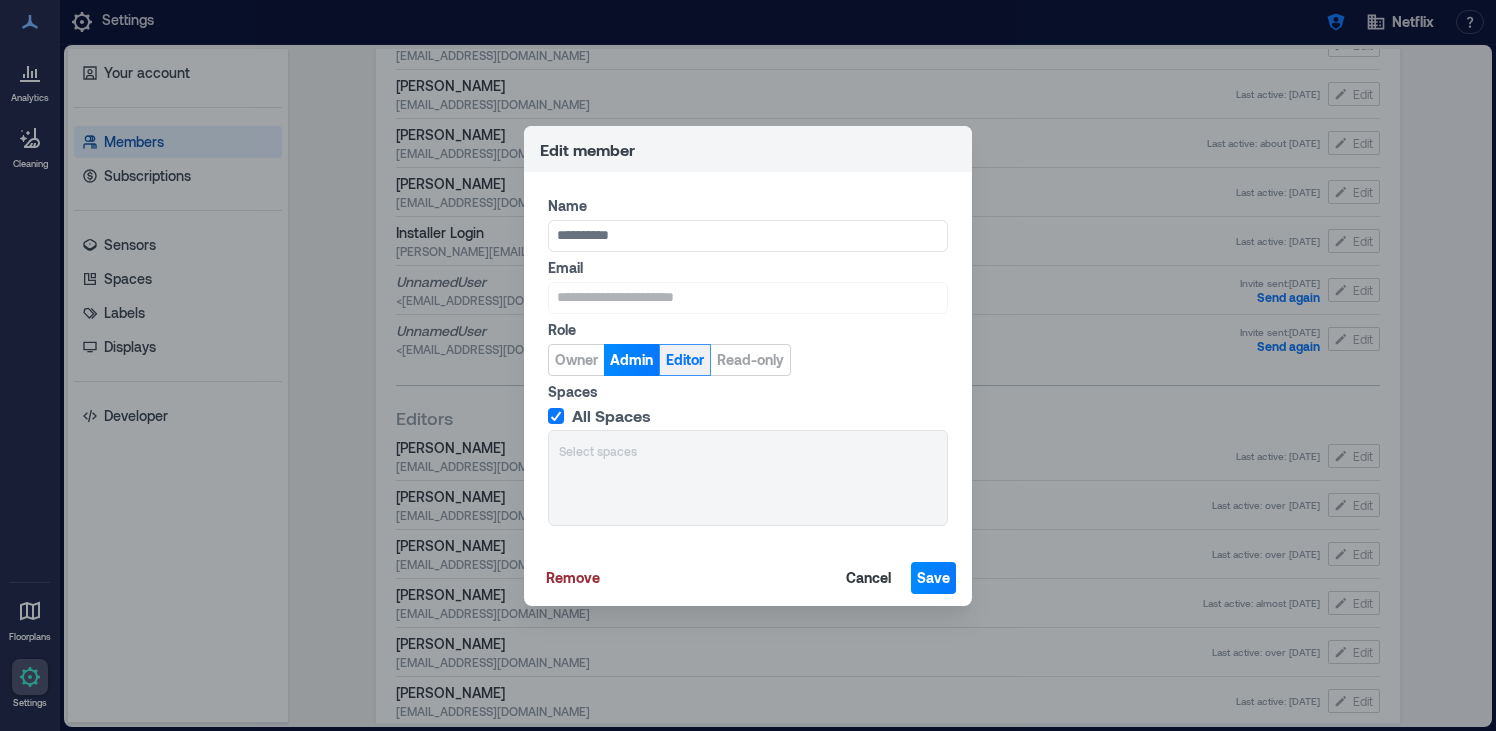 click on "Editor" at bounding box center [685, 360] 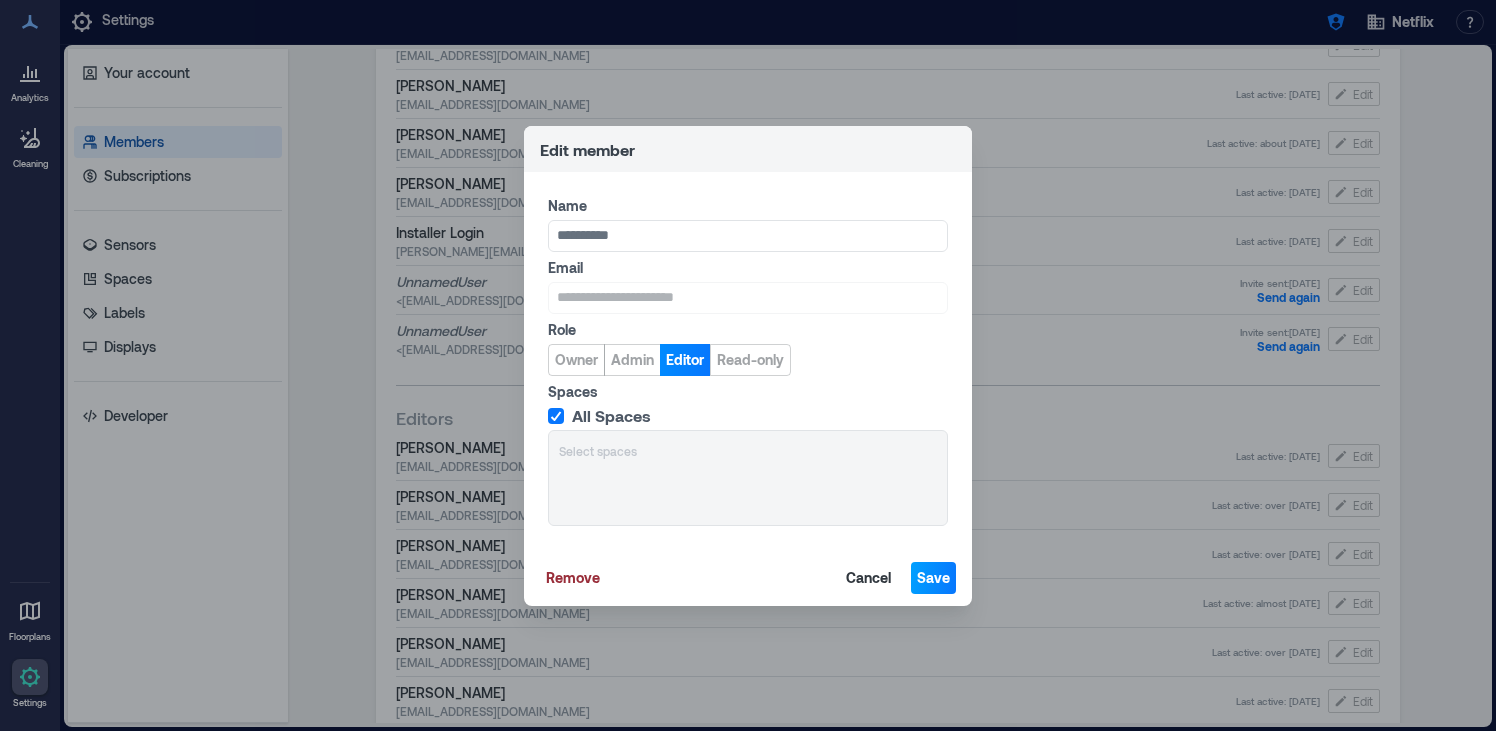 click on "Save" at bounding box center (933, 578) 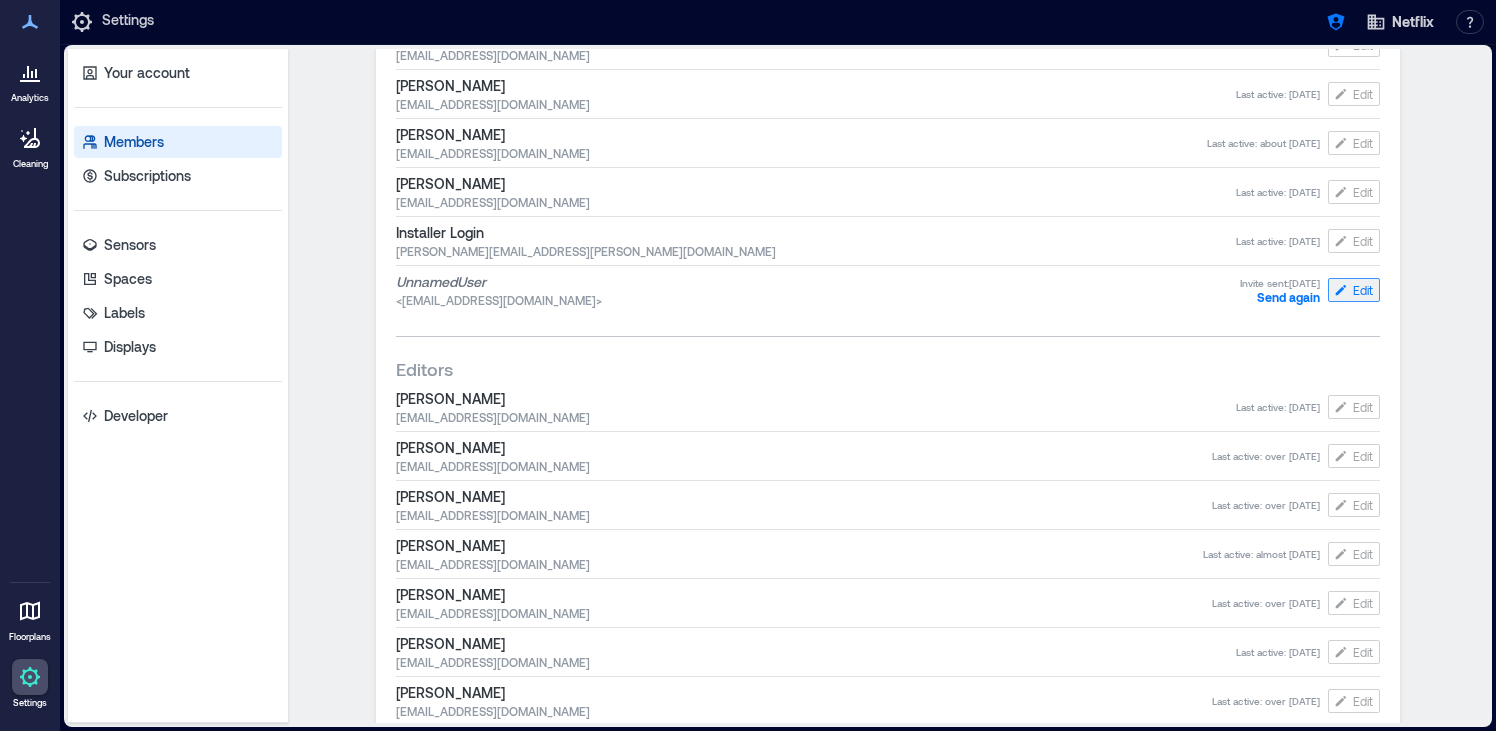 click on "Edit" at bounding box center (1363, 290) 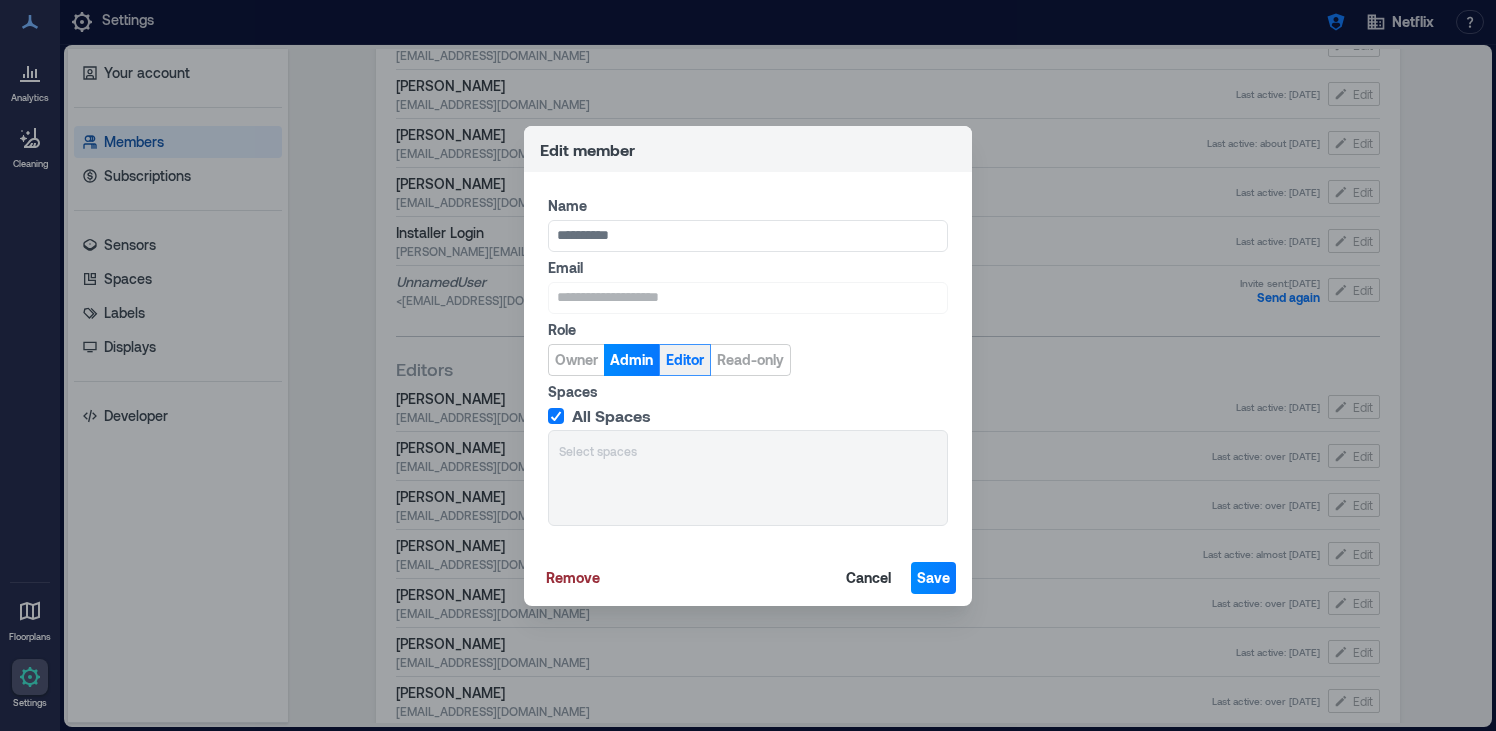 click on "Editor" at bounding box center [685, 360] 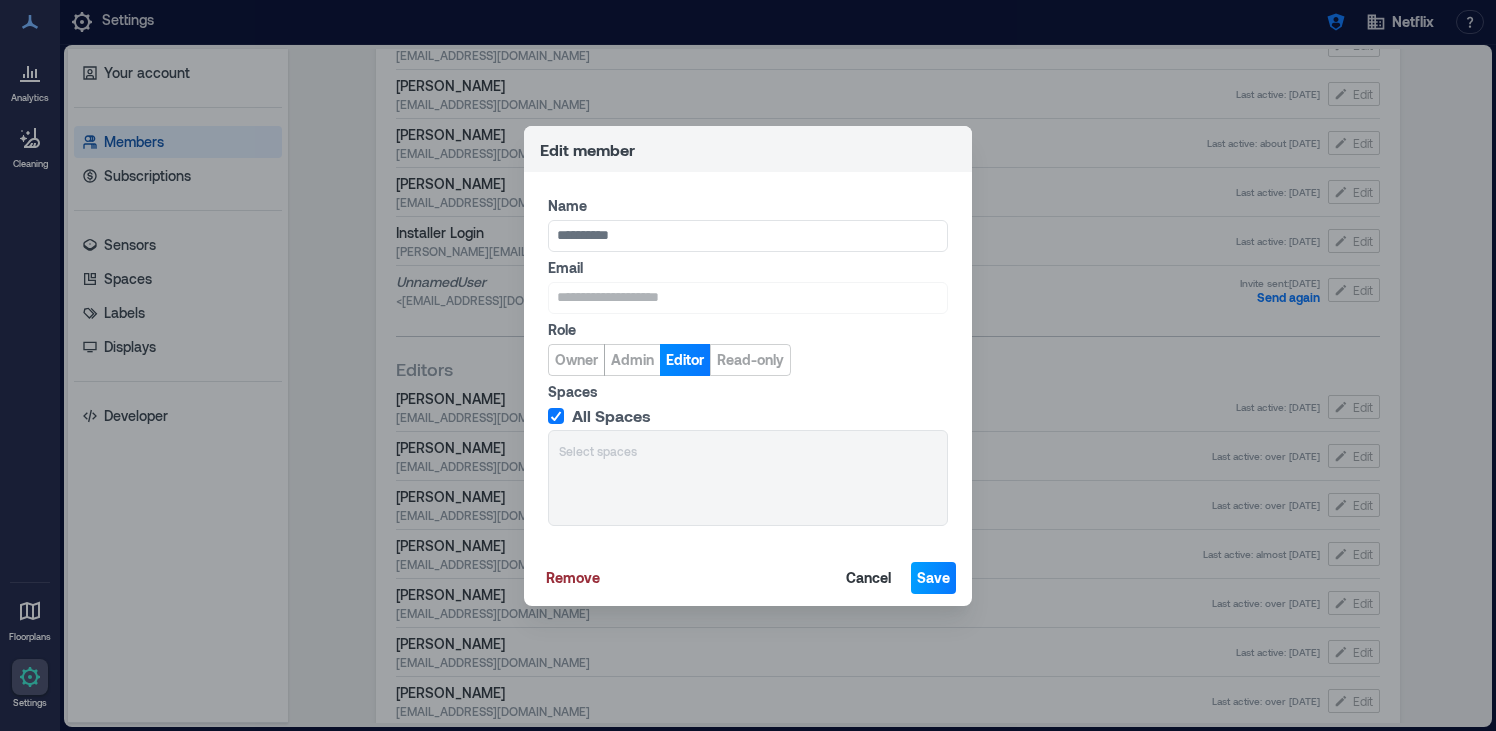 click on "Save" at bounding box center [933, 578] 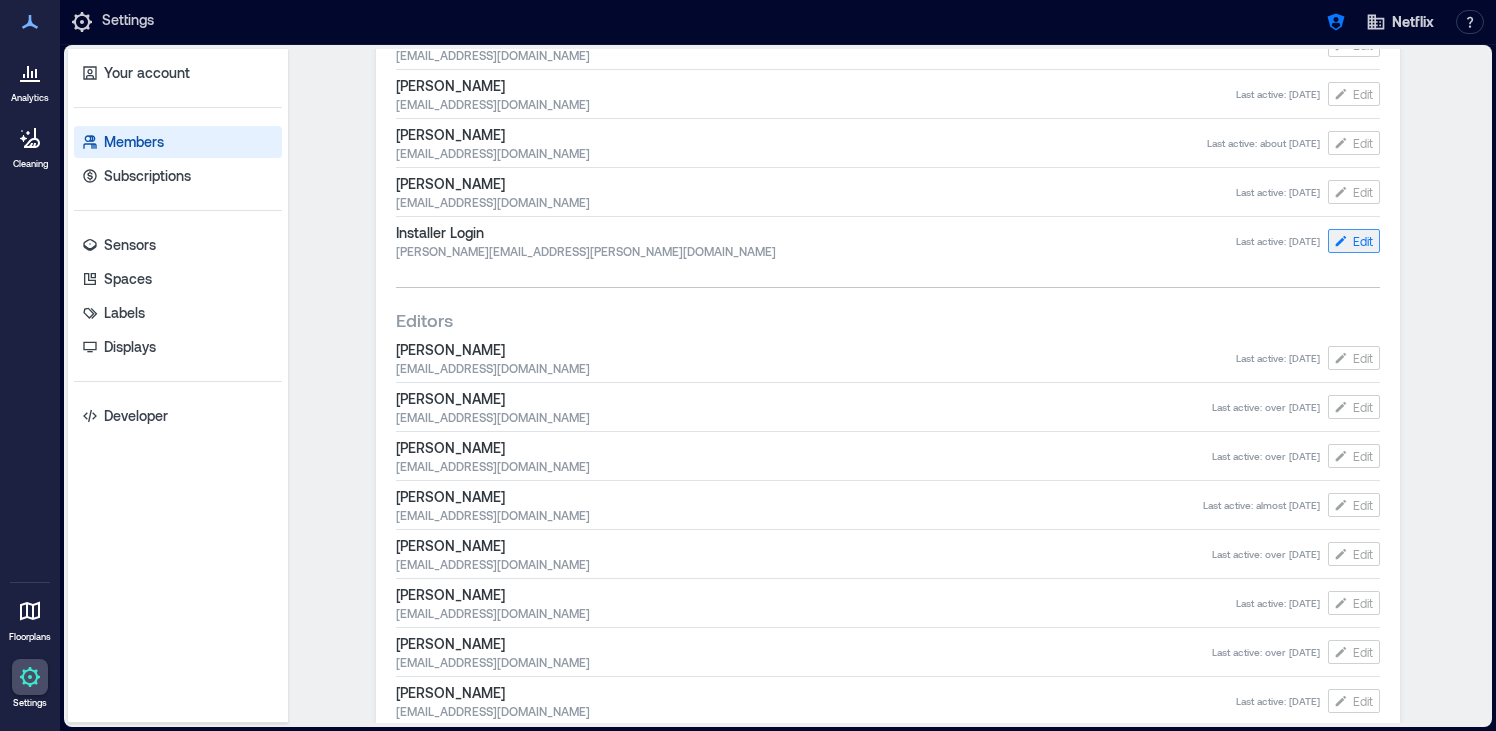 click on "Edit" at bounding box center [1363, 241] 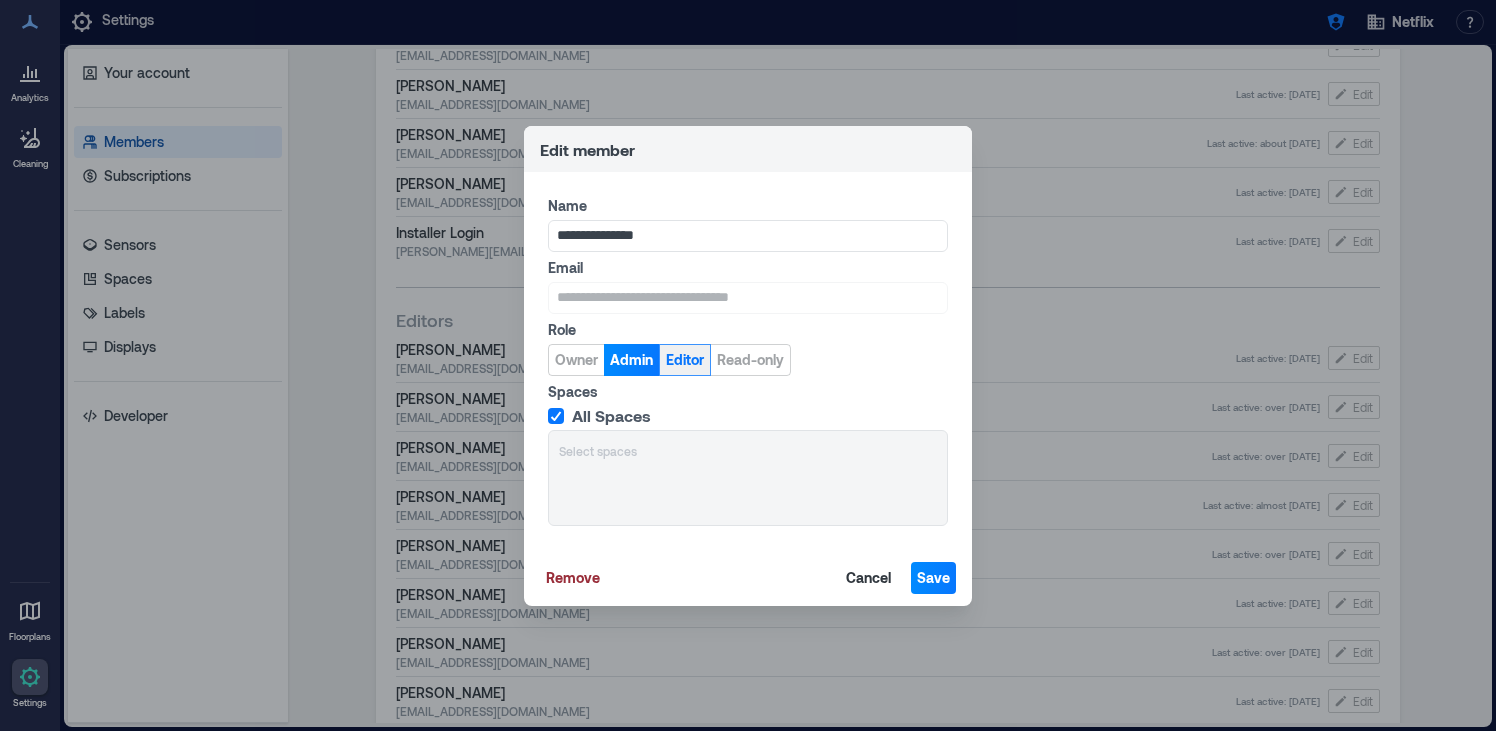 click on "Editor" at bounding box center (685, 360) 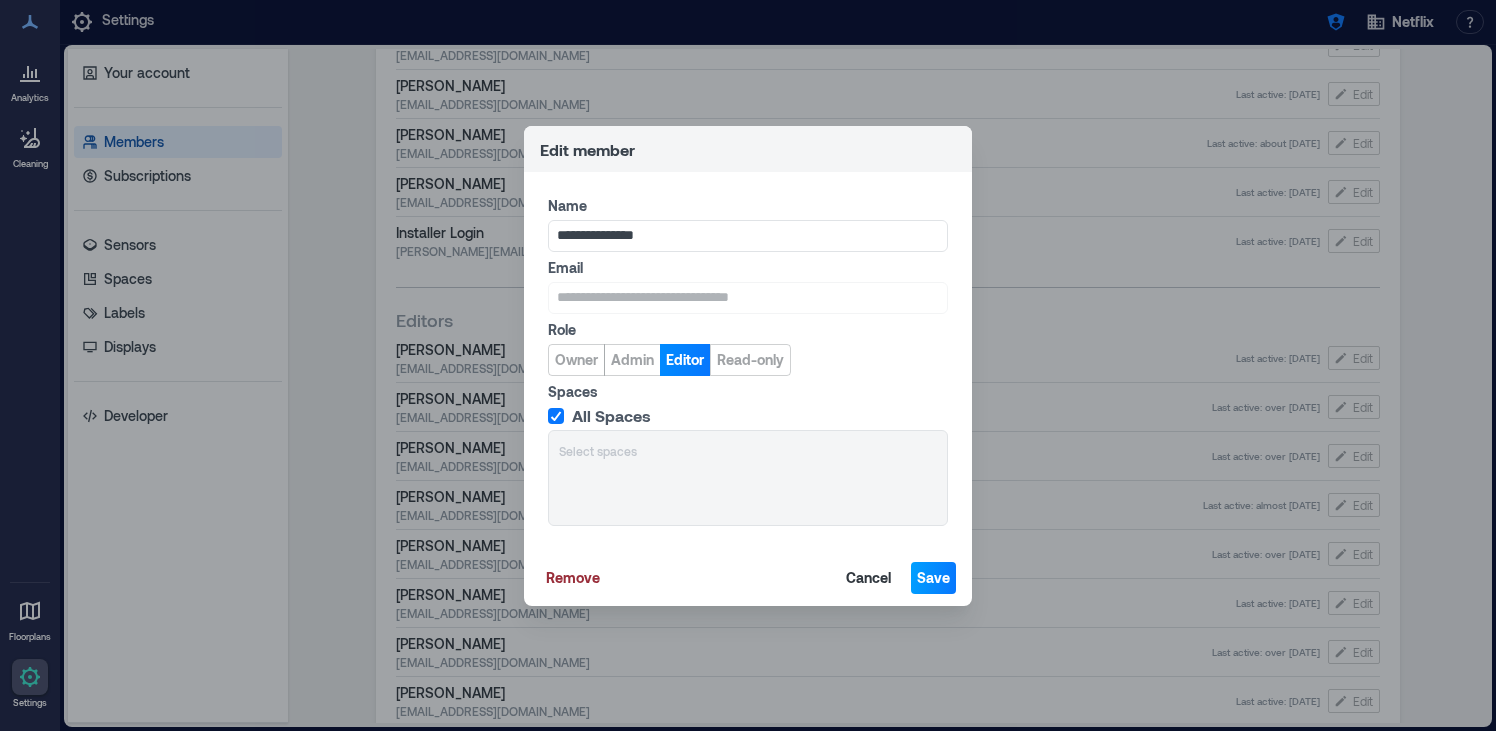 click on "Save" at bounding box center [933, 578] 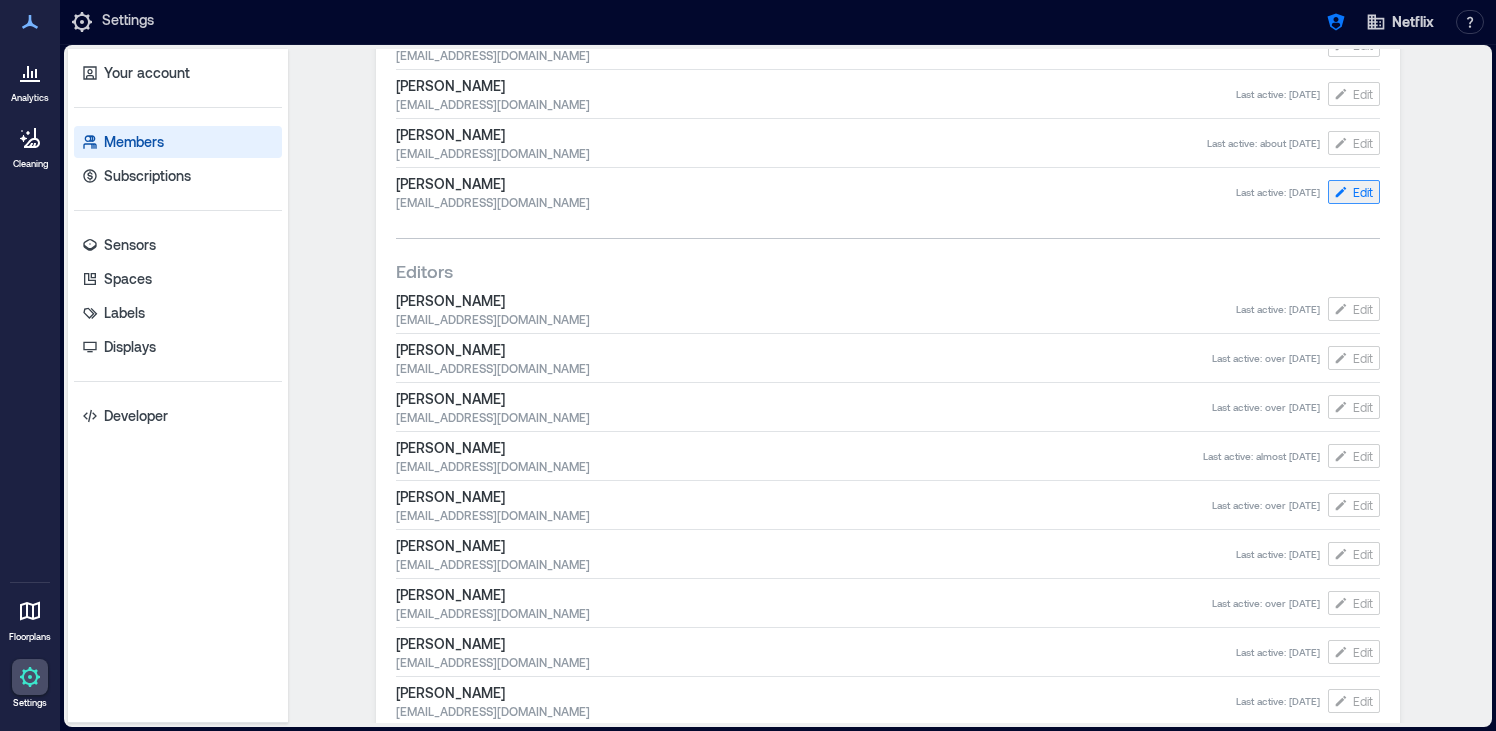 click on "Edit" at bounding box center (1354, 192) 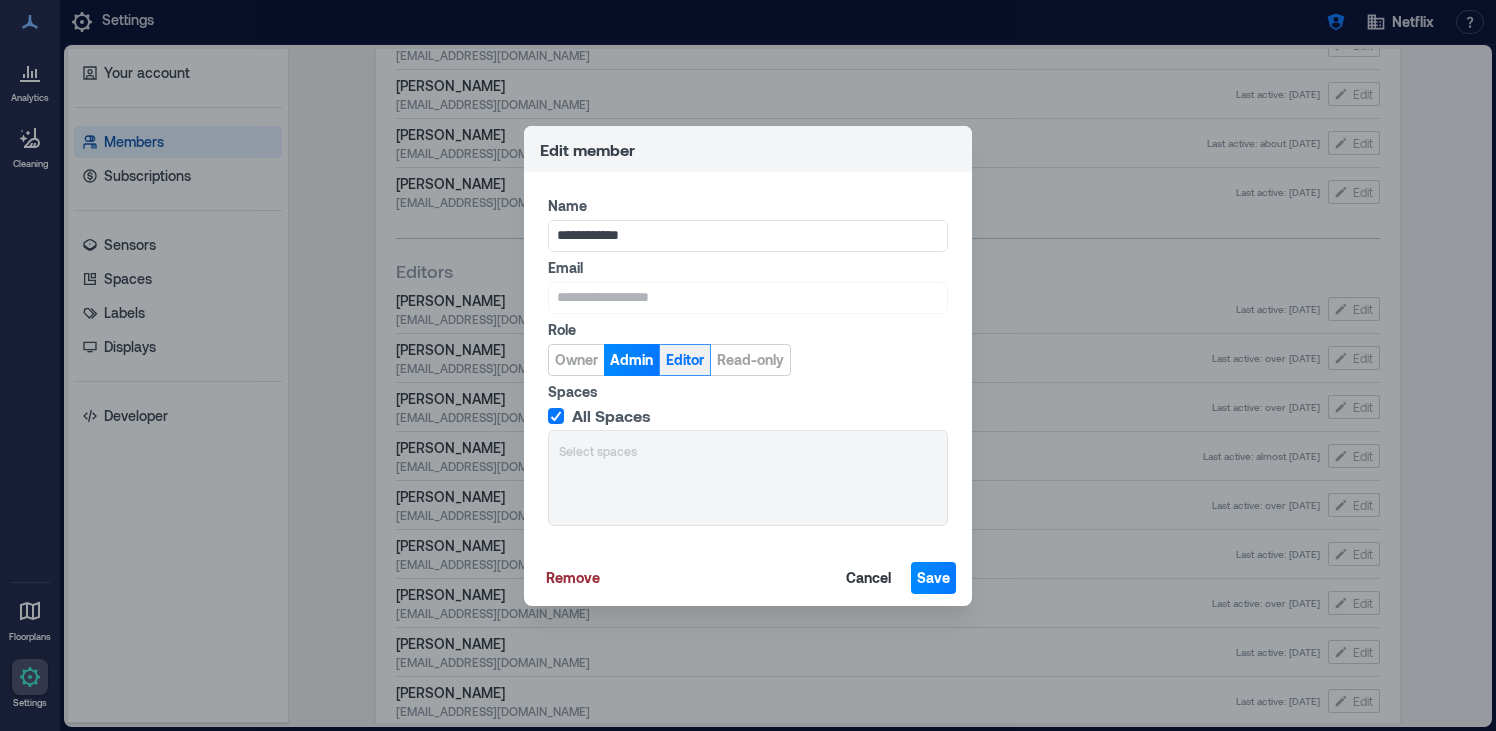 click on "Editor" at bounding box center [685, 360] 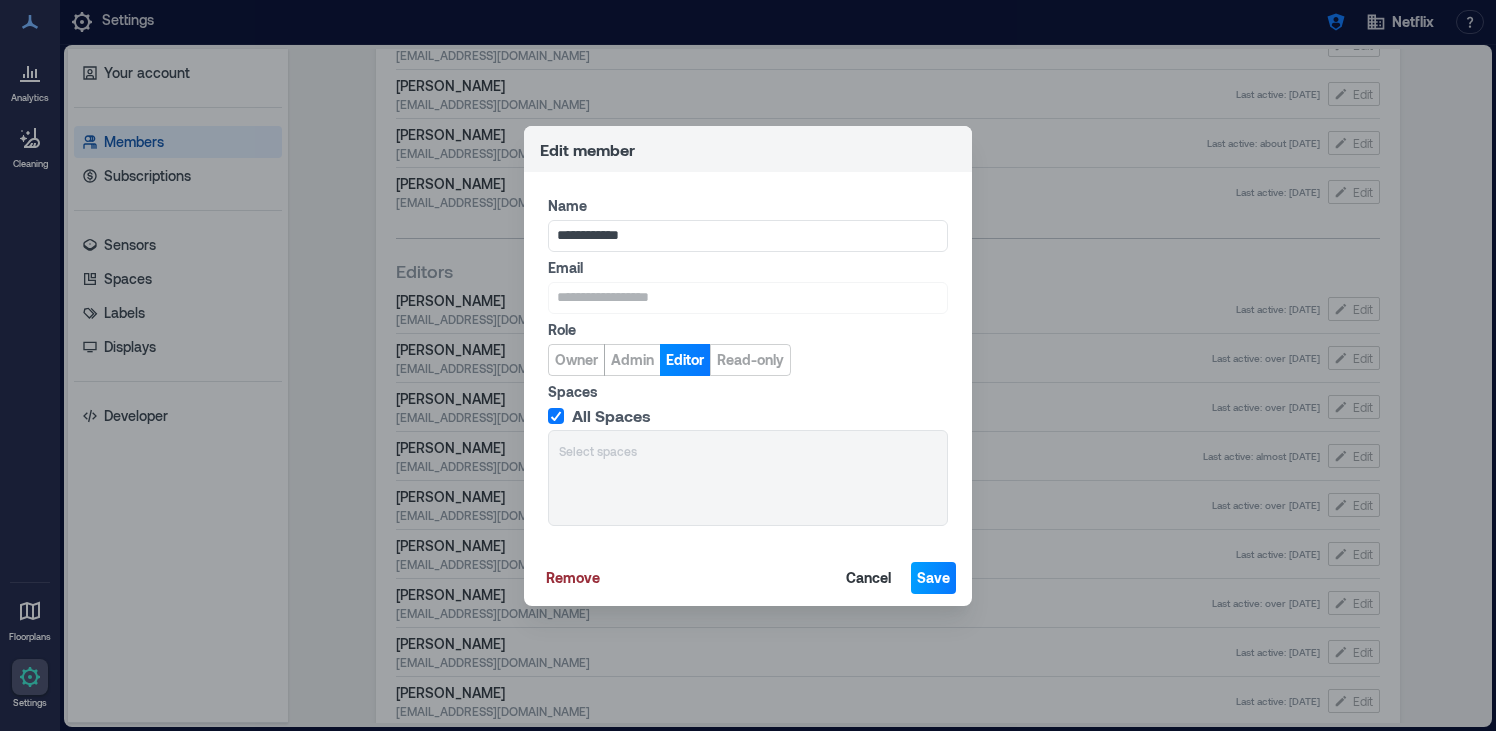 click on "Save" at bounding box center (933, 578) 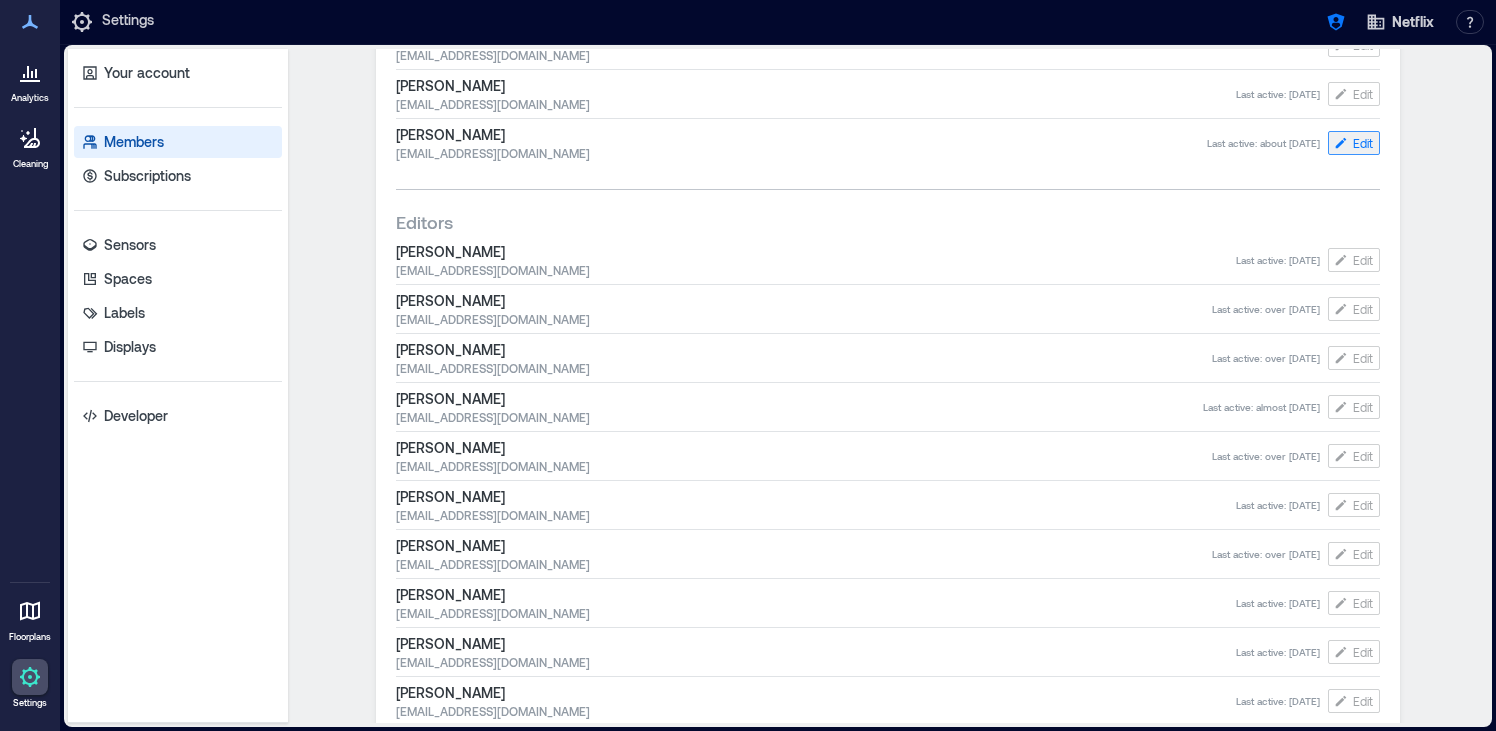 click on "Edit" at bounding box center (1354, 143) 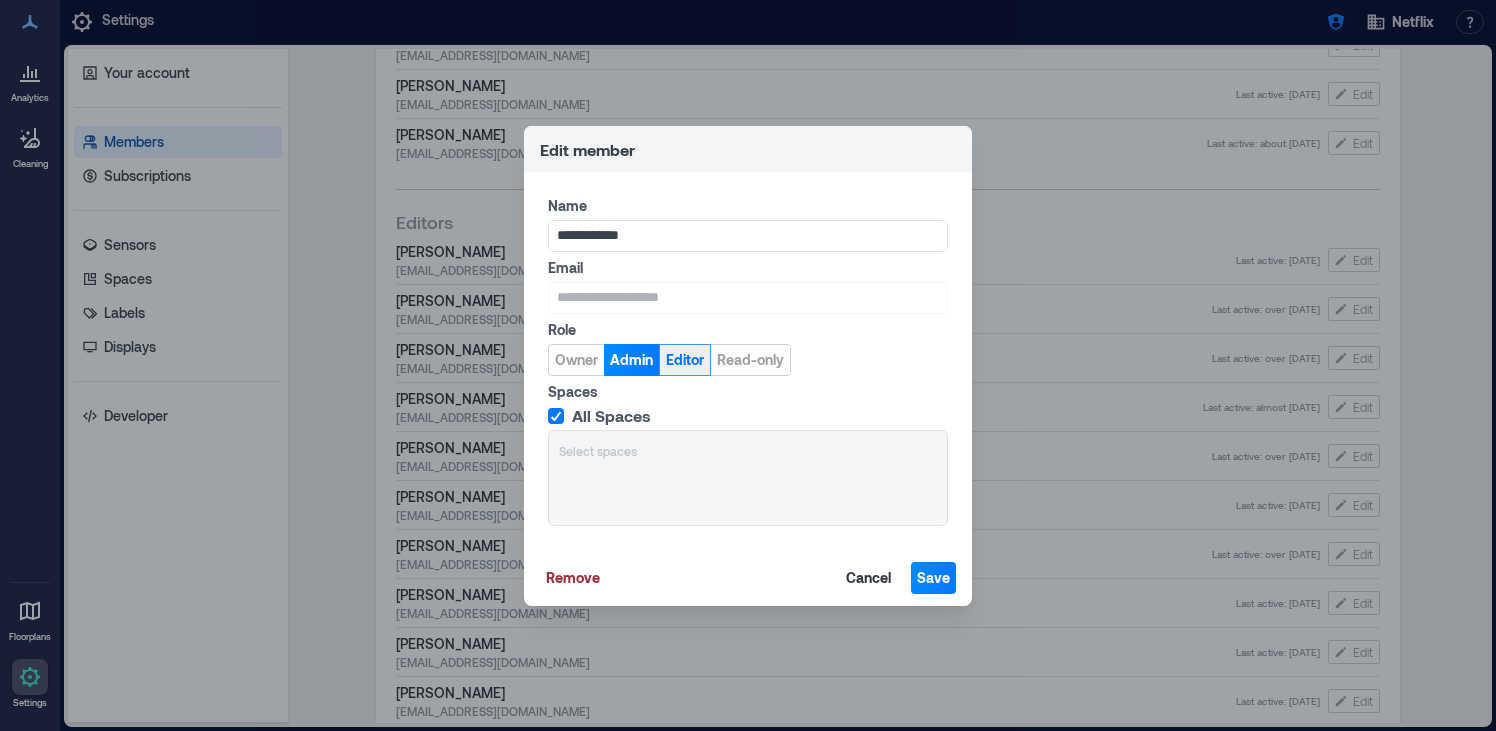 click on "Editor" at bounding box center (685, 360) 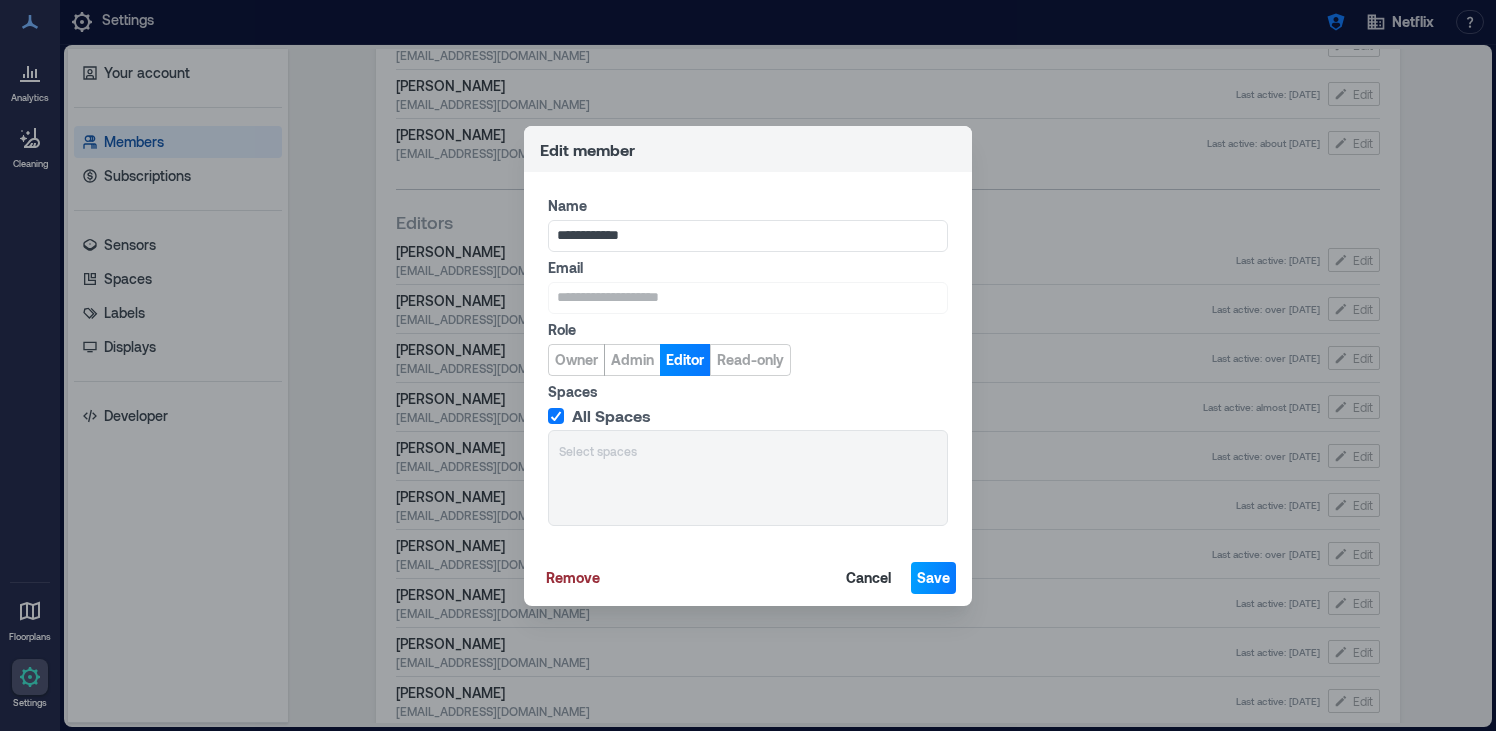 click on "Save" at bounding box center (933, 578) 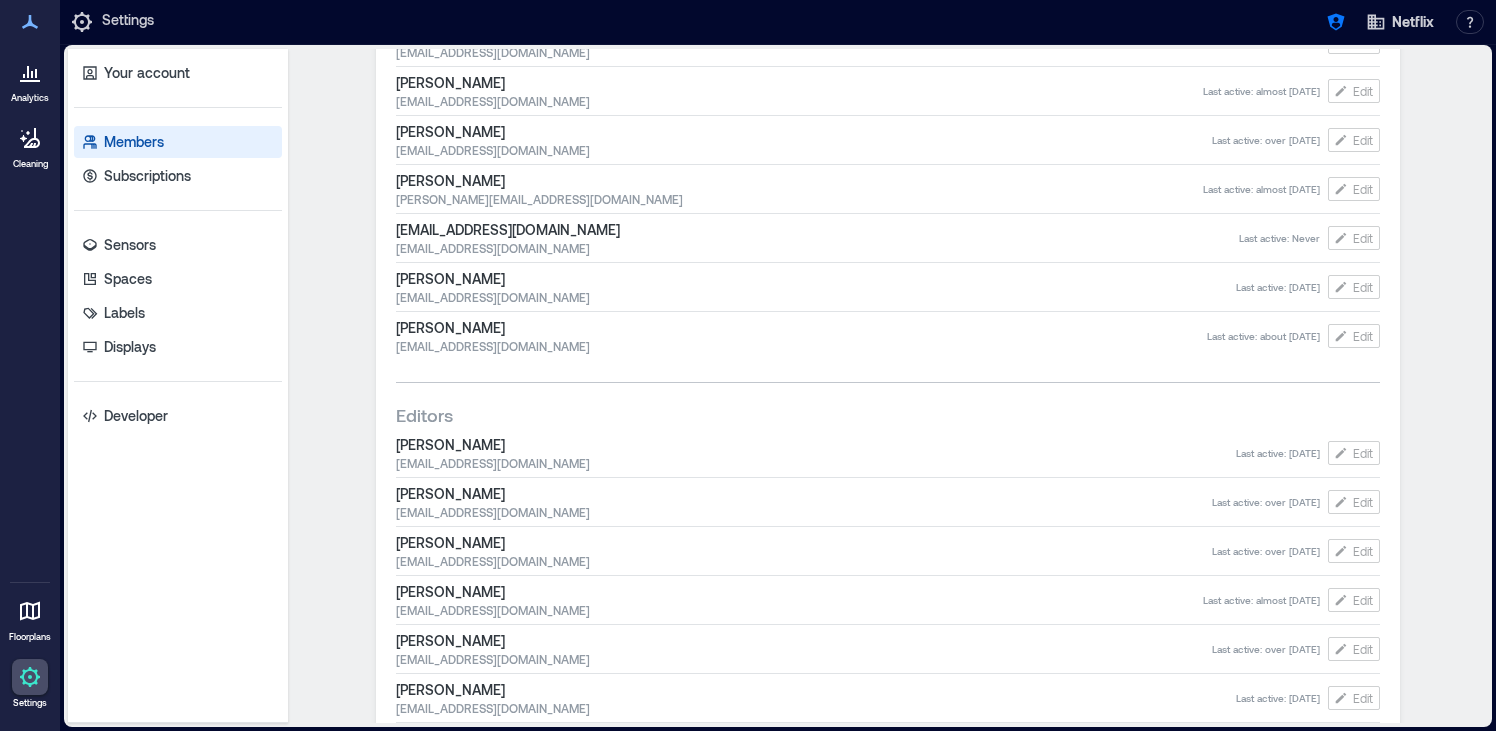 scroll, scrollTop: 821, scrollLeft: 0, axis: vertical 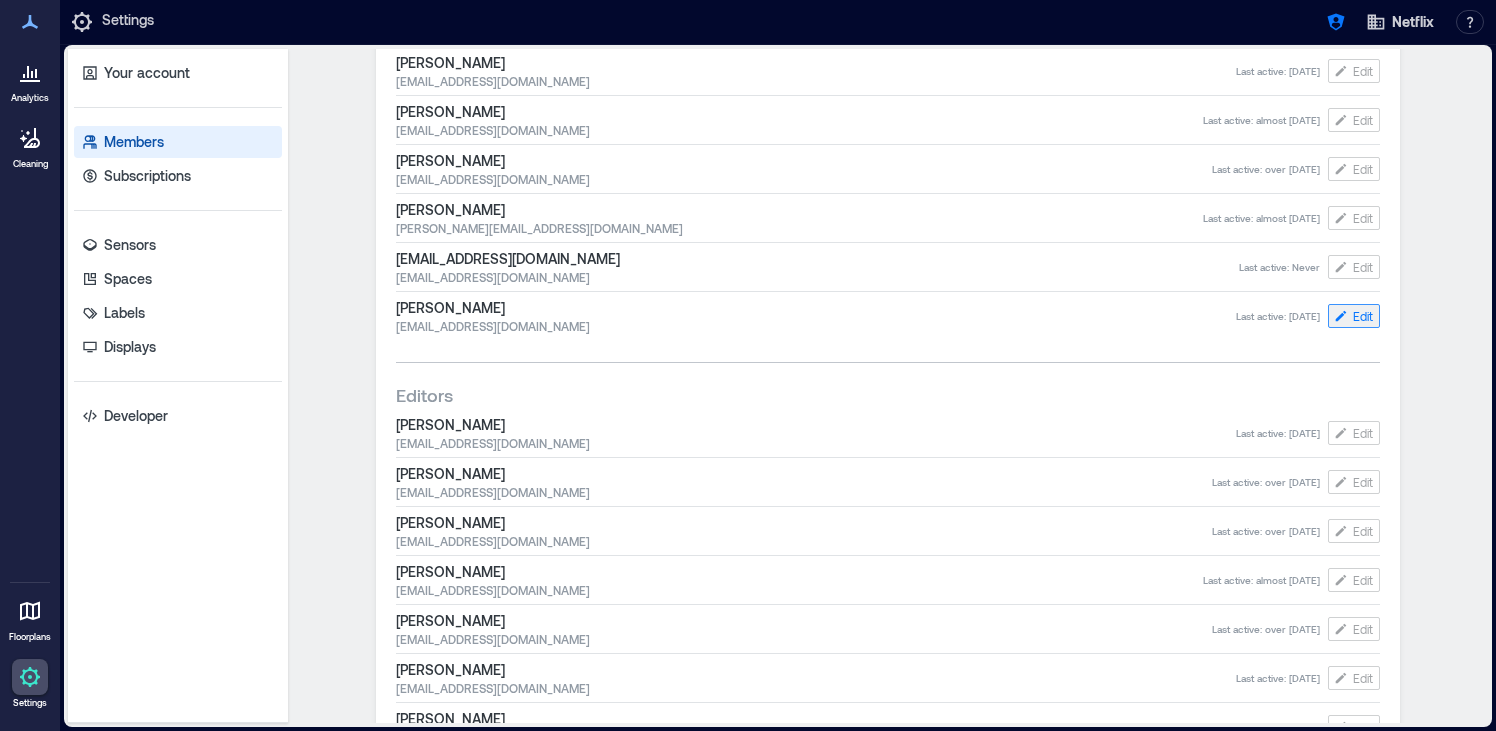 click on "Edit" at bounding box center [1363, 316] 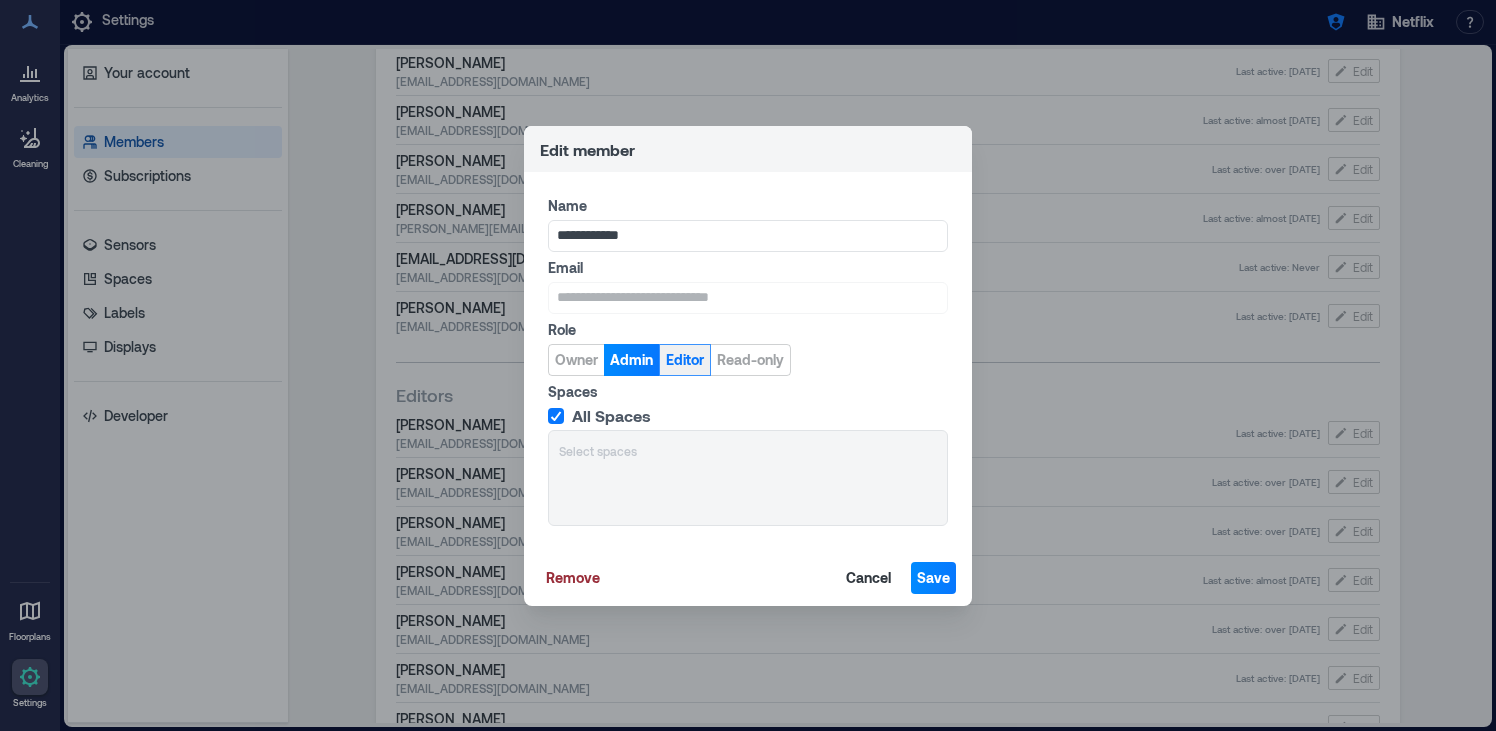 click on "Editor" at bounding box center [685, 360] 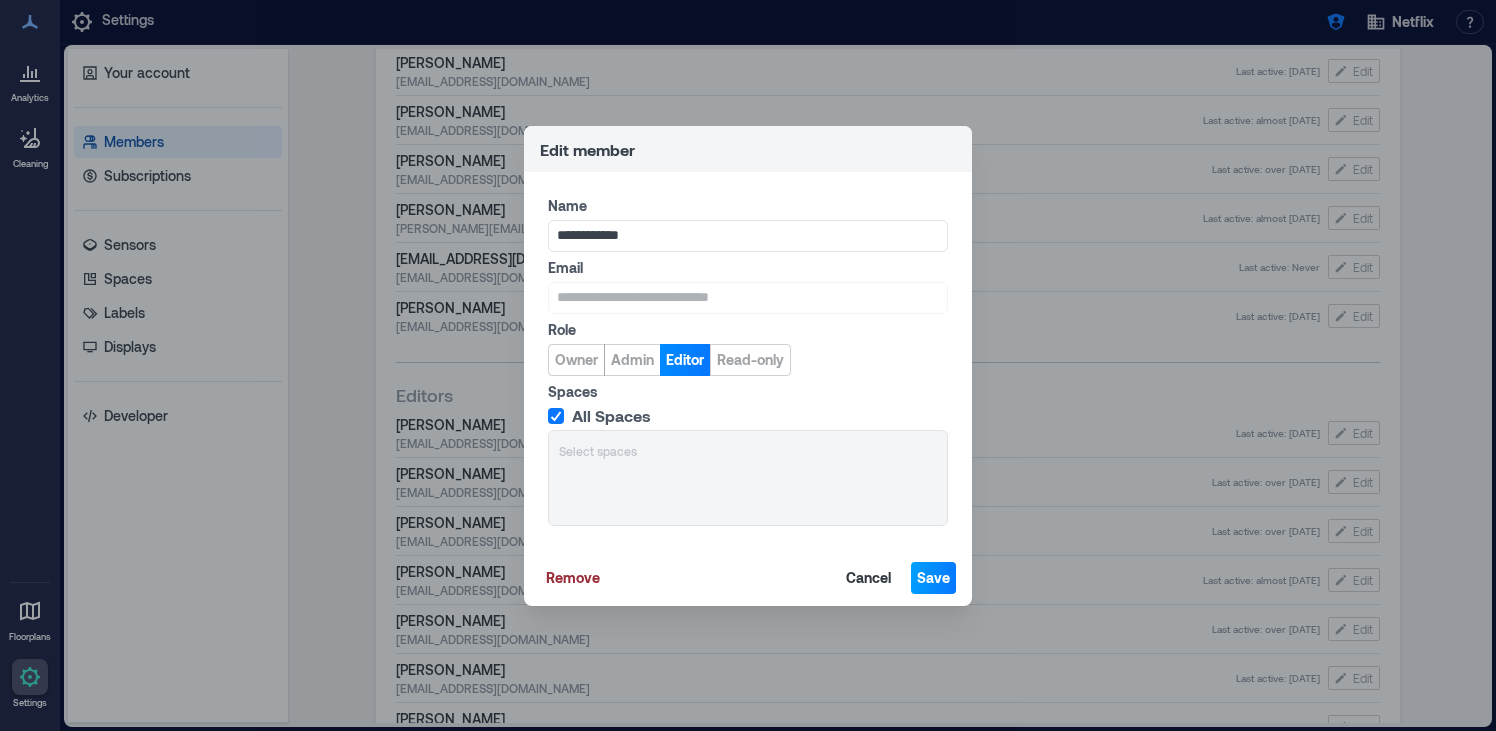 click on "Save" at bounding box center (933, 578) 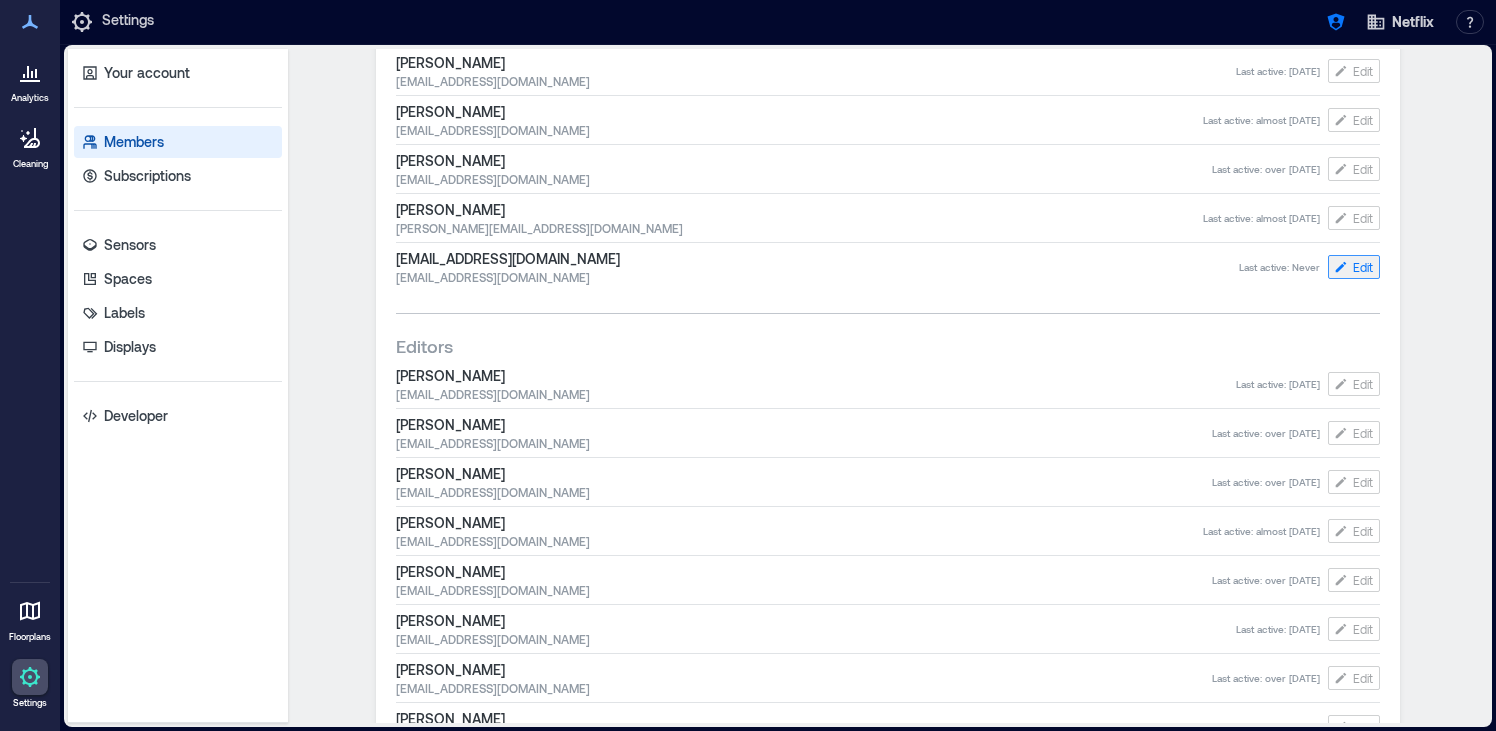 click on "Edit" at bounding box center (1363, 267) 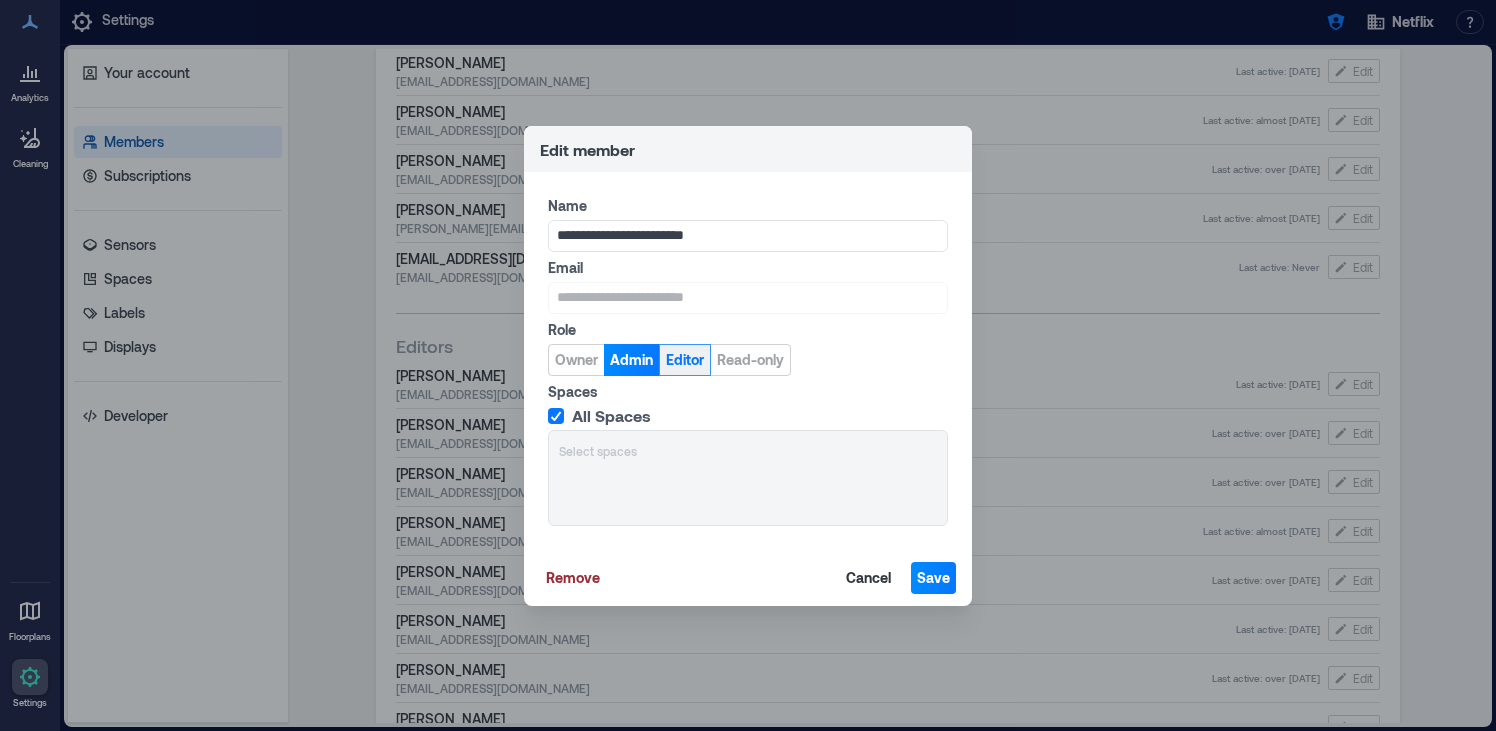 click on "Editor" at bounding box center (685, 360) 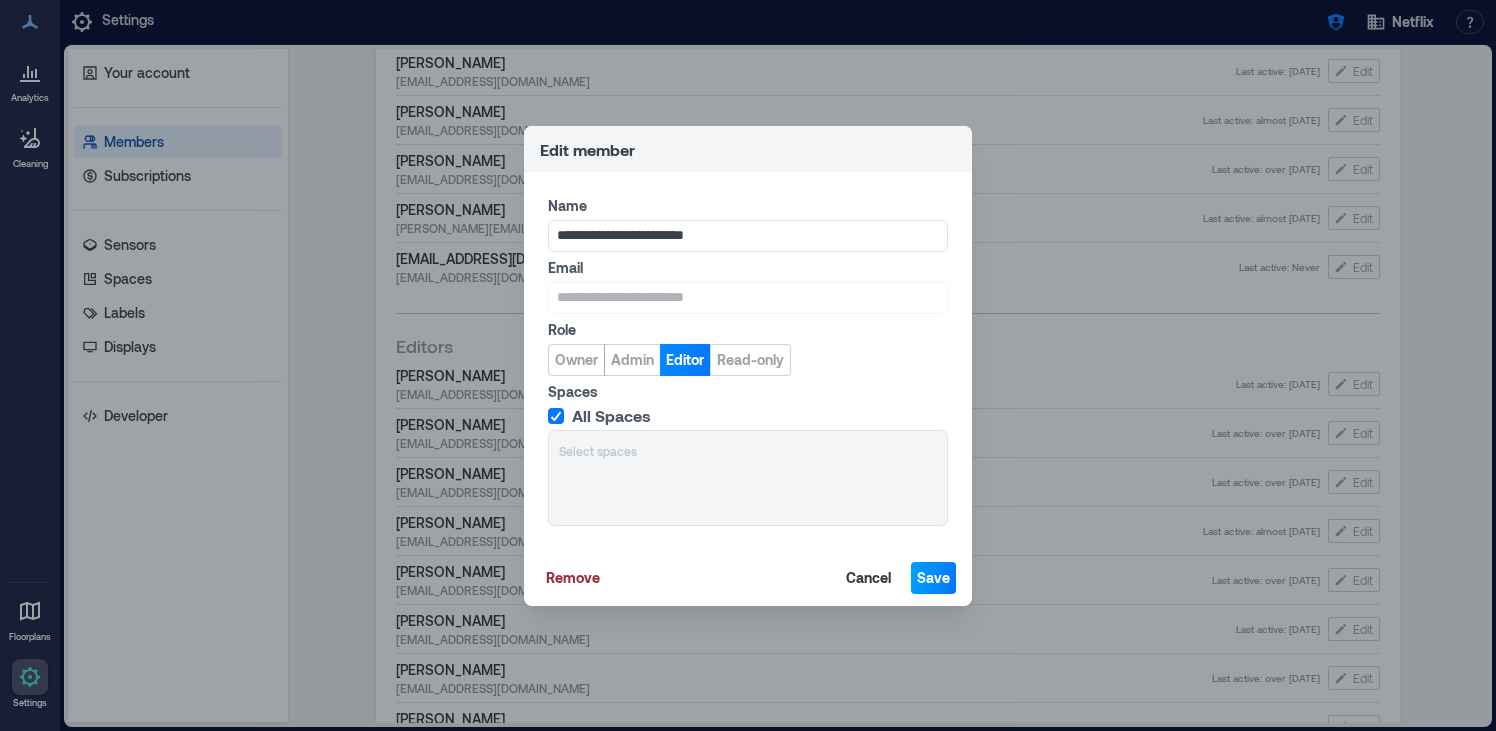 click on "Save" at bounding box center (933, 578) 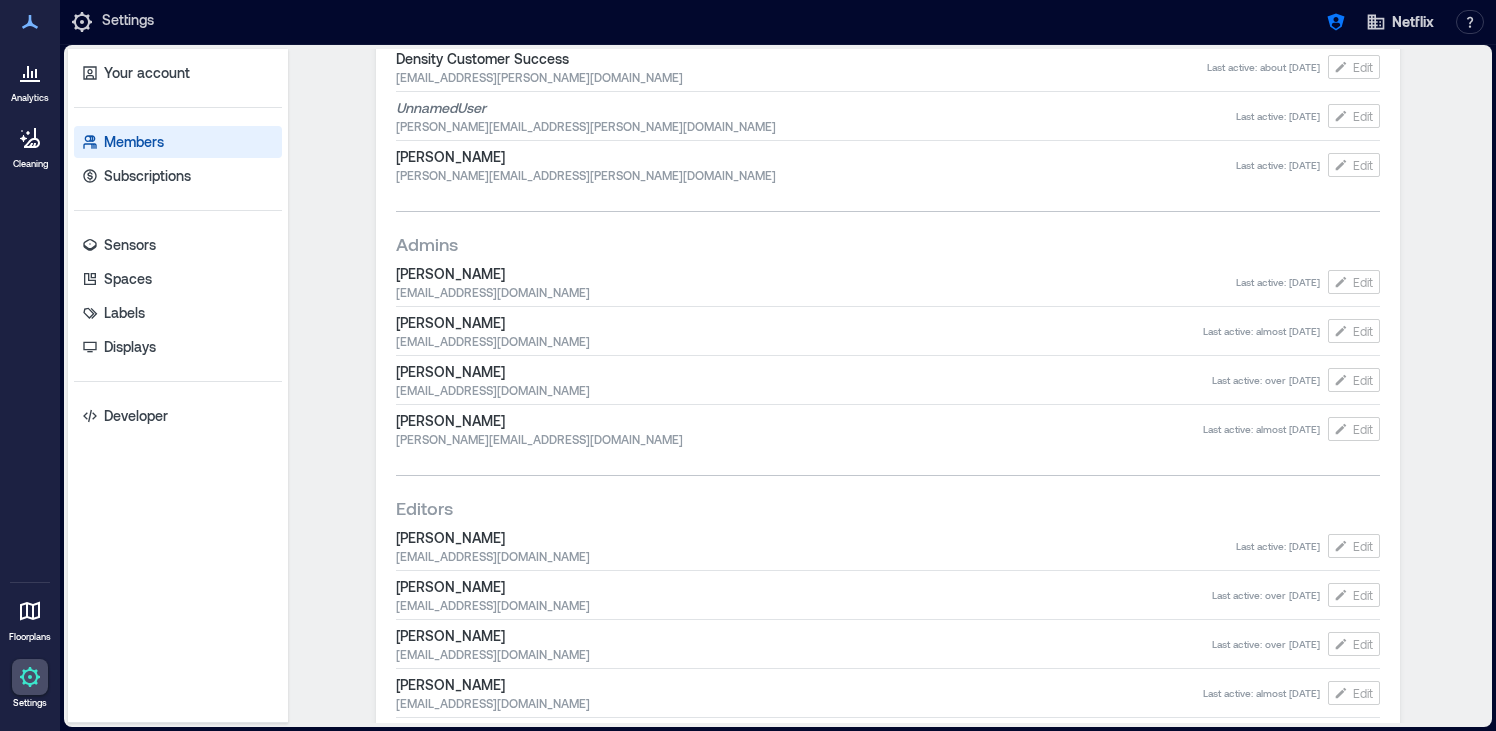 scroll, scrollTop: 599, scrollLeft: 0, axis: vertical 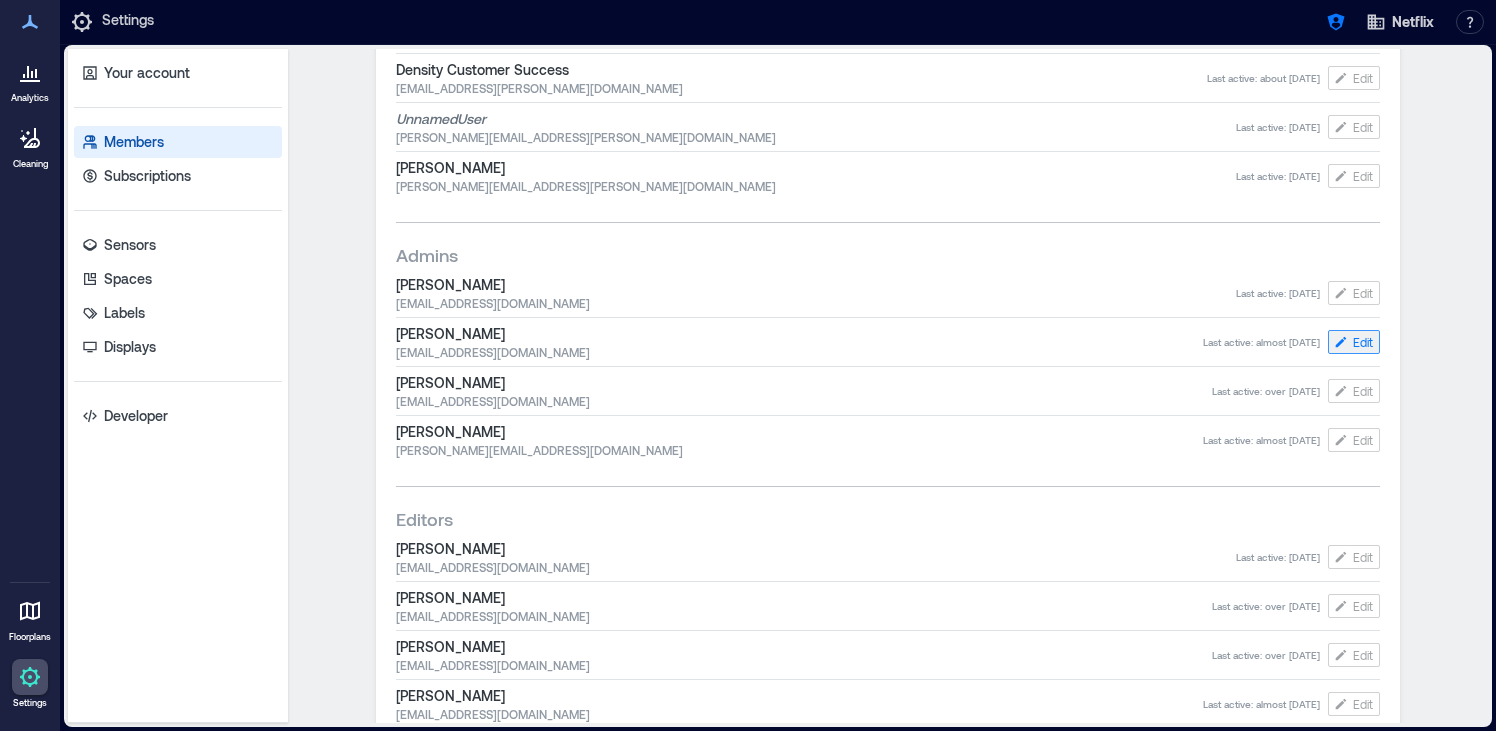 click on "Edit" at bounding box center [1354, 342] 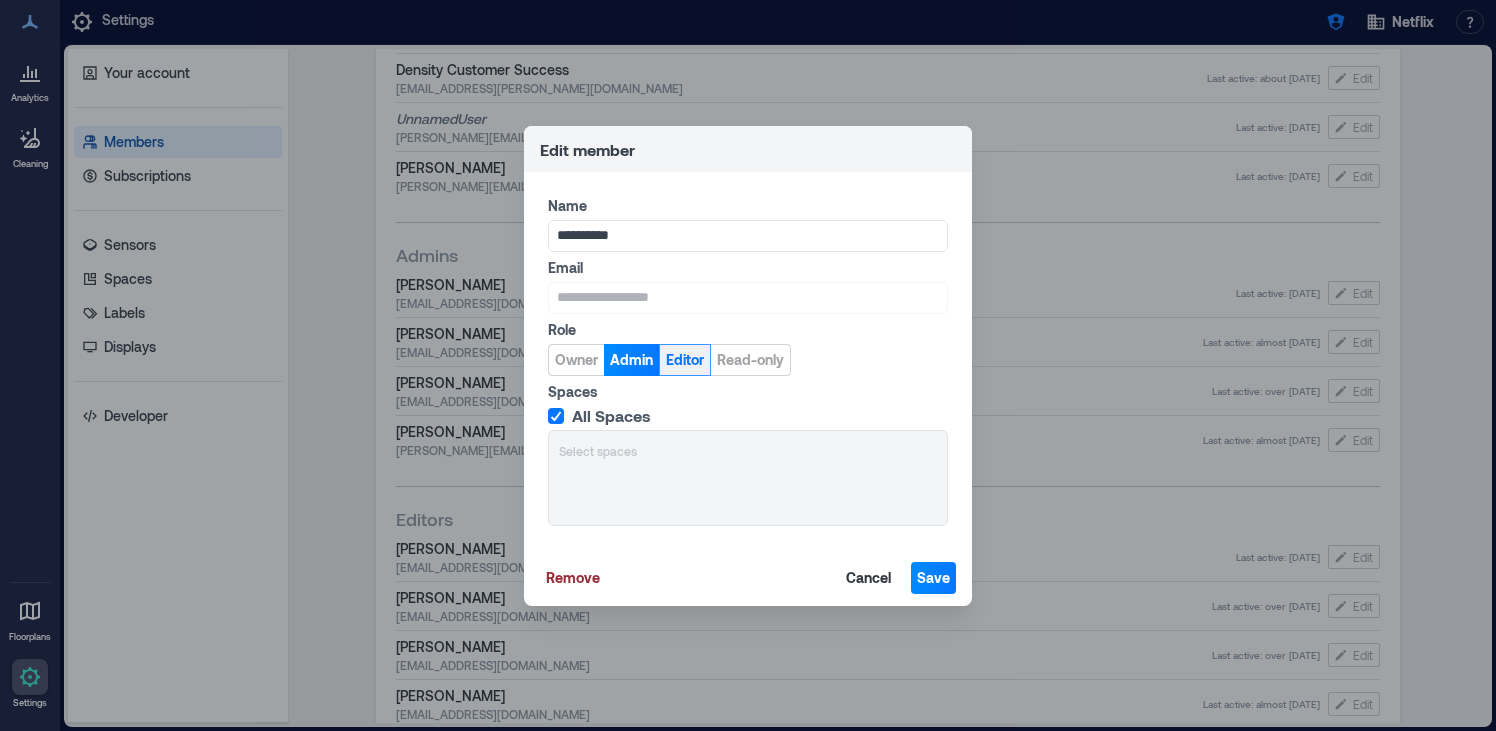 click on "Editor" at bounding box center (685, 360) 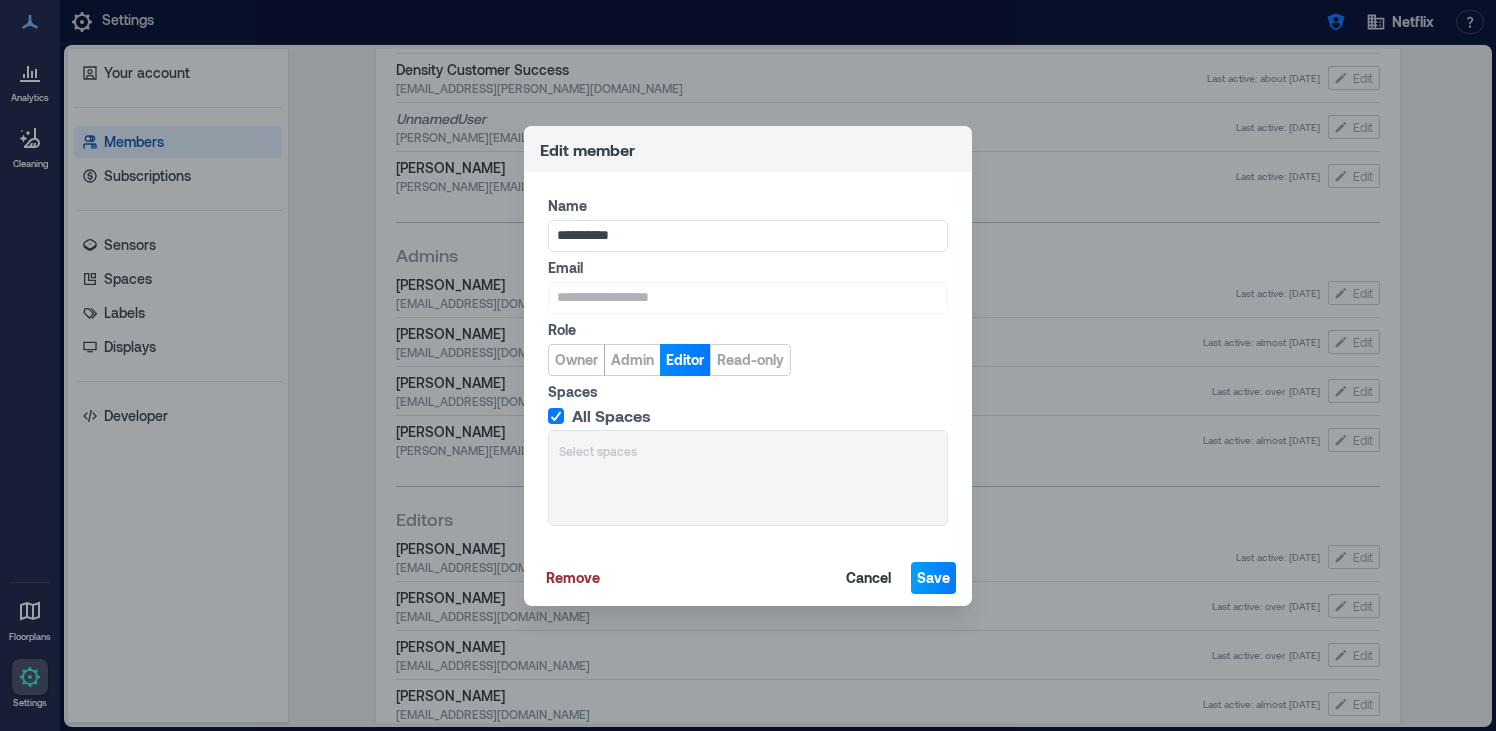 click on "Save" at bounding box center (933, 578) 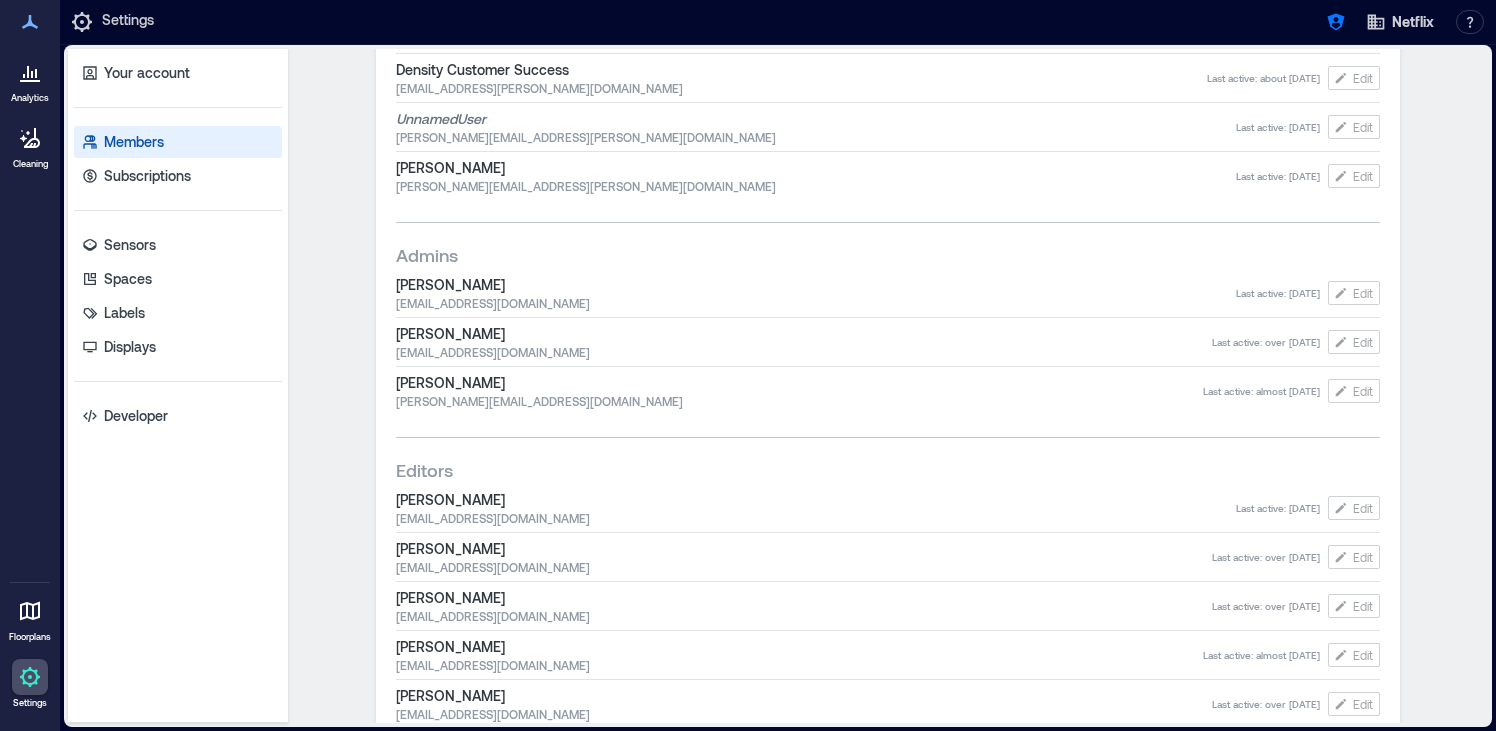 click on "[PERSON_NAME] [PERSON_NAME][EMAIL_ADDRESS][DOMAIN_NAME] Last active :   over [DATE] Edit" at bounding box center [888, 342] 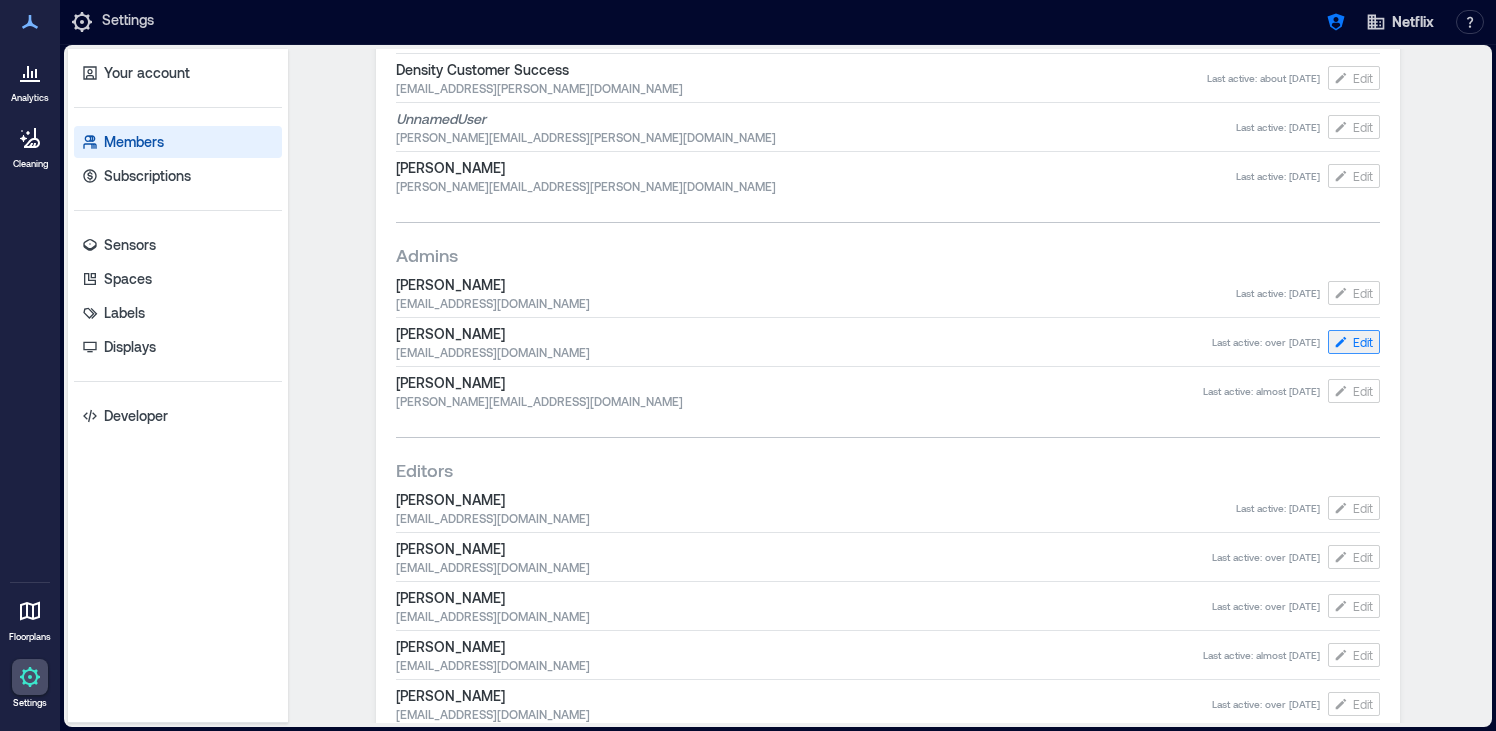 click on "Edit" at bounding box center [1354, 342] 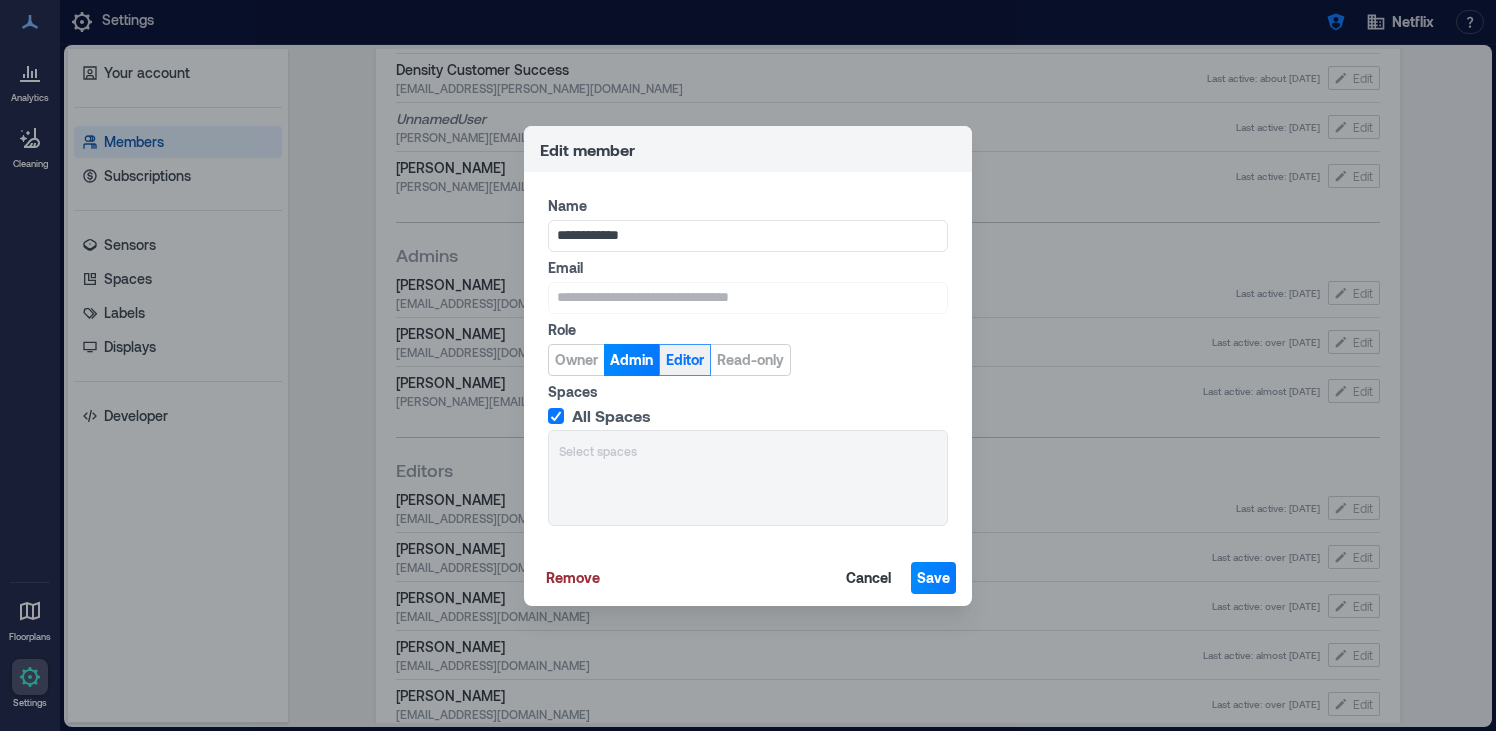click on "Editor" at bounding box center [685, 360] 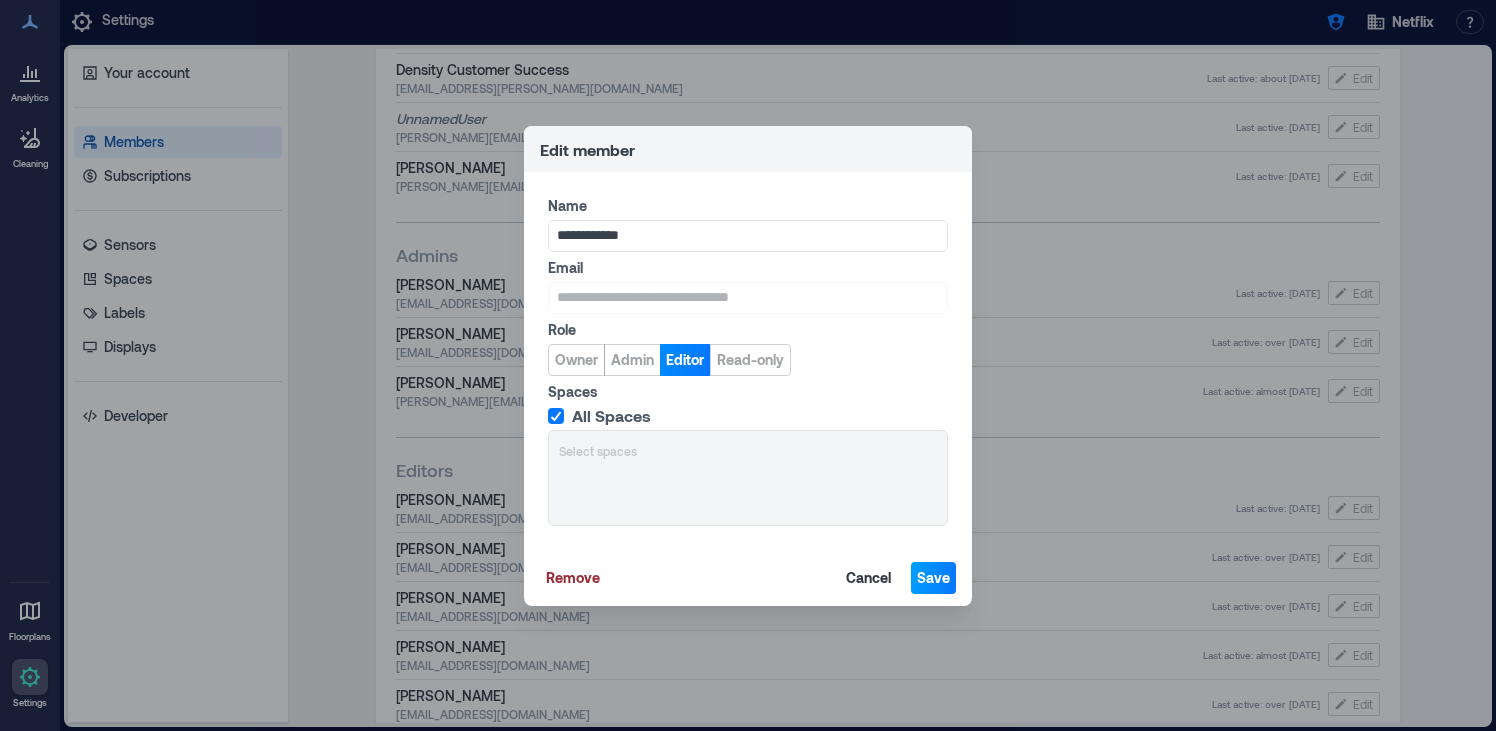 click on "Save" at bounding box center [933, 578] 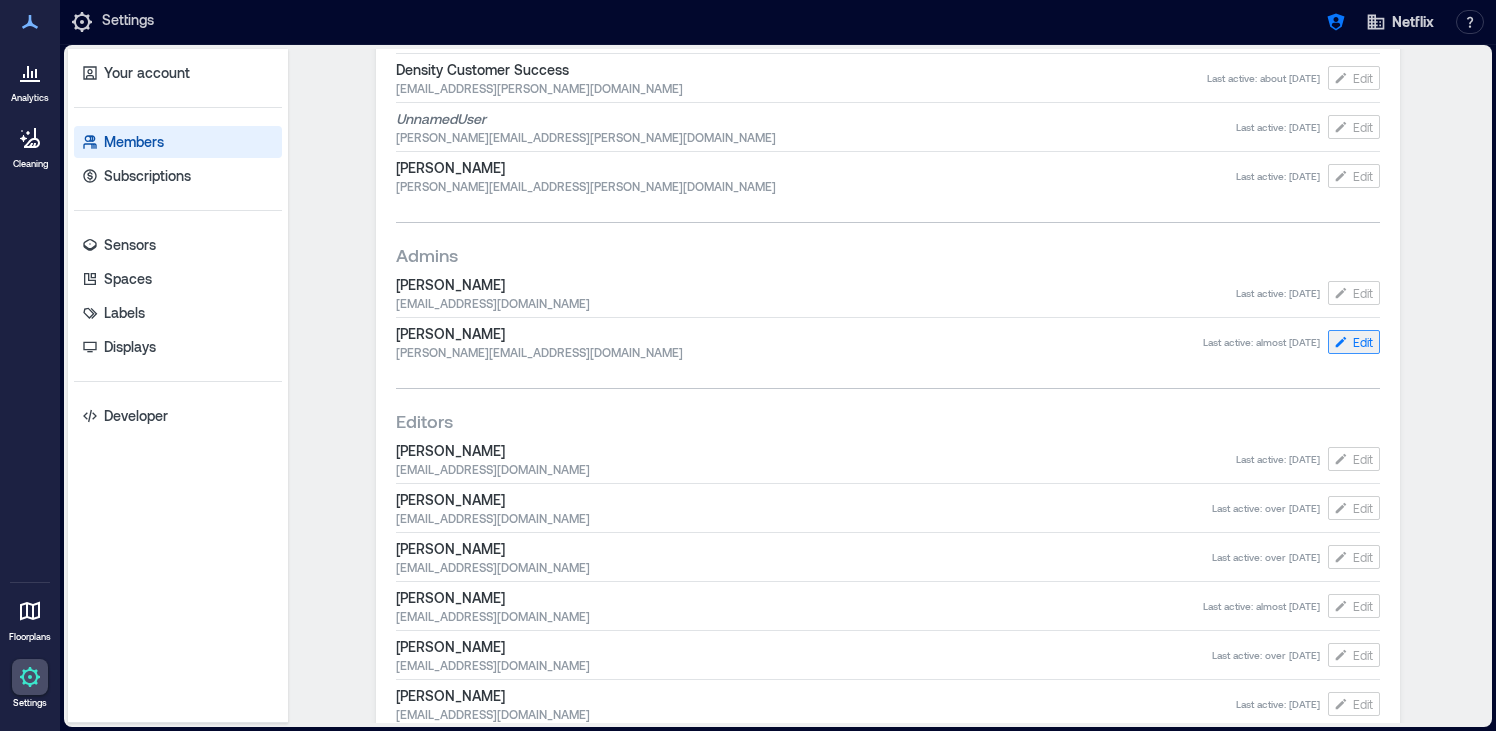 click on "Edit" at bounding box center (1363, 342) 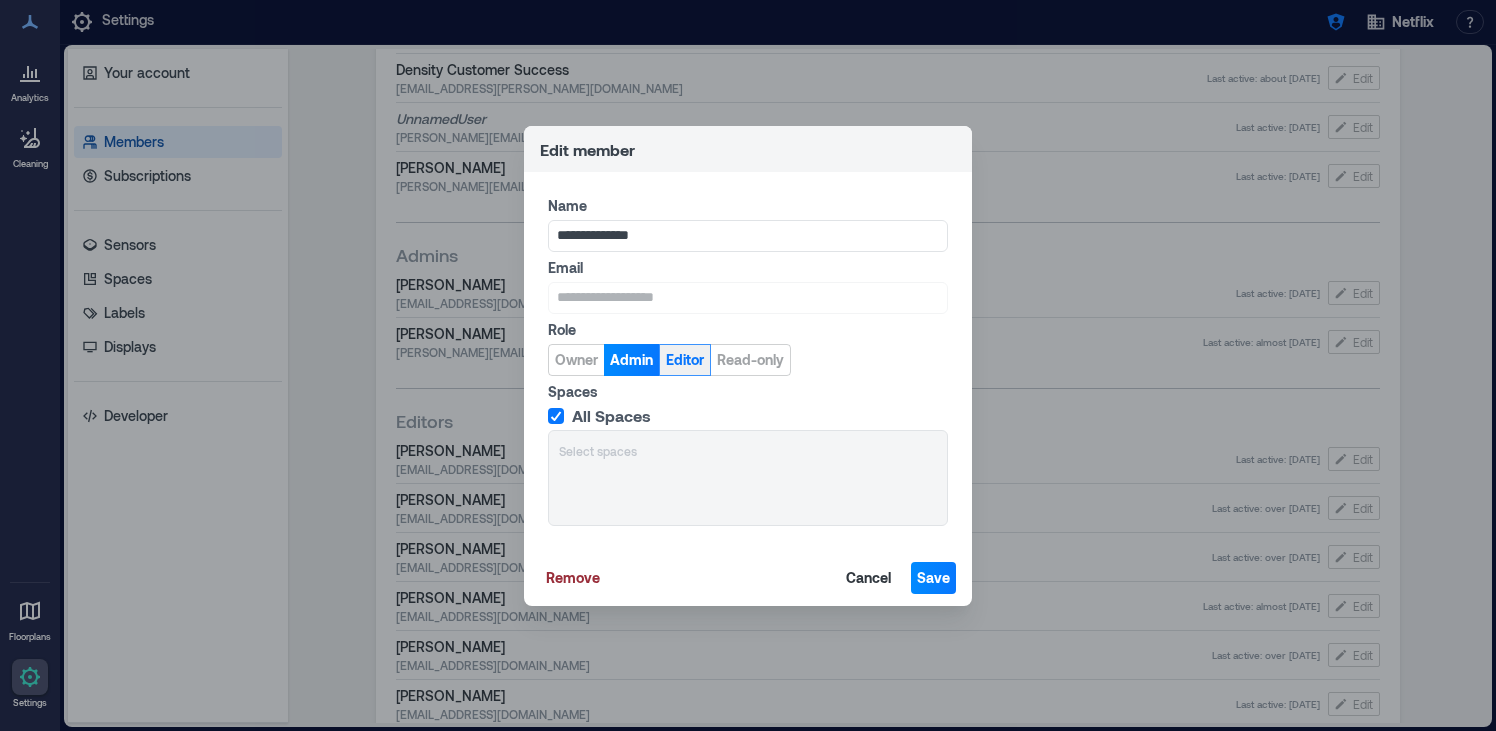 click on "Editor" at bounding box center [685, 360] 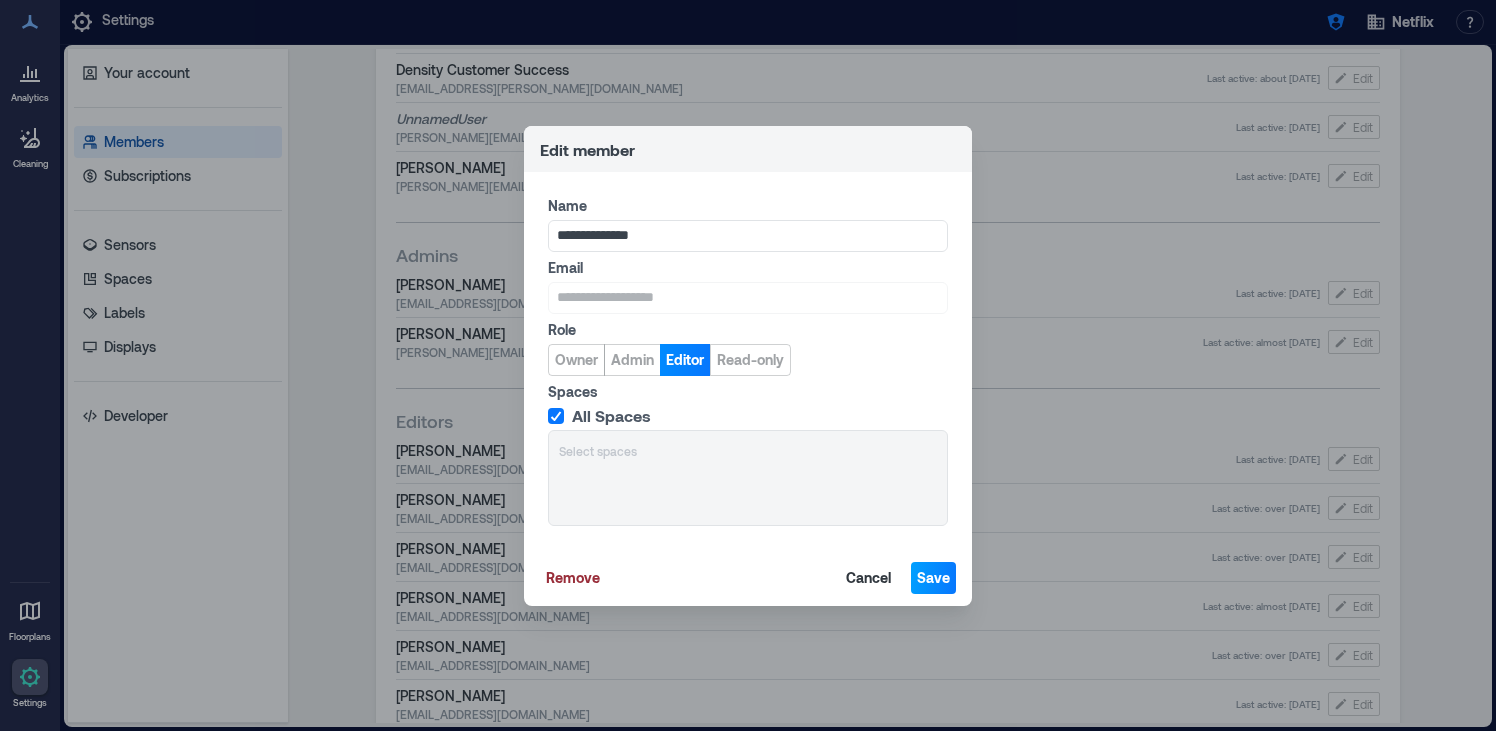 click on "Save" at bounding box center (933, 578) 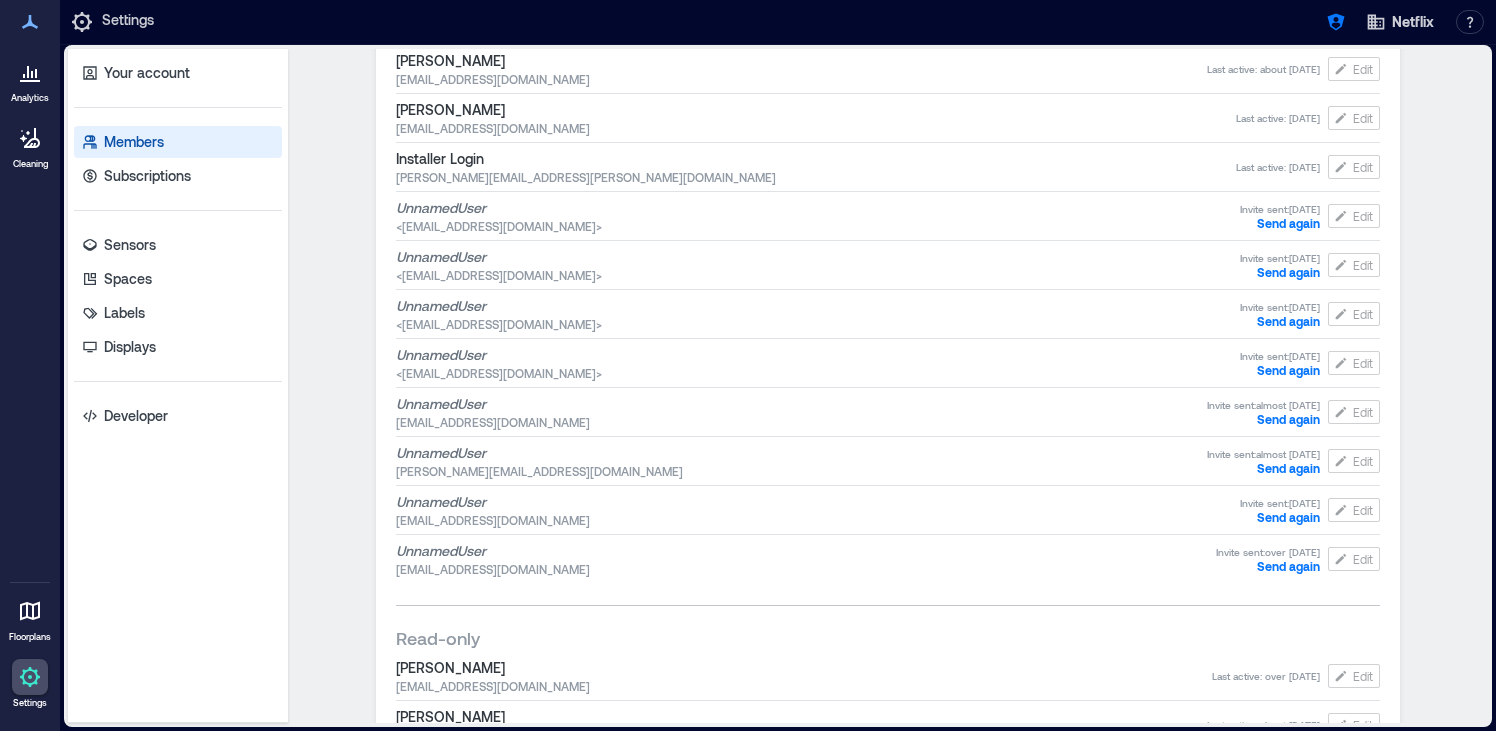 scroll, scrollTop: 0, scrollLeft: 0, axis: both 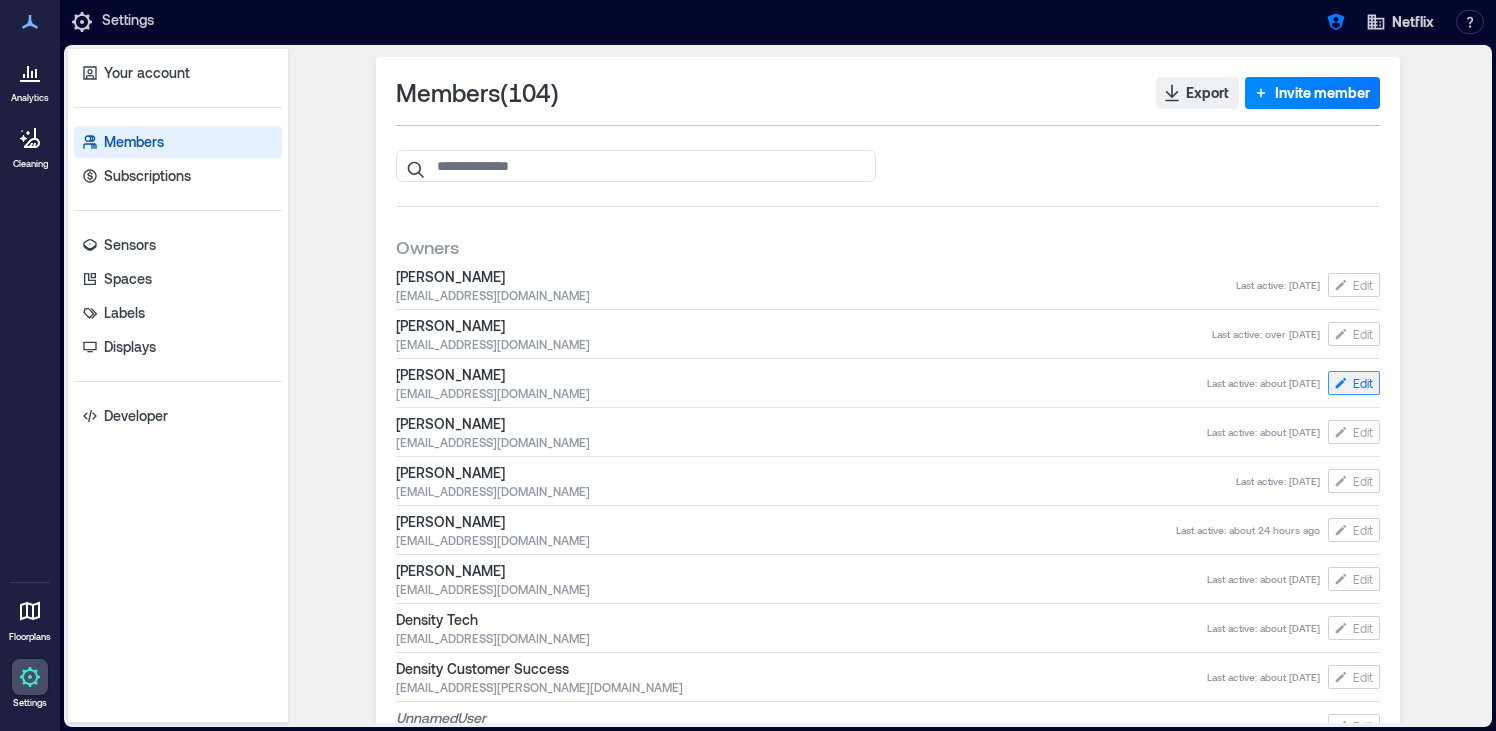 click on "Edit" at bounding box center [1363, 383] 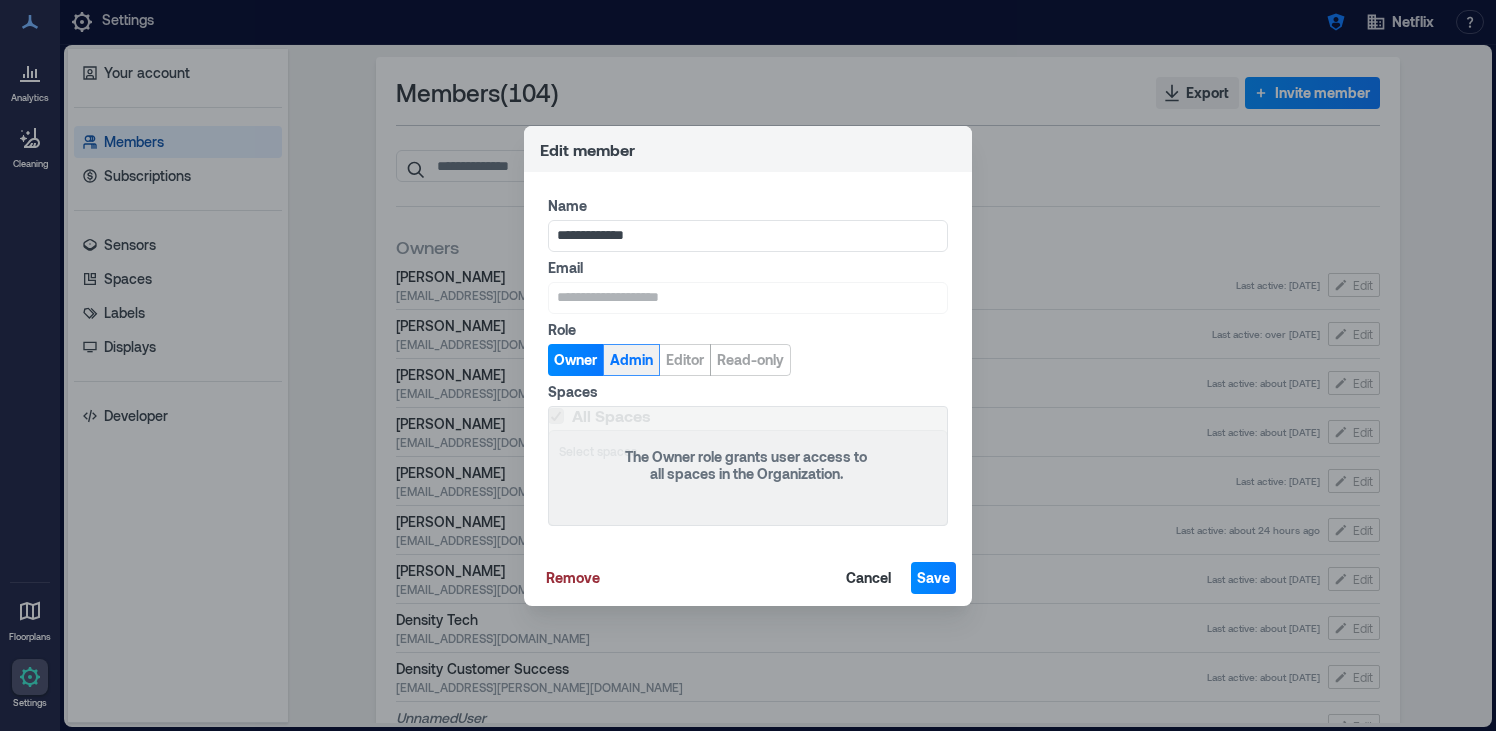 click on "Admin" at bounding box center [631, 360] 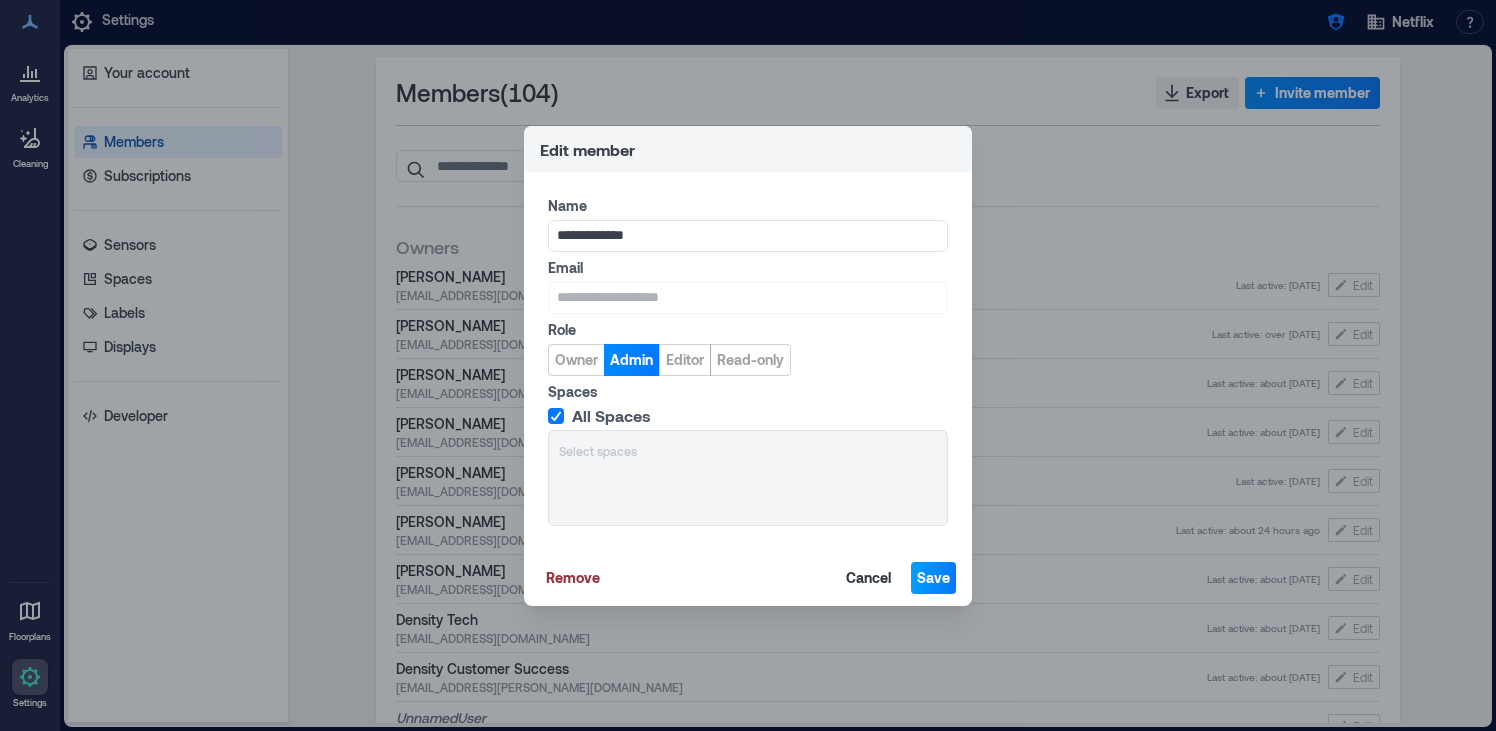 click on "Save" at bounding box center (933, 578) 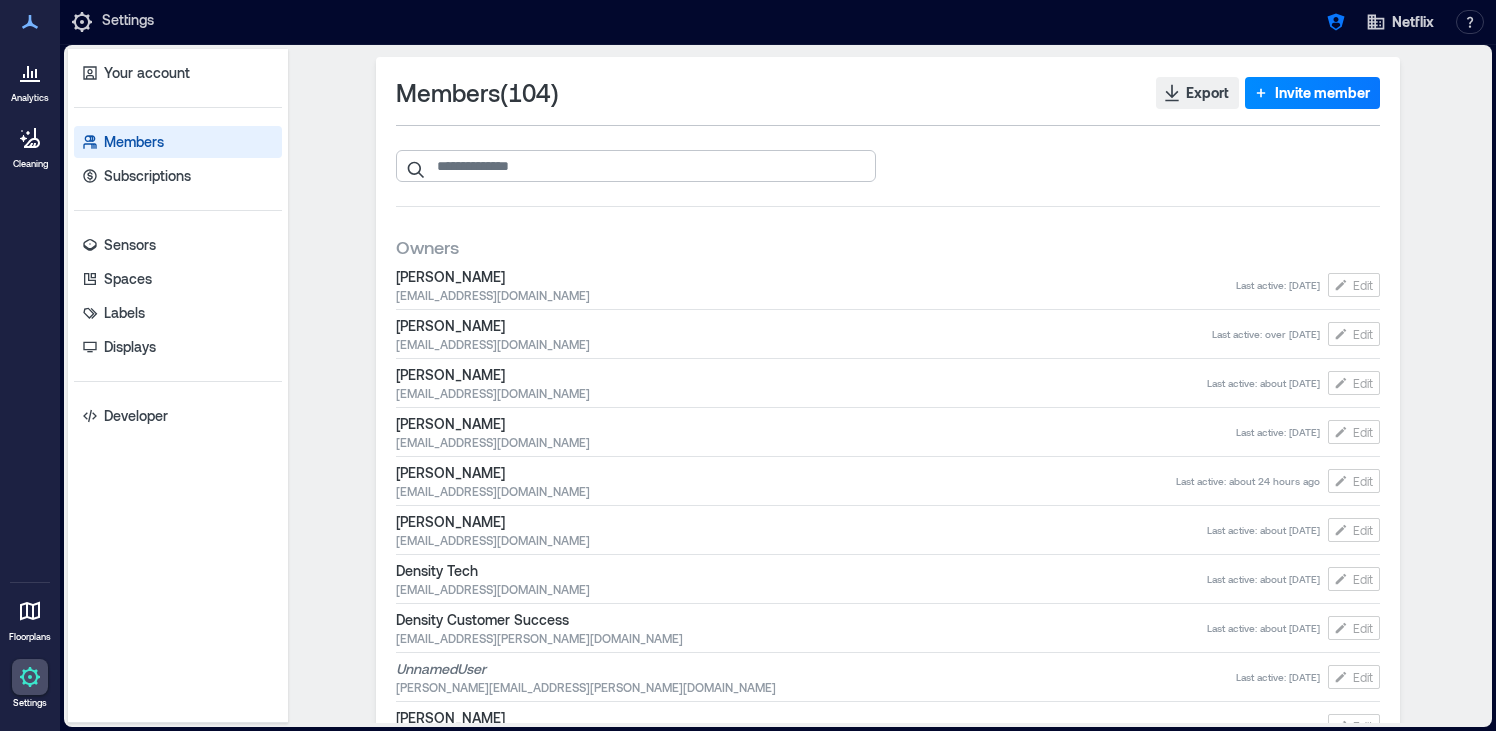 click at bounding box center (636, 166) 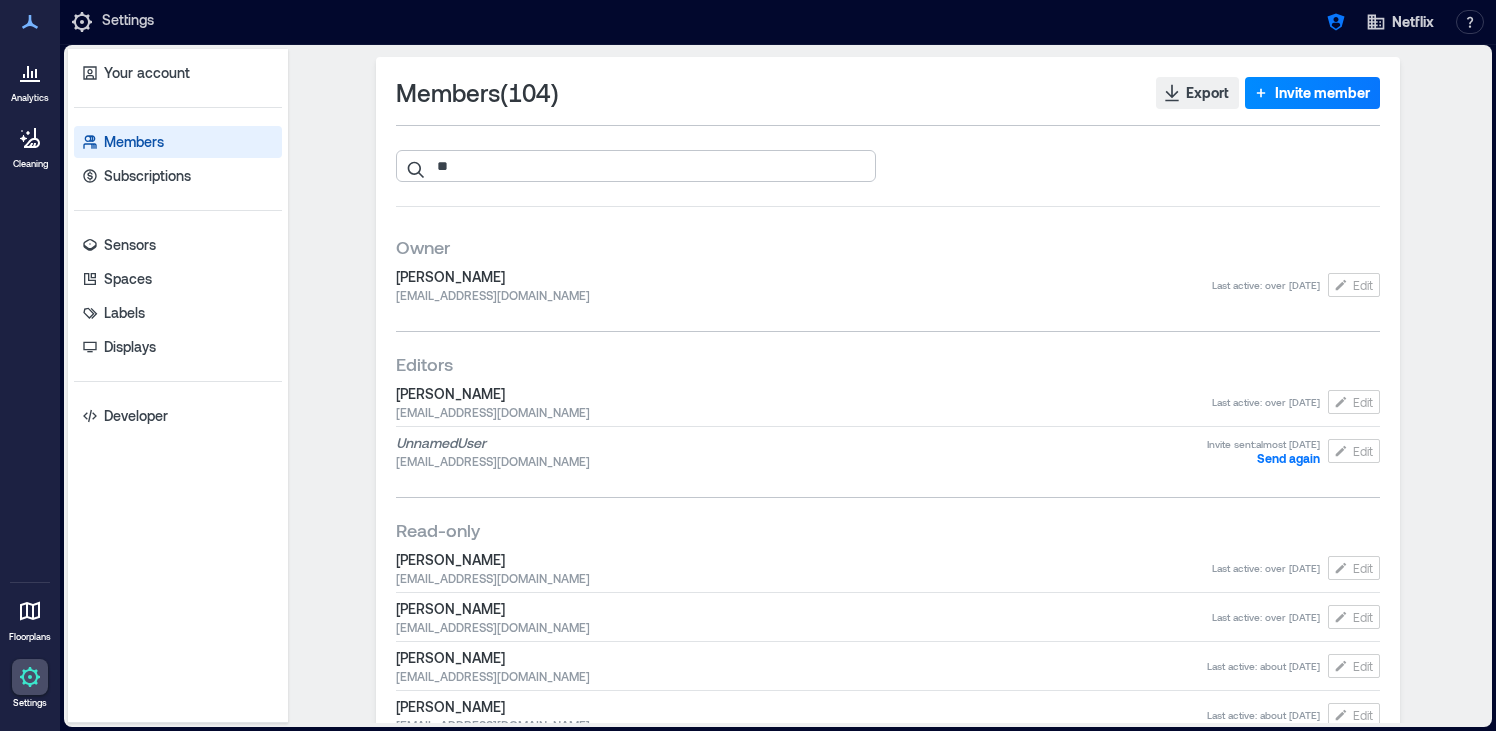 type on "*" 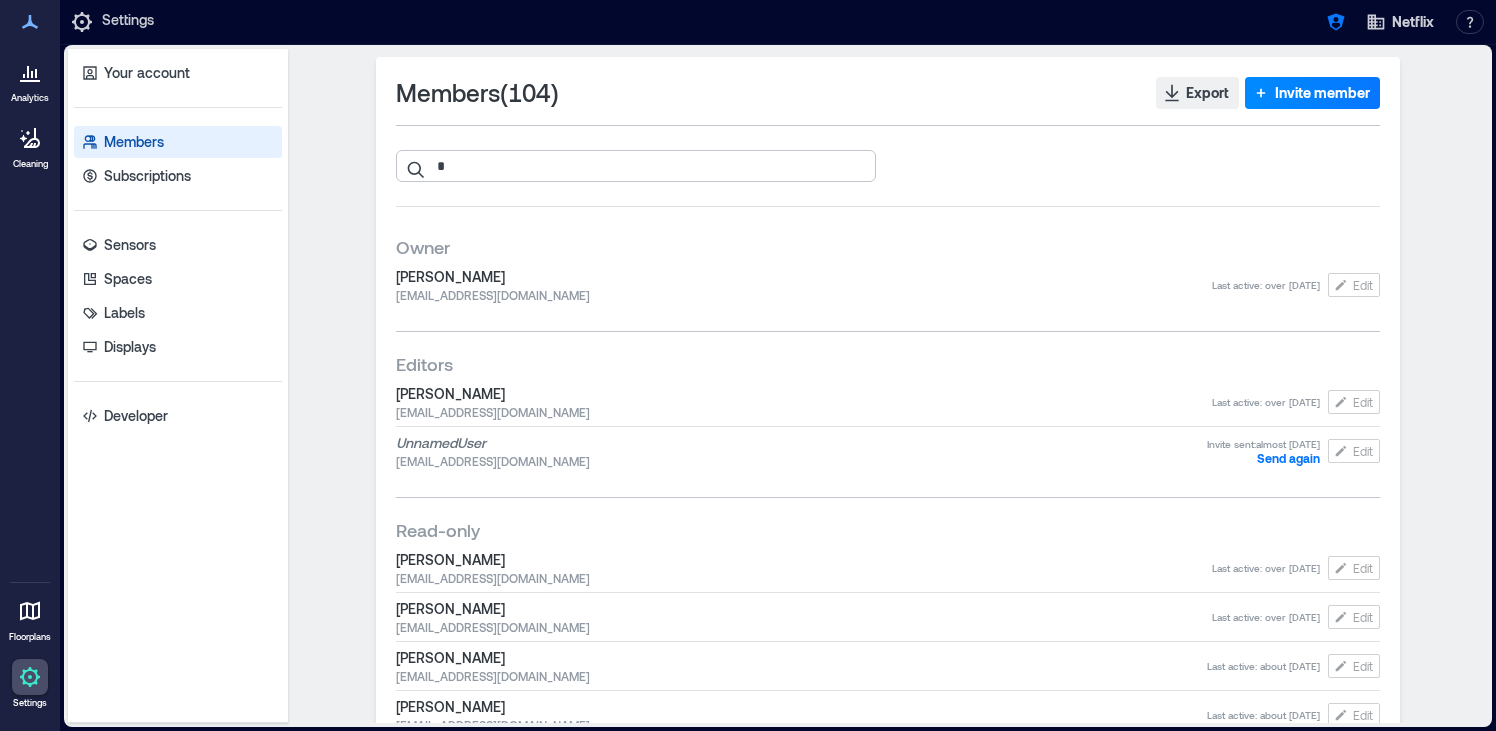 type 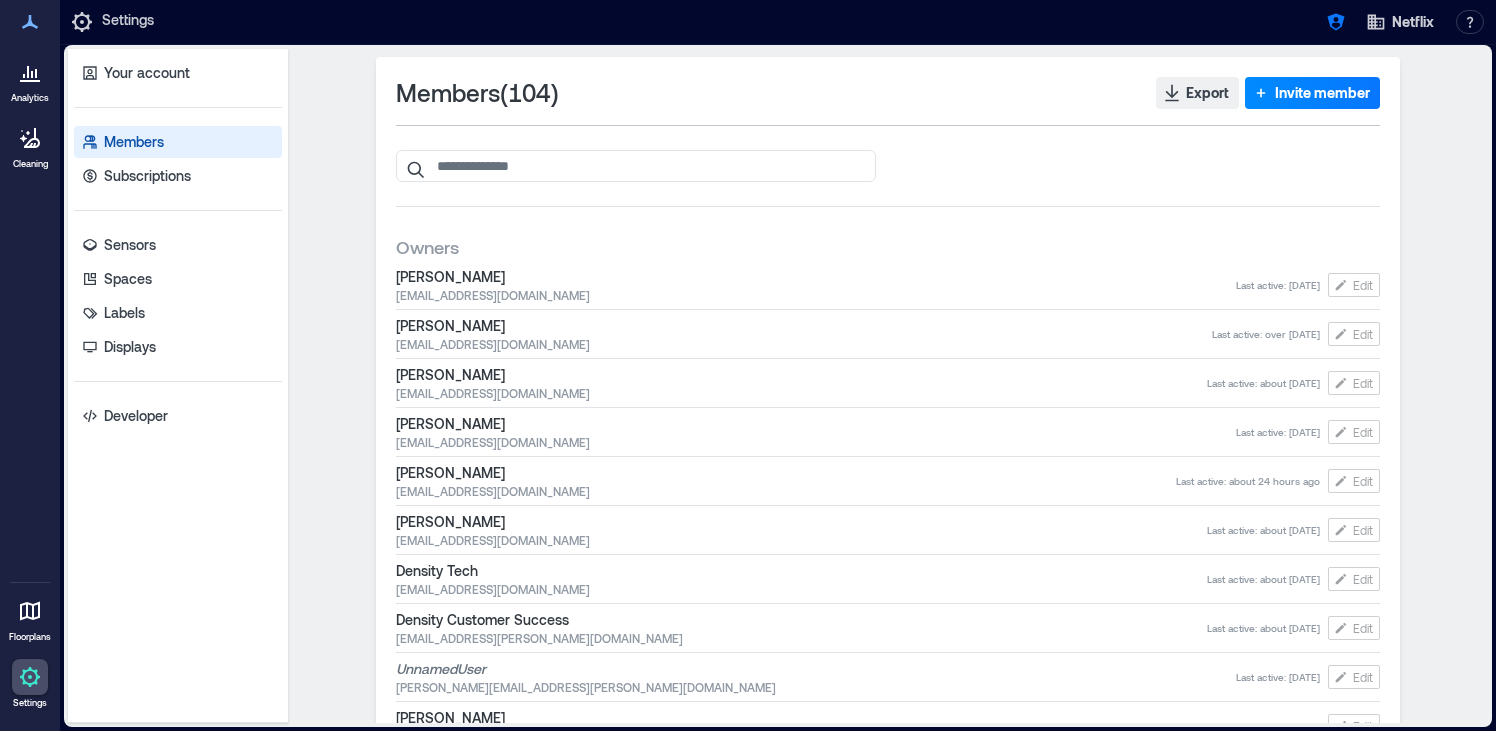 click on "Members  ( 104 ) Export Invite member Owners [PERSON_NAME] [EMAIL_ADDRESS][DOMAIN_NAME] Last active :   [DATE] Edit [PERSON_NAME] [PERSON_NAME][EMAIL_ADDRESS][DOMAIN_NAME] Last active :   over [DATE] Edit [PERSON_NAME] [EMAIL_ADDRESS][DOMAIN_NAME] Last active :   about [DATE] Edit [PERSON_NAME] [EMAIL_ADDRESS][DOMAIN_NAME] Last active :   [DATE] Edit [PERSON_NAME] [EMAIL_ADDRESS][DOMAIN_NAME] Last active :   about 24 hours ago Edit [PERSON_NAME] [PERSON_NAME][EMAIL_ADDRESS][DOMAIN_NAME] Last active :   about [DATE] Edit Density Tech [EMAIL_ADDRESS][DOMAIN_NAME] Last active :   about [DATE] Edit Density Customer Success [EMAIL_ADDRESS][PERSON_NAME][DOMAIN_NAME] Last active :   about [DATE] Edit Unnamed   User [PERSON_NAME][EMAIL_ADDRESS][PERSON_NAME][DOMAIN_NAME] Last active :   [DATE] Edit [PERSON_NAME] [PERSON_NAME][EMAIL_ADDRESS][PERSON_NAME][DOMAIN_NAME] Last active :   [DATE] Edit [PERSON_NAME] [PERSON_NAME][EMAIL_ADDRESS][DOMAIN_NAME] Last active :   [DATE] Edit [PERSON_NAME] [EMAIL_ADDRESS][DOMAIN_NAME] Last active :   about [DATE] Edit Editors [PERSON_NAME] [PERSON_NAME][EMAIL_ADDRESS][DOMAIN_NAME] :   :" at bounding box center [888, 2825] 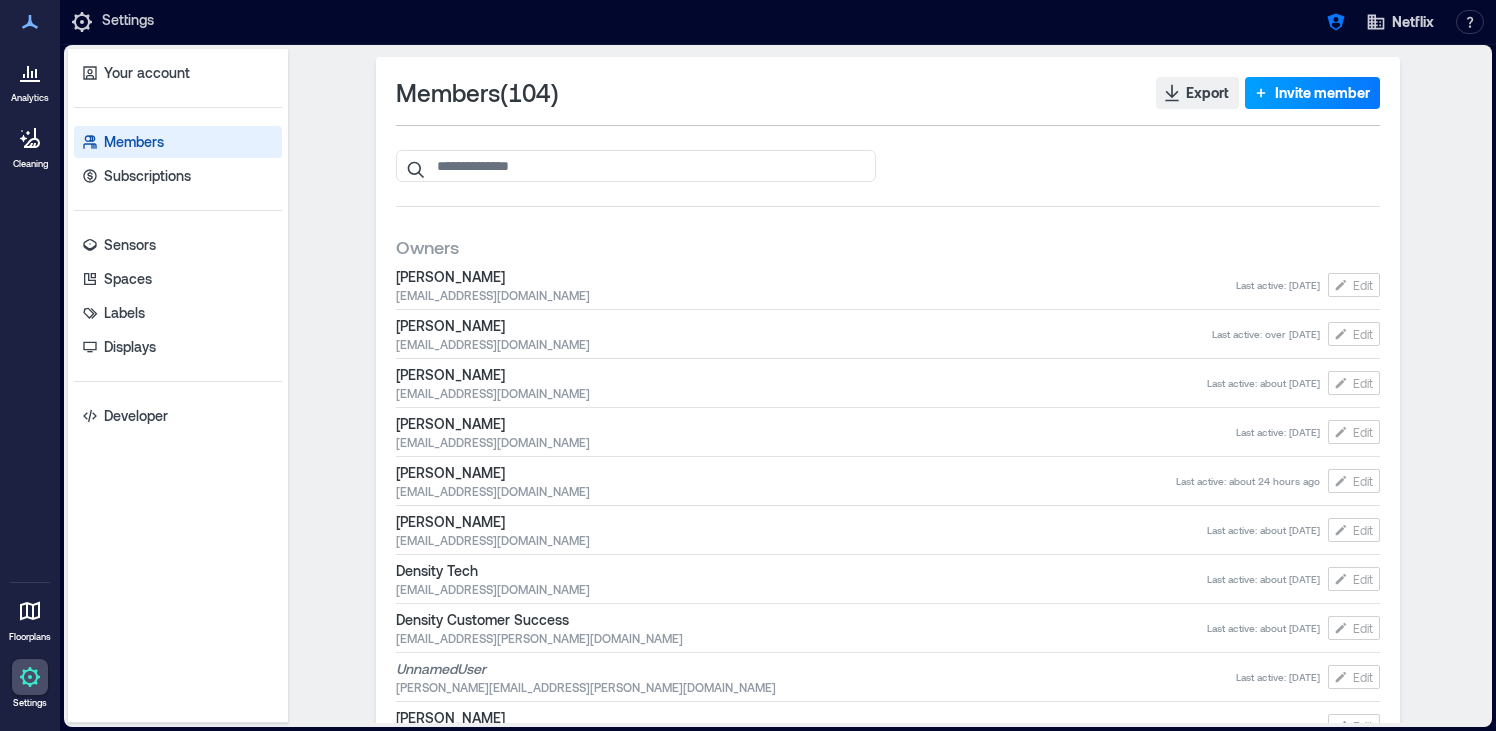 click 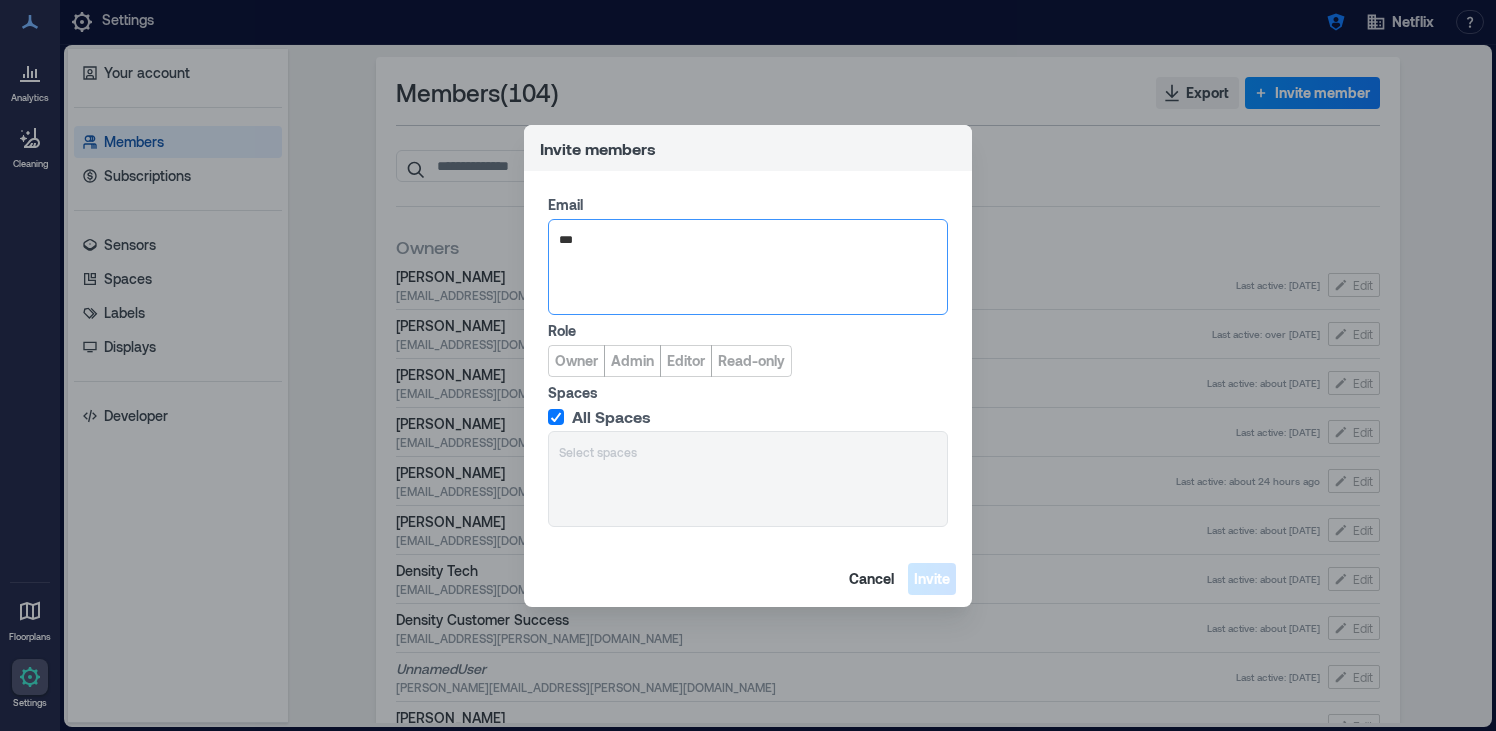 type on "***" 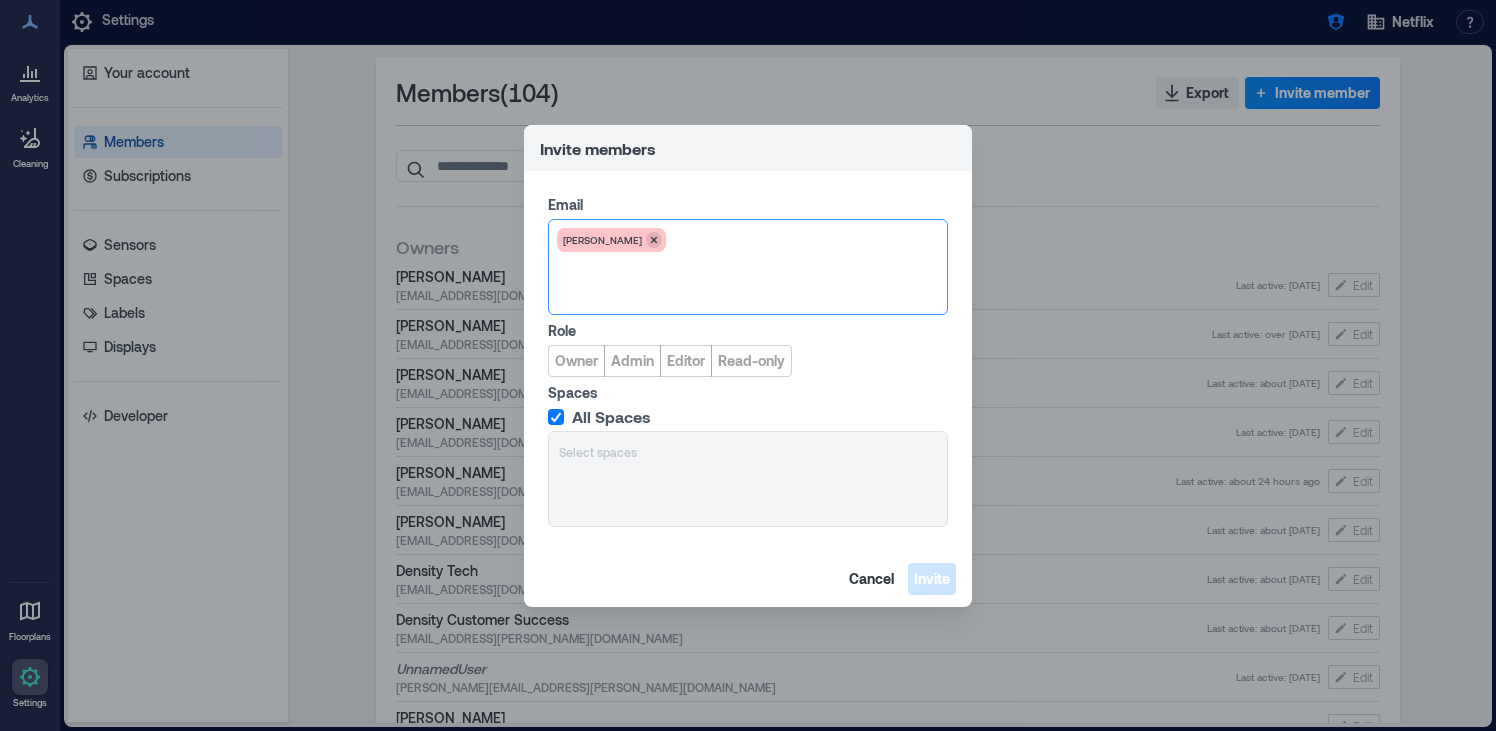 click 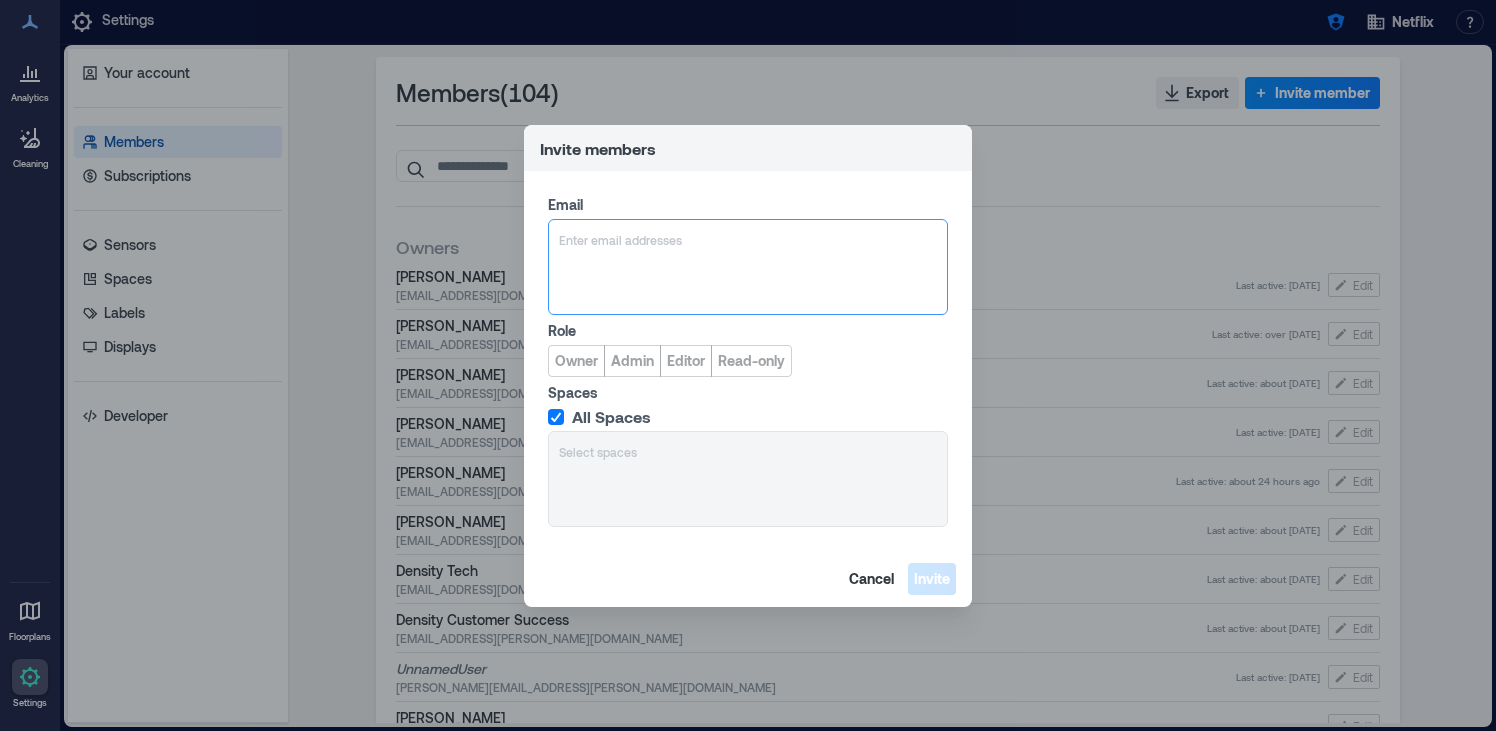 paste on "**********" 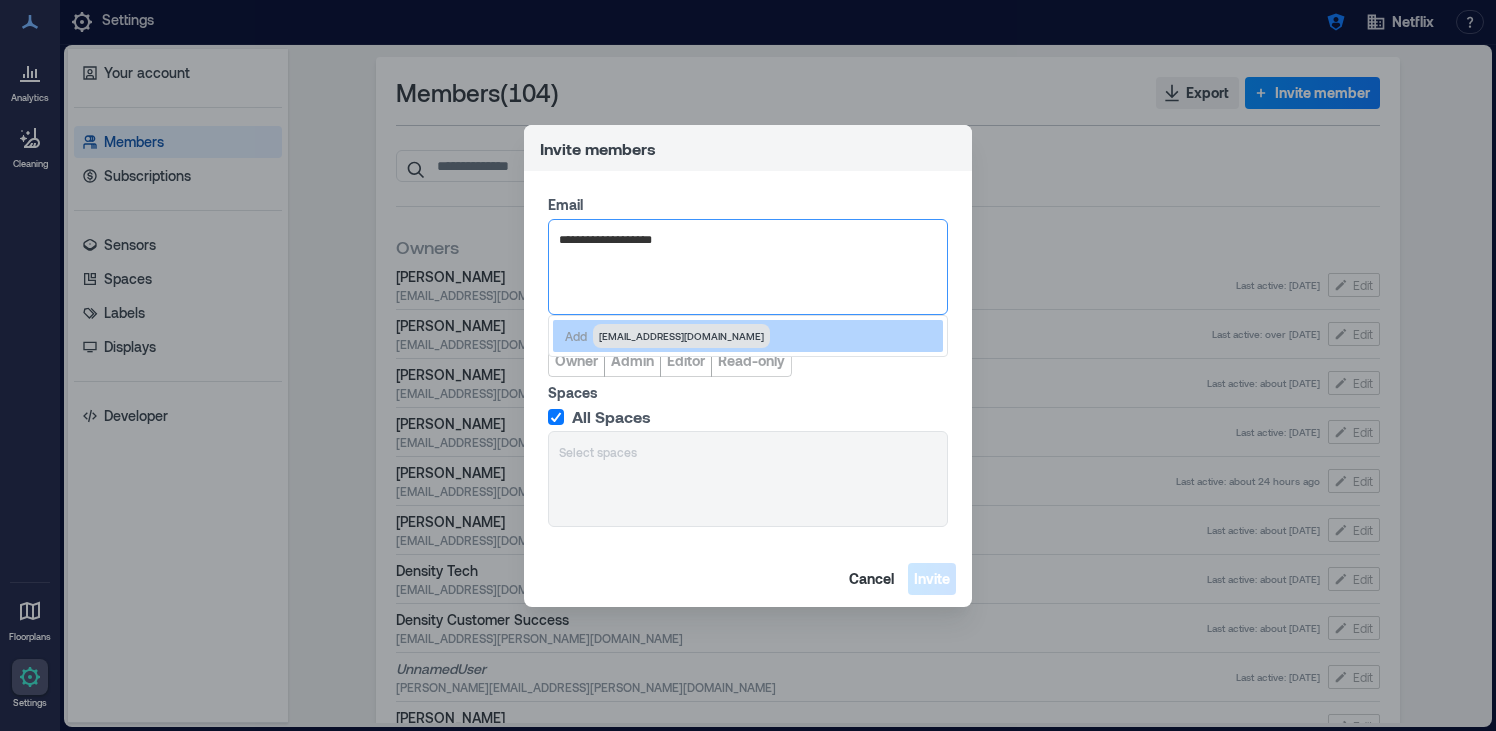 click on "[EMAIL_ADDRESS][DOMAIN_NAME]" at bounding box center [681, 336] 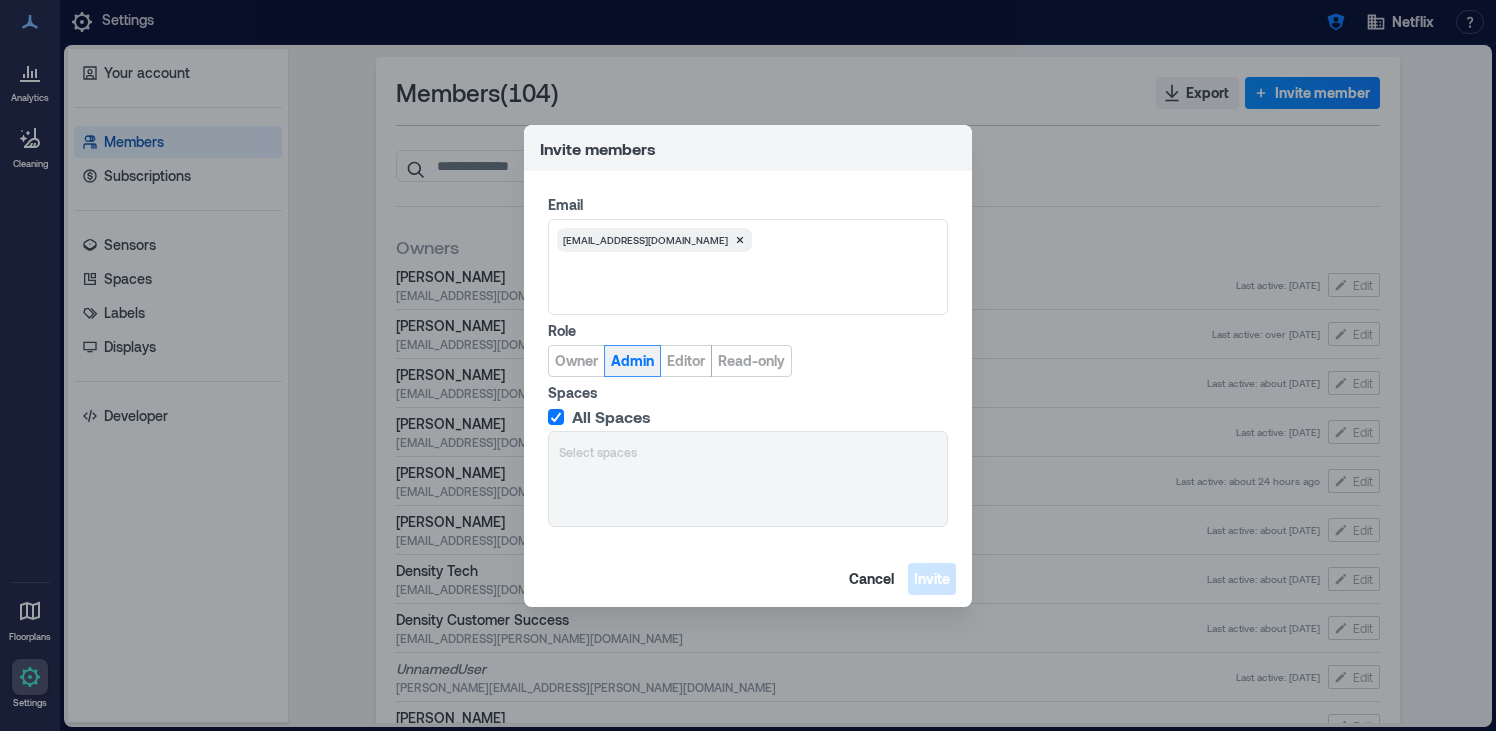 click on "Admin" at bounding box center [632, 361] 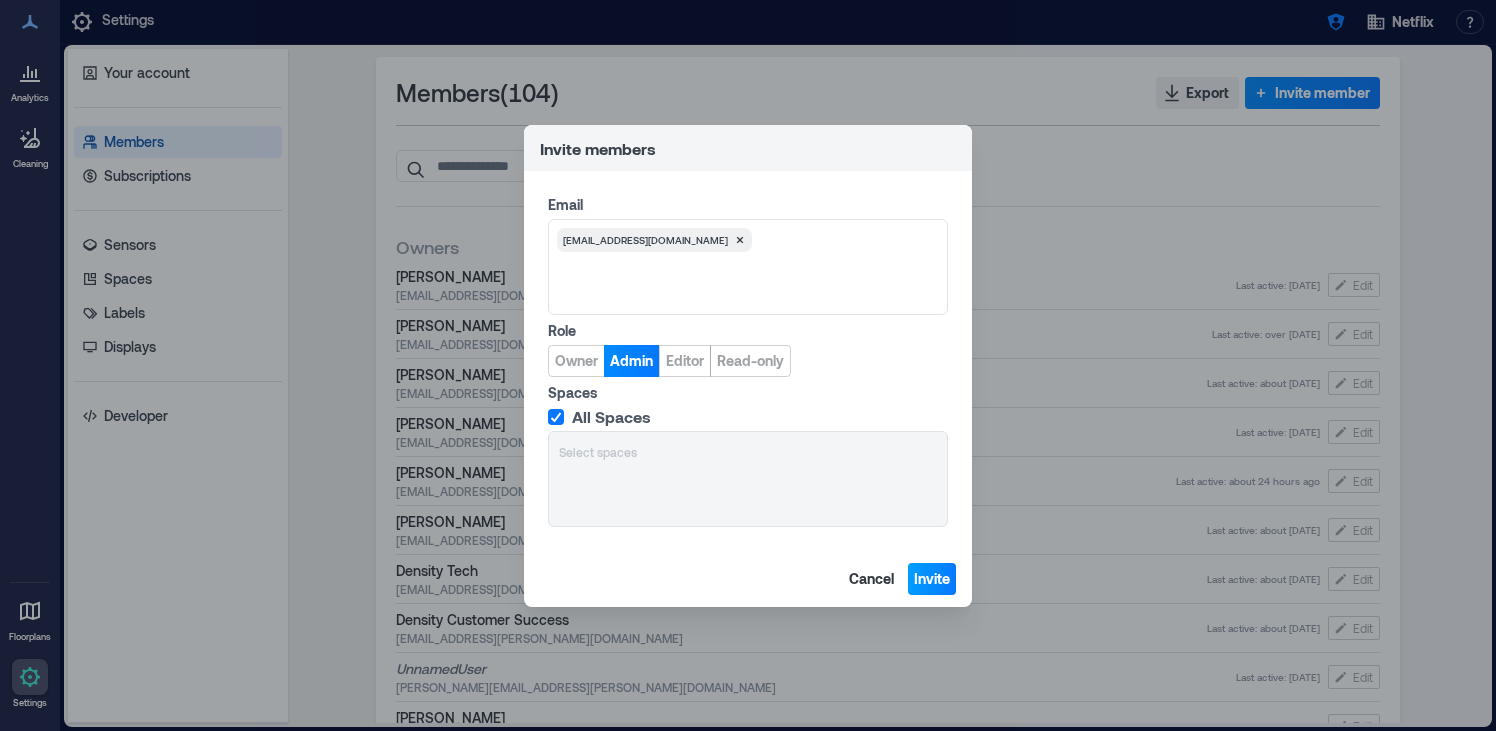 click on "Invite" at bounding box center [932, 579] 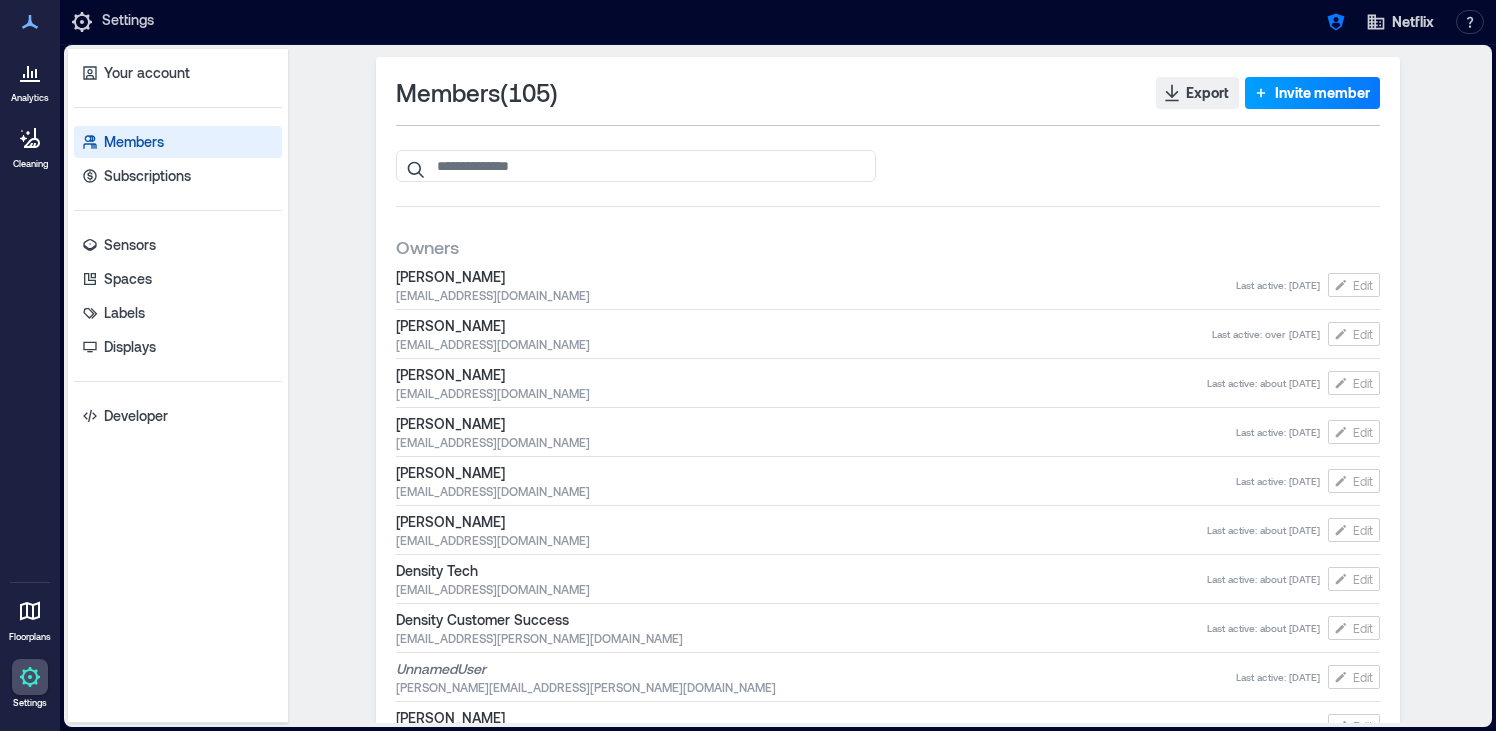 click on "Invite member" at bounding box center [1322, 93] 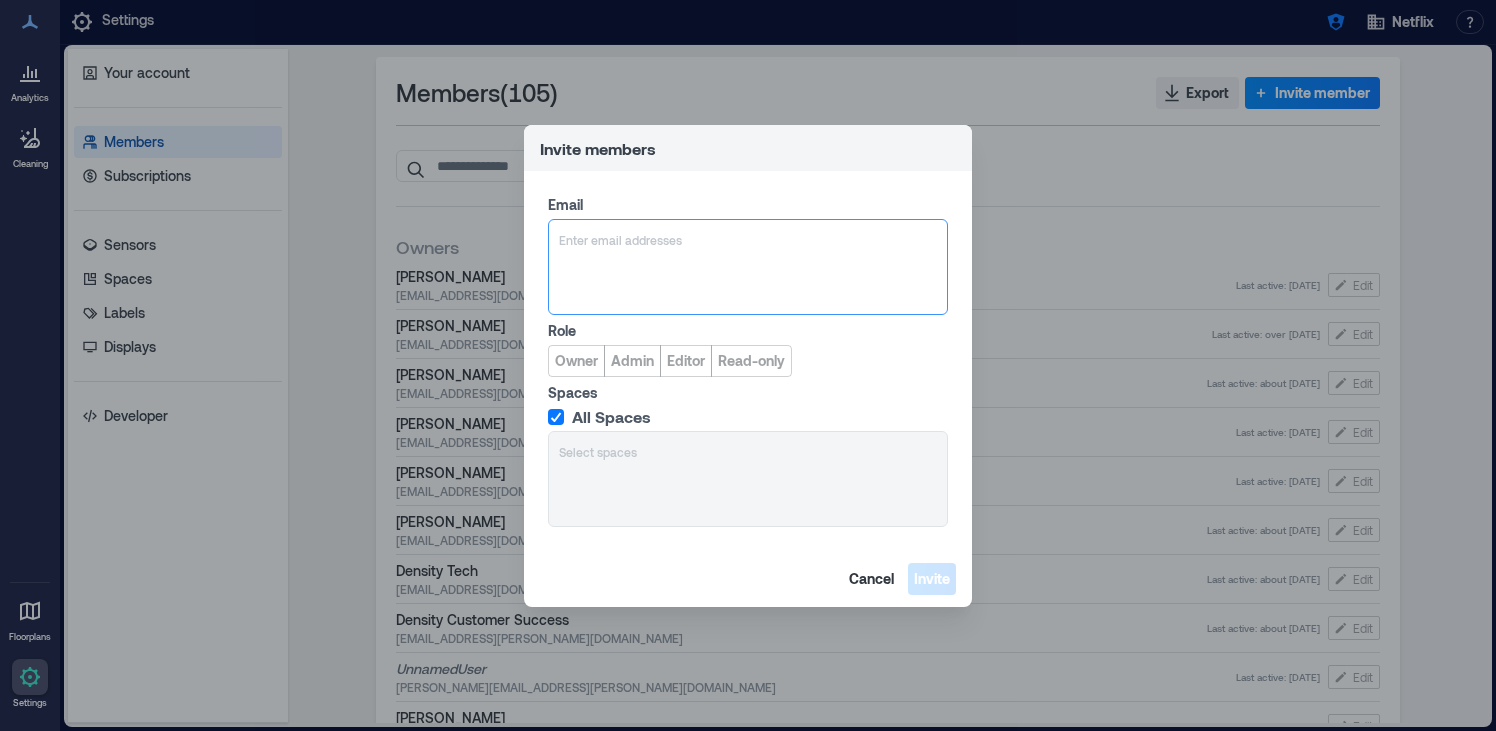 type on "**********" 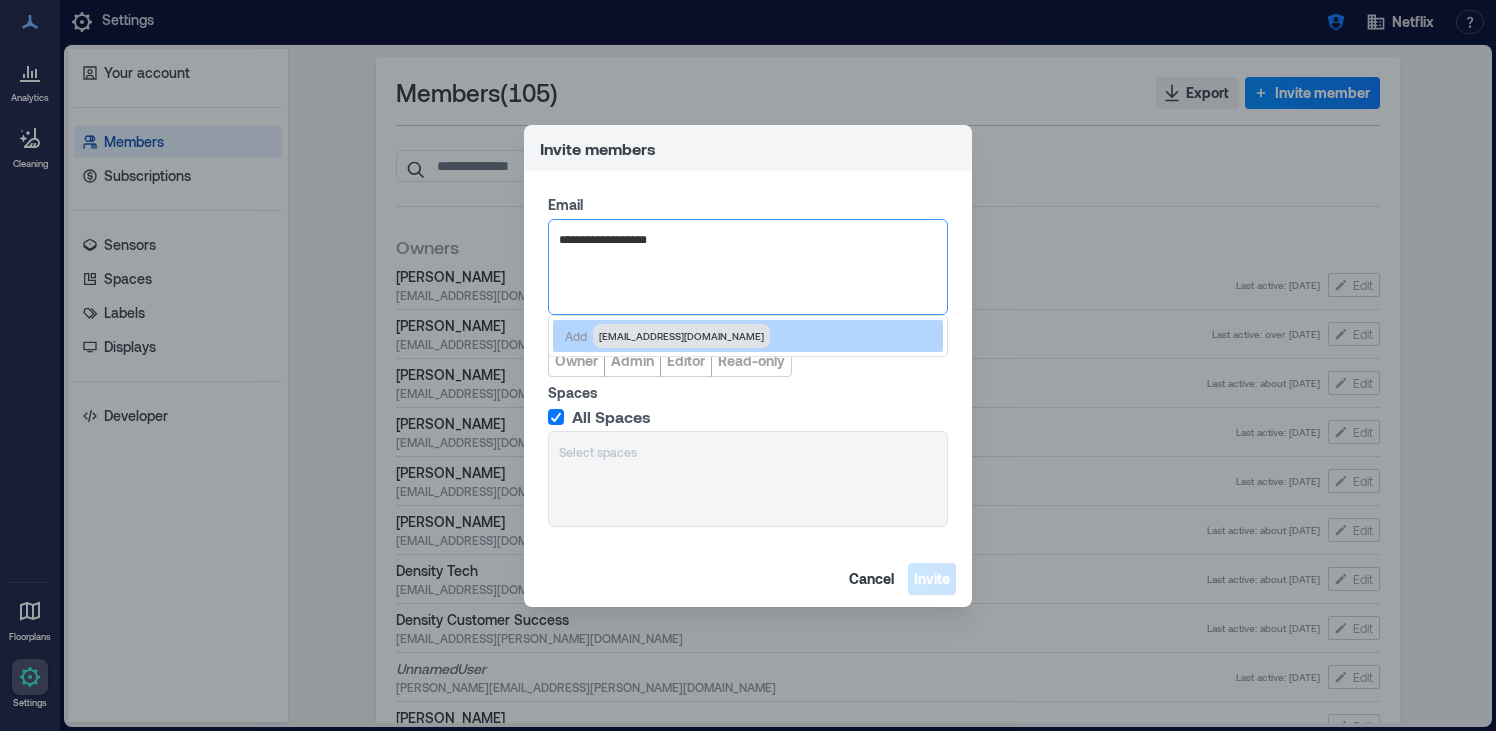 click on "[EMAIL_ADDRESS][DOMAIN_NAME]" at bounding box center [681, 336] 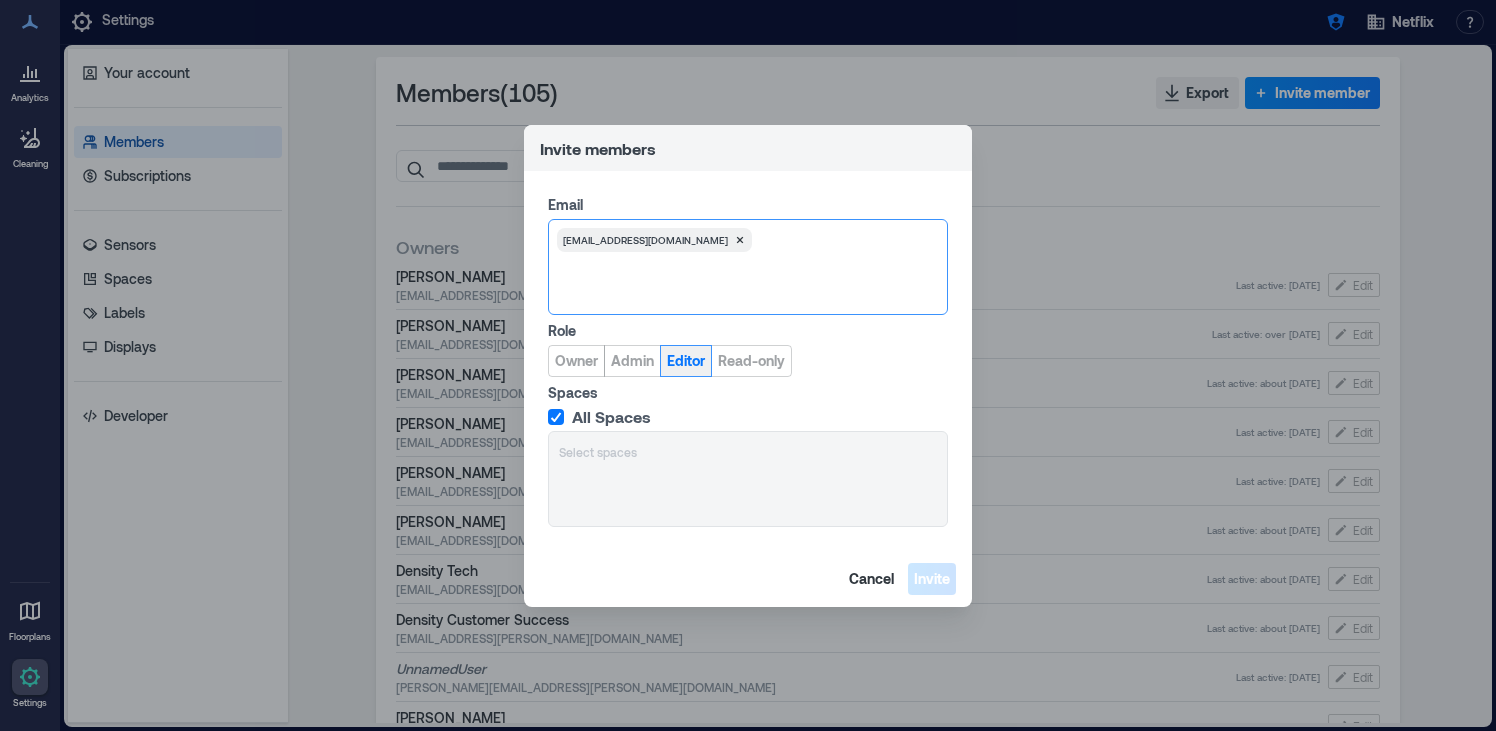 click on "Editor" at bounding box center (686, 361) 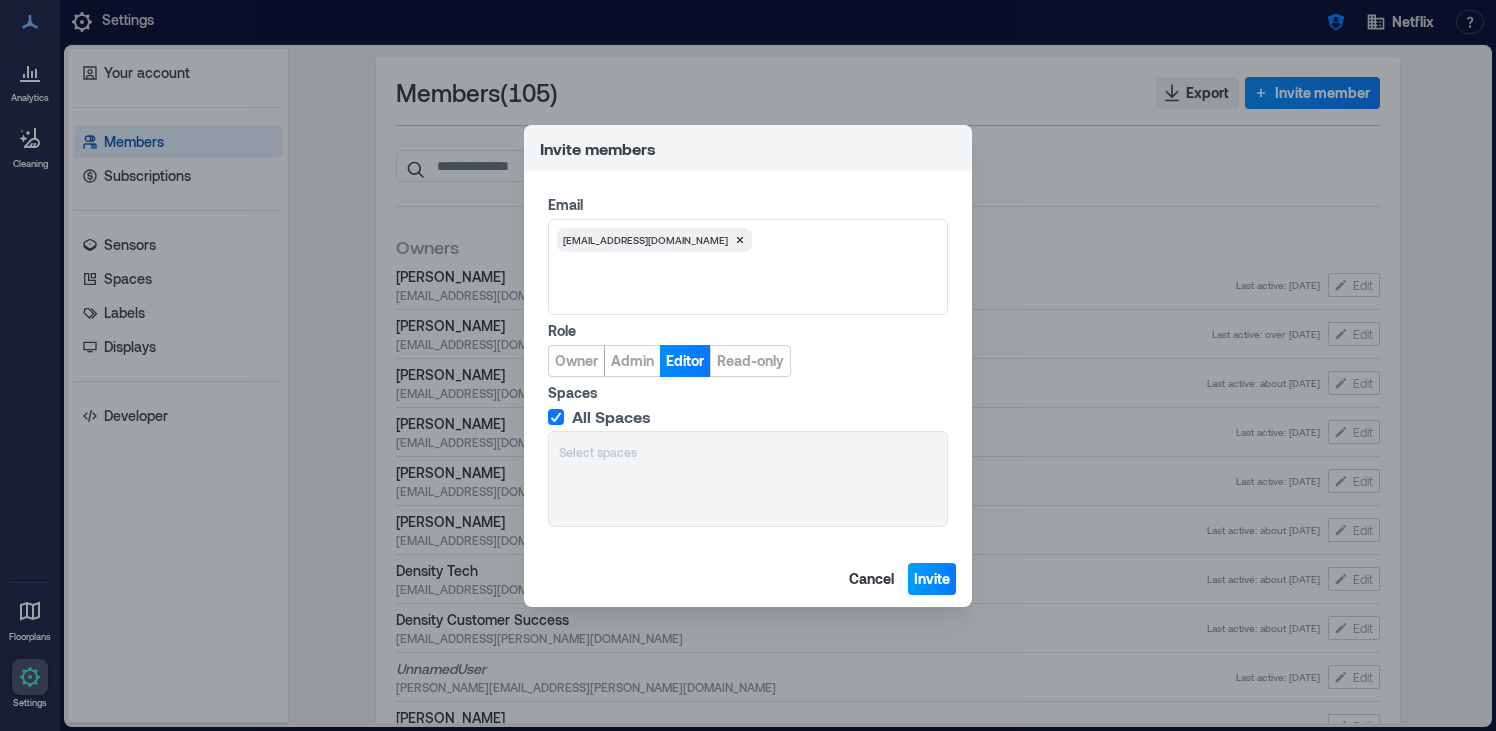 click on "Invite" at bounding box center [932, 579] 